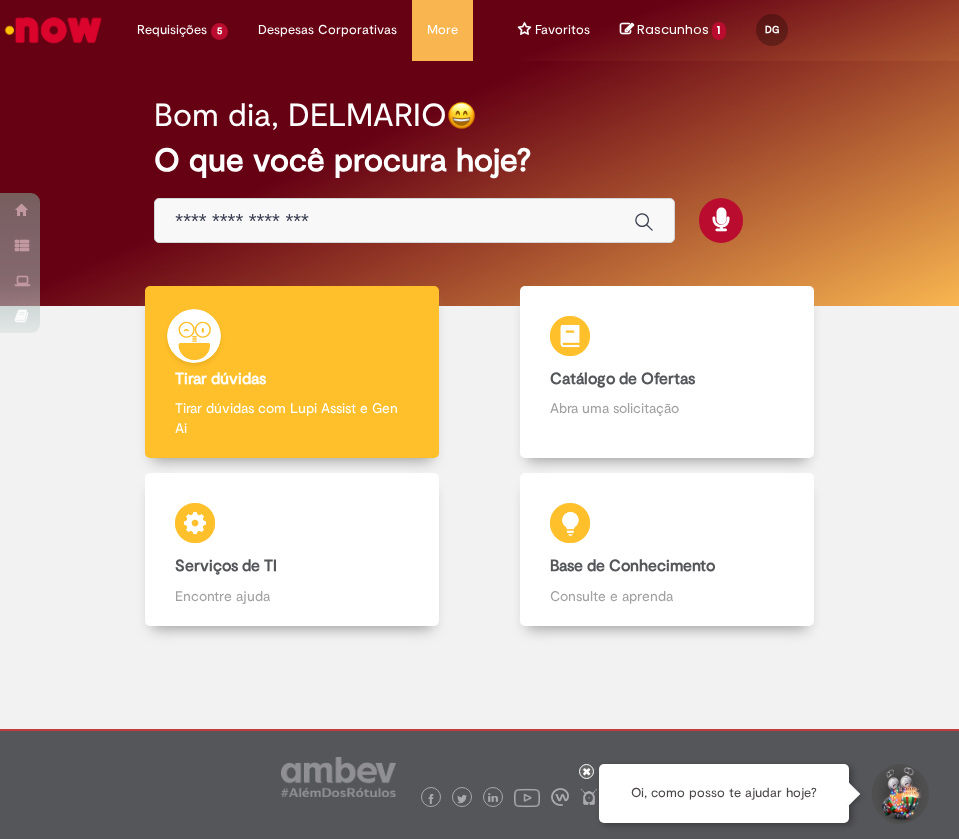 scroll, scrollTop: 0, scrollLeft: 0, axis: both 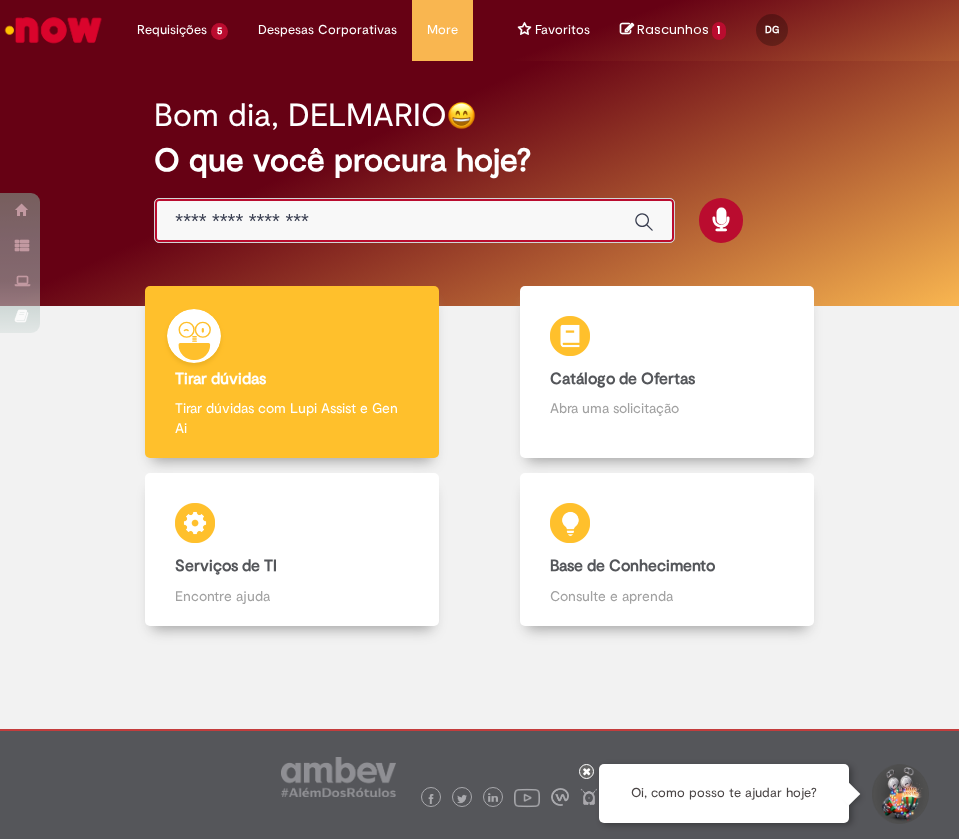 click at bounding box center (394, 221) 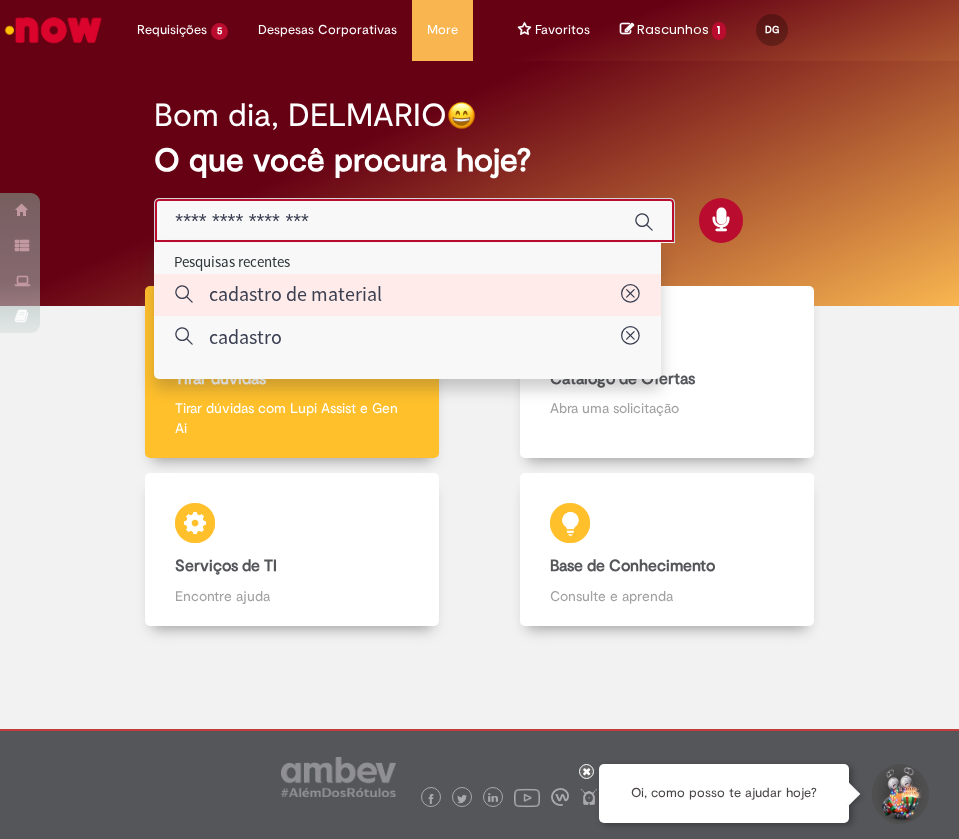 type on "**********" 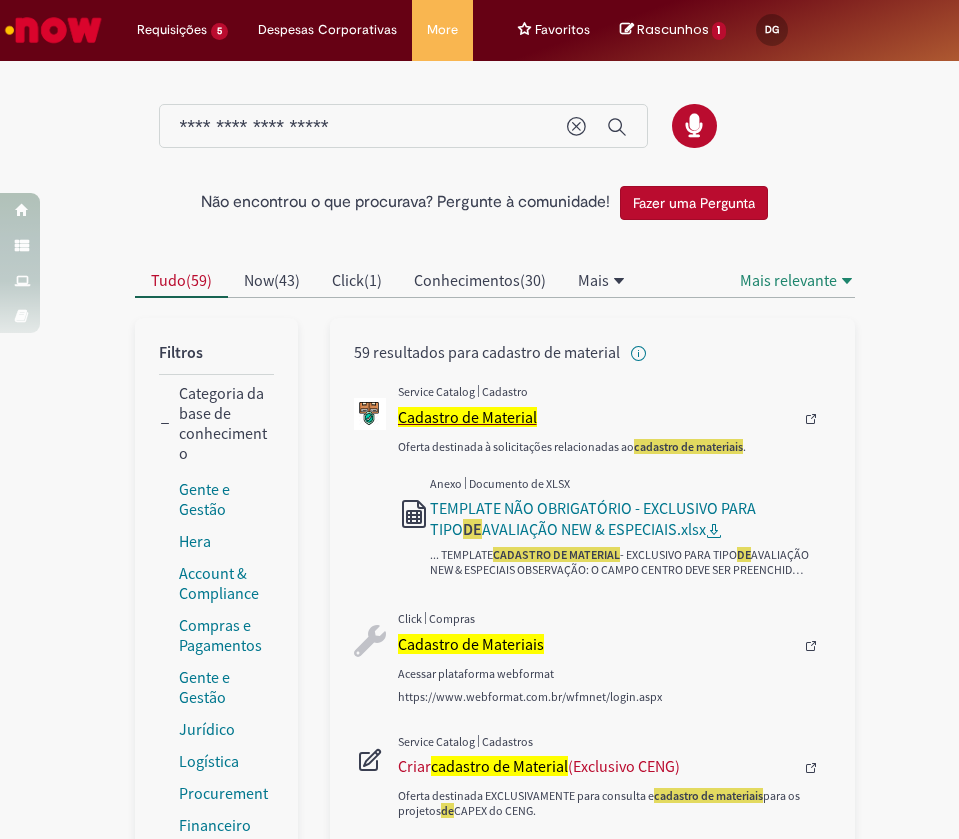 click on "Cadastro de Material" at bounding box center (467, 417) 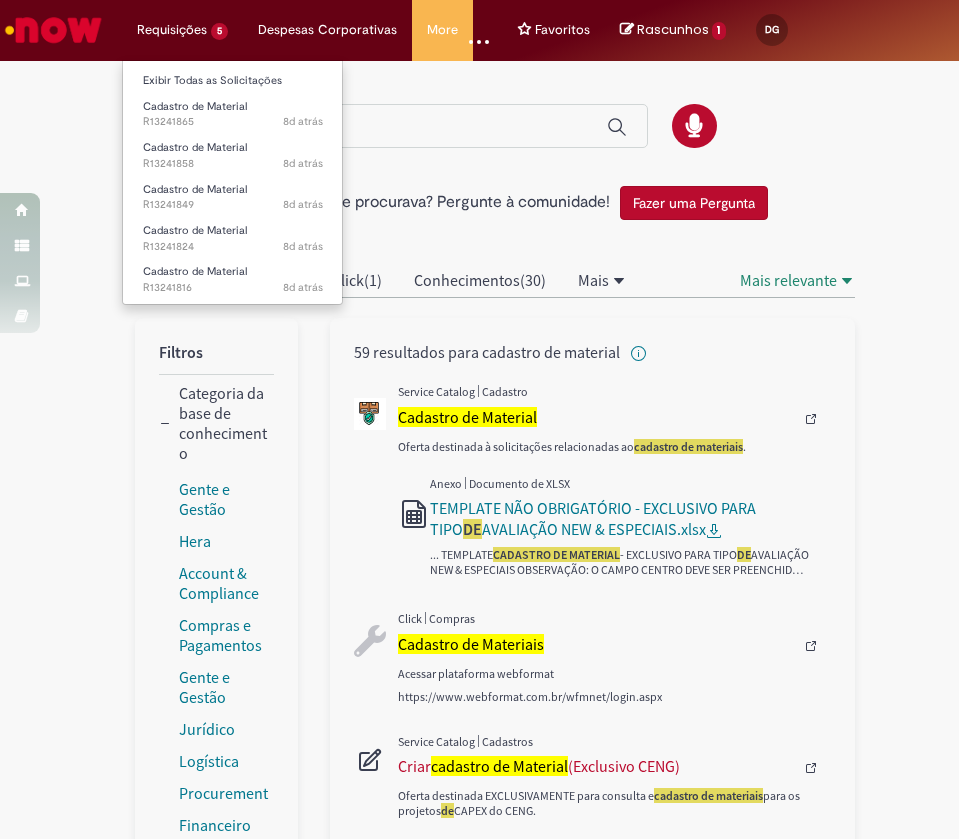 click on "Requisições   5
Exibir Todas as Solicitações
Cadastro de Material
8d atrás 8 dias atrás  R13241865
Cadastro de Material
8d atrás 8 dias atrás  R13241858
Cadastro de Material
8d atrás 8 dias atrás  R13241849
Cadastro de Material
8d atrás 8 dias atrás  R13241824
Cadastro de Material
8d atrás 8 dias atrás  R13241816" at bounding box center (182, 30) 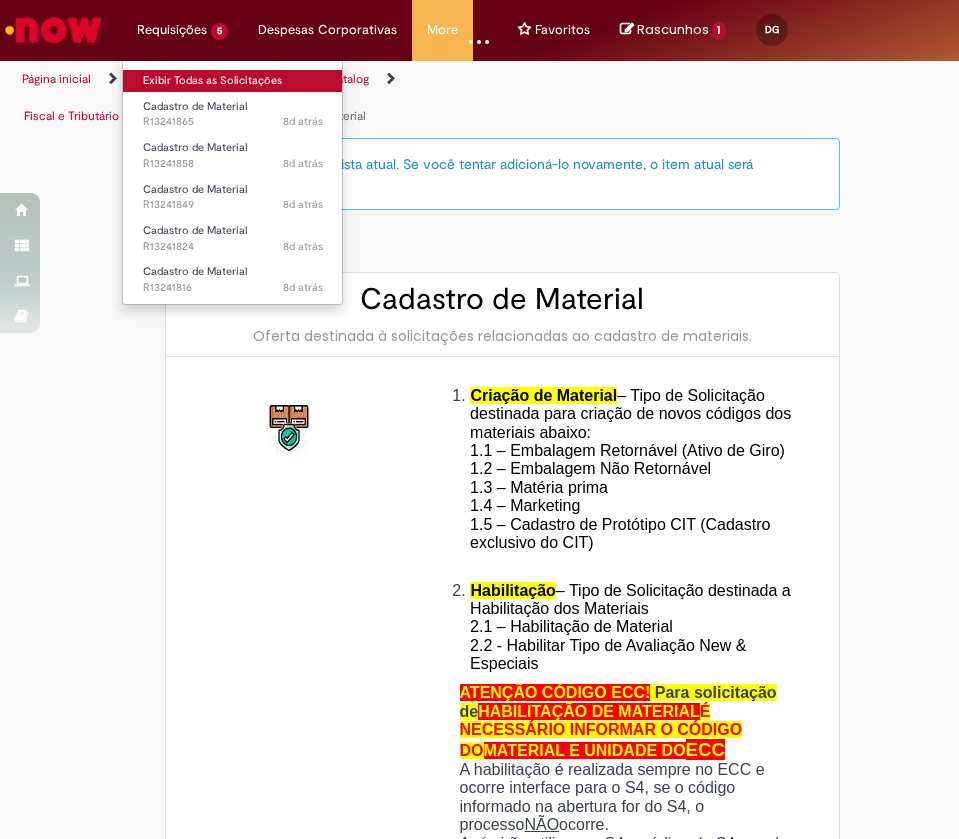 type on "**********" 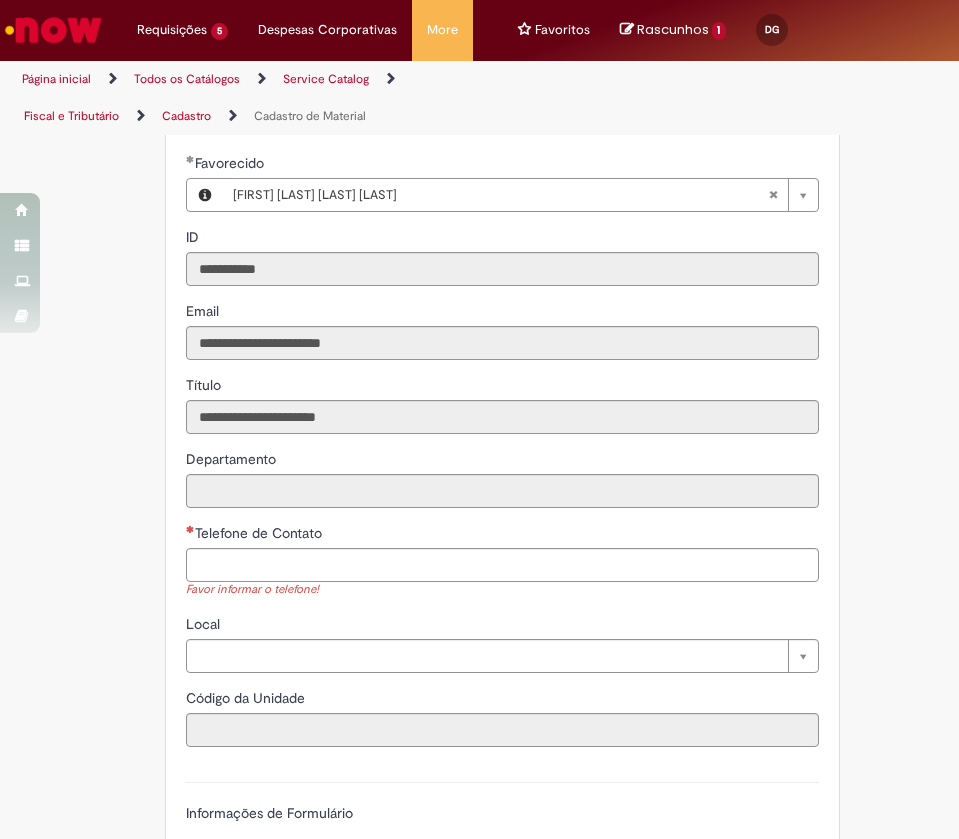 scroll, scrollTop: 1350, scrollLeft: 0, axis: vertical 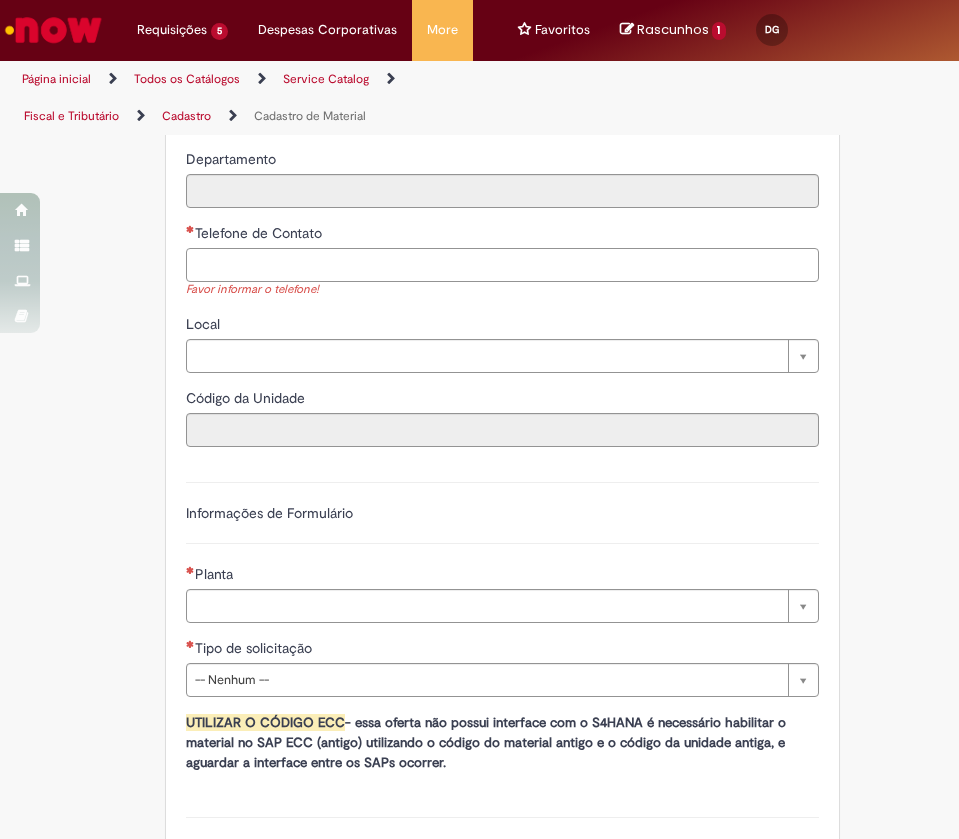 click on "Telefone de Contato" at bounding box center [502, 265] 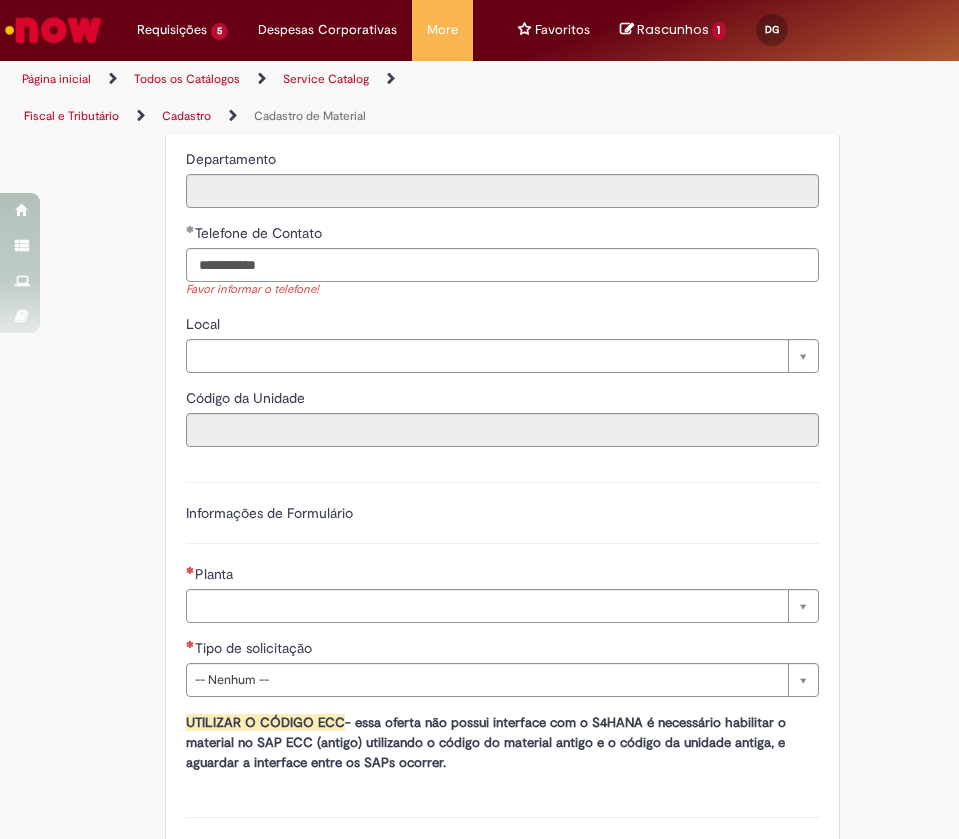 type on "**********" 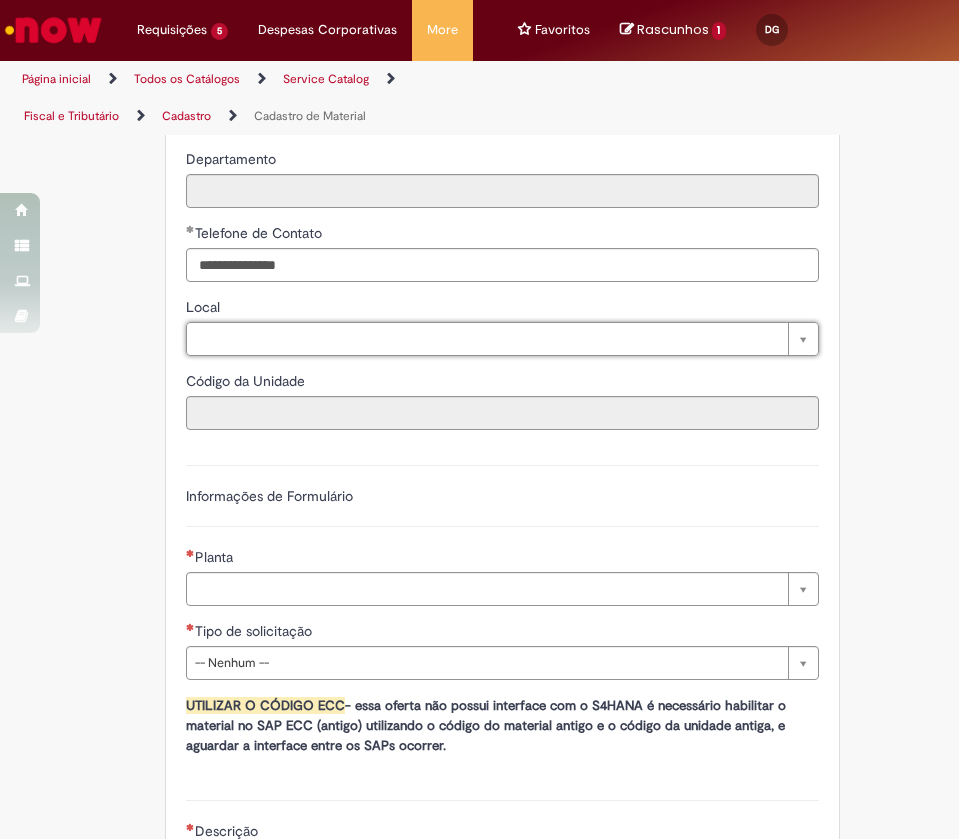 paste on "**********" 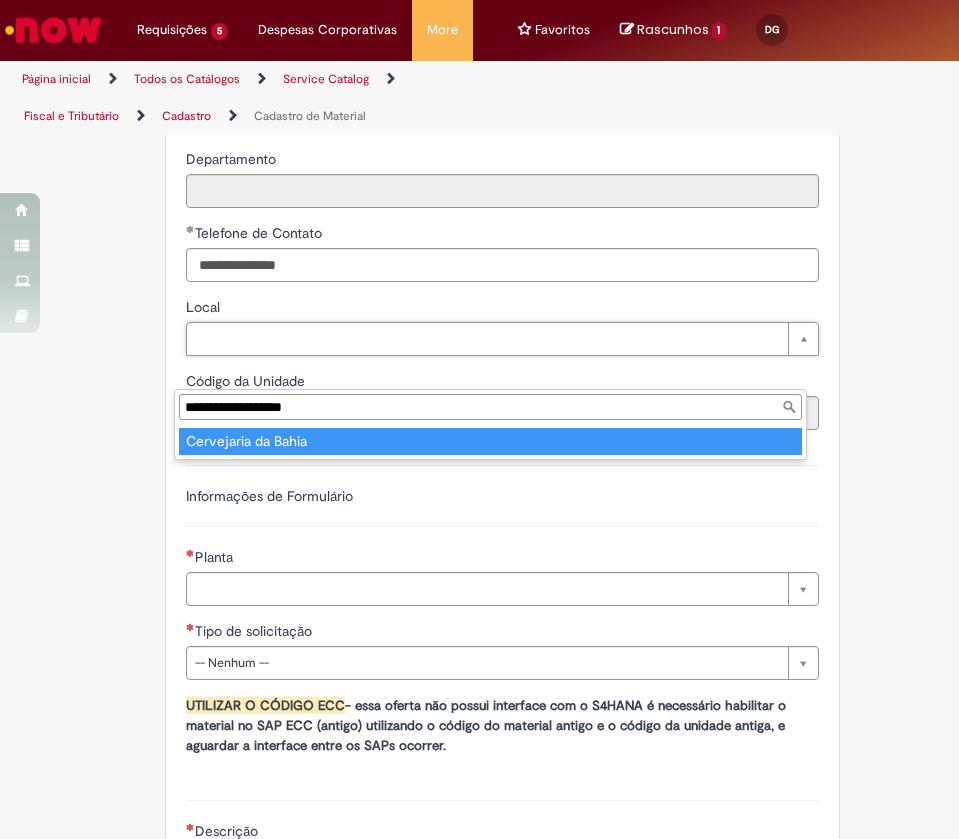 type on "**********" 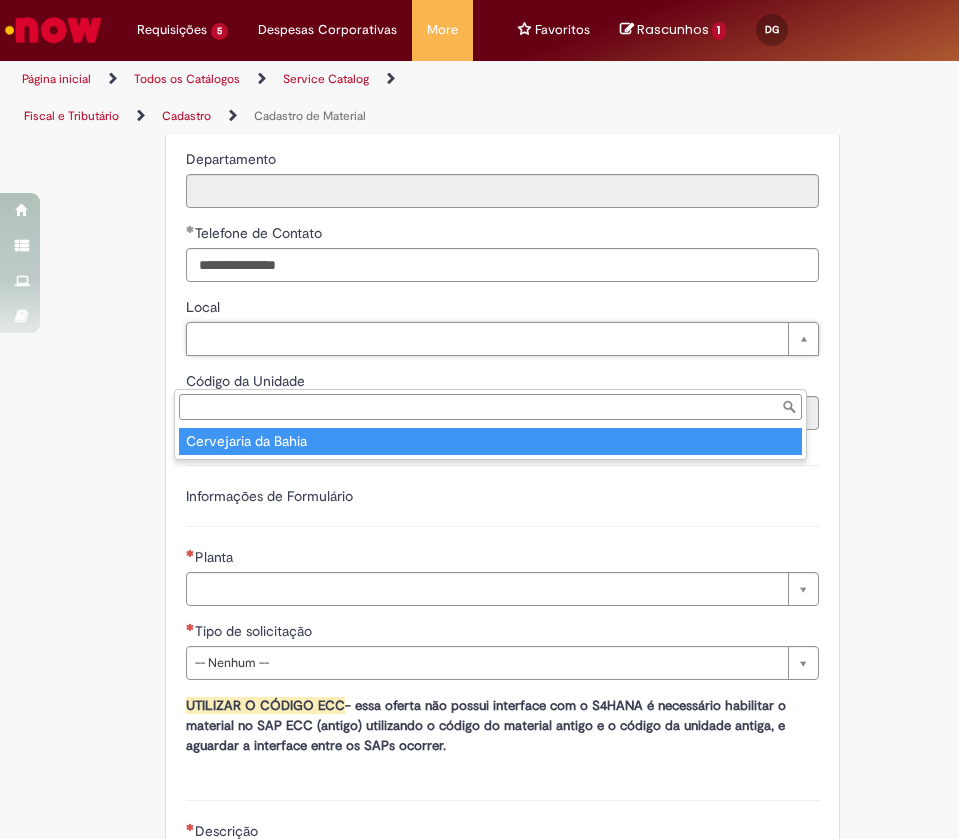 type on "****" 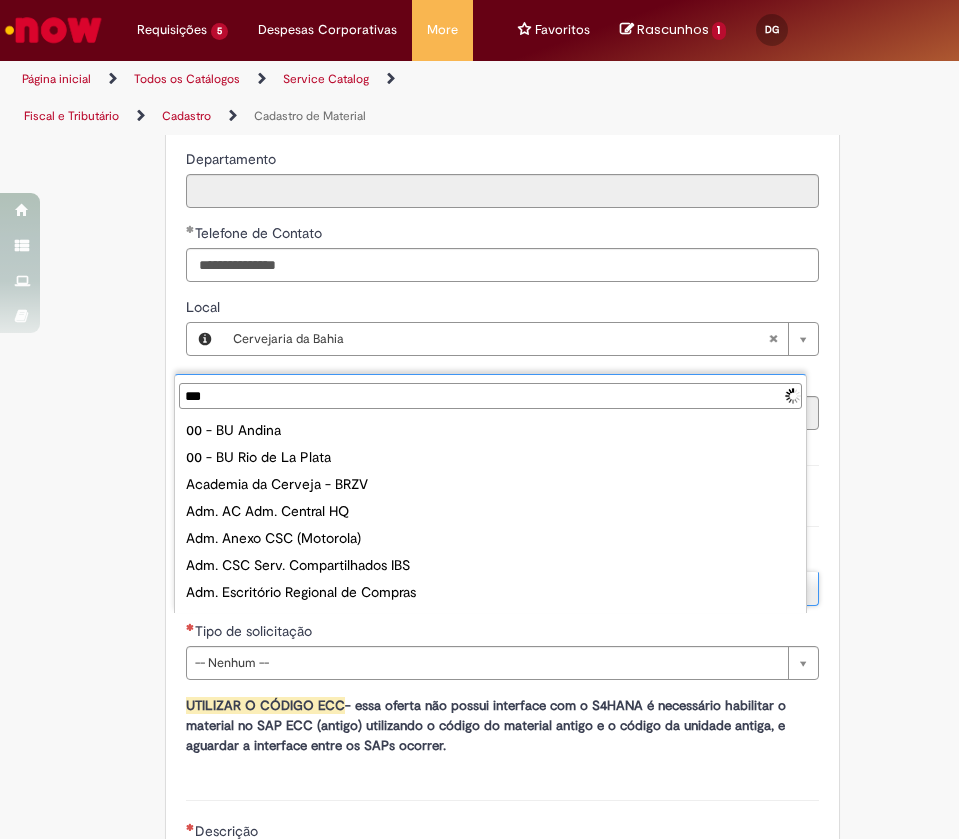type on "****" 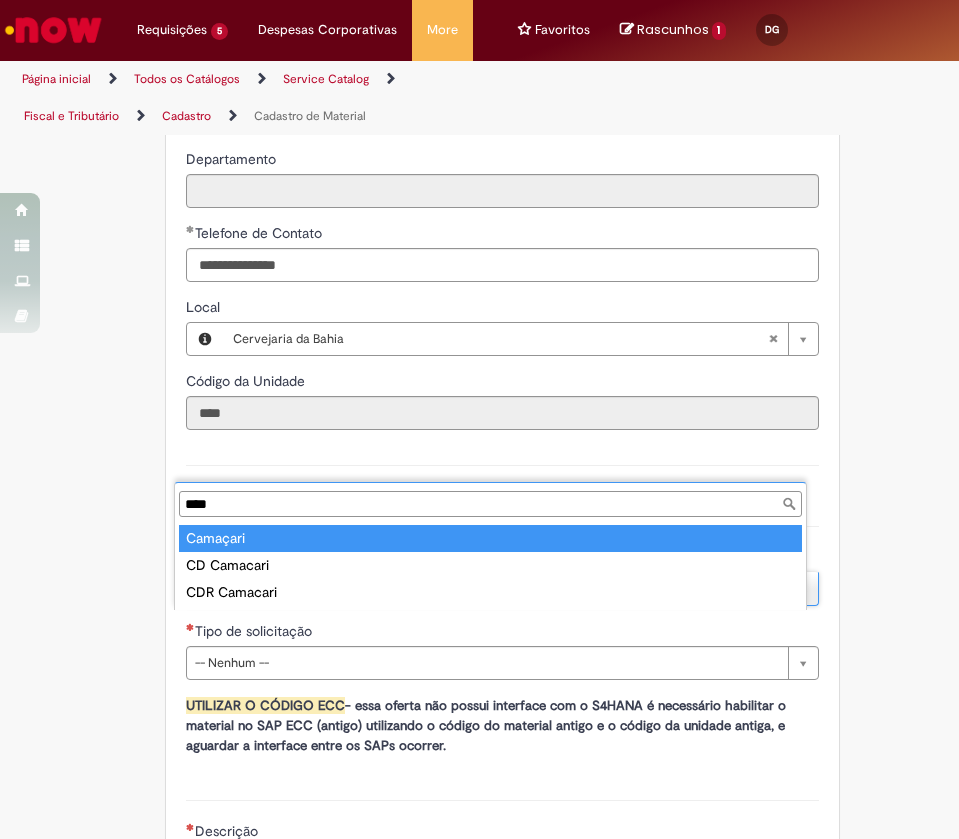 type on "********" 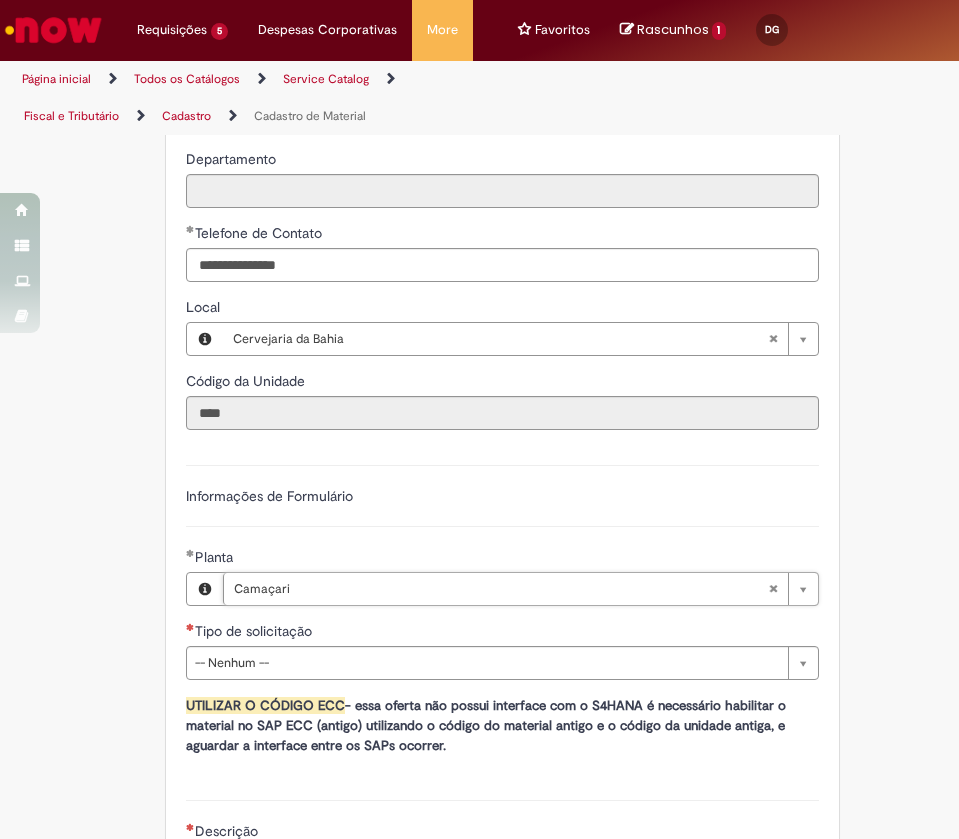 scroll, scrollTop: 1650, scrollLeft: 0, axis: vertical 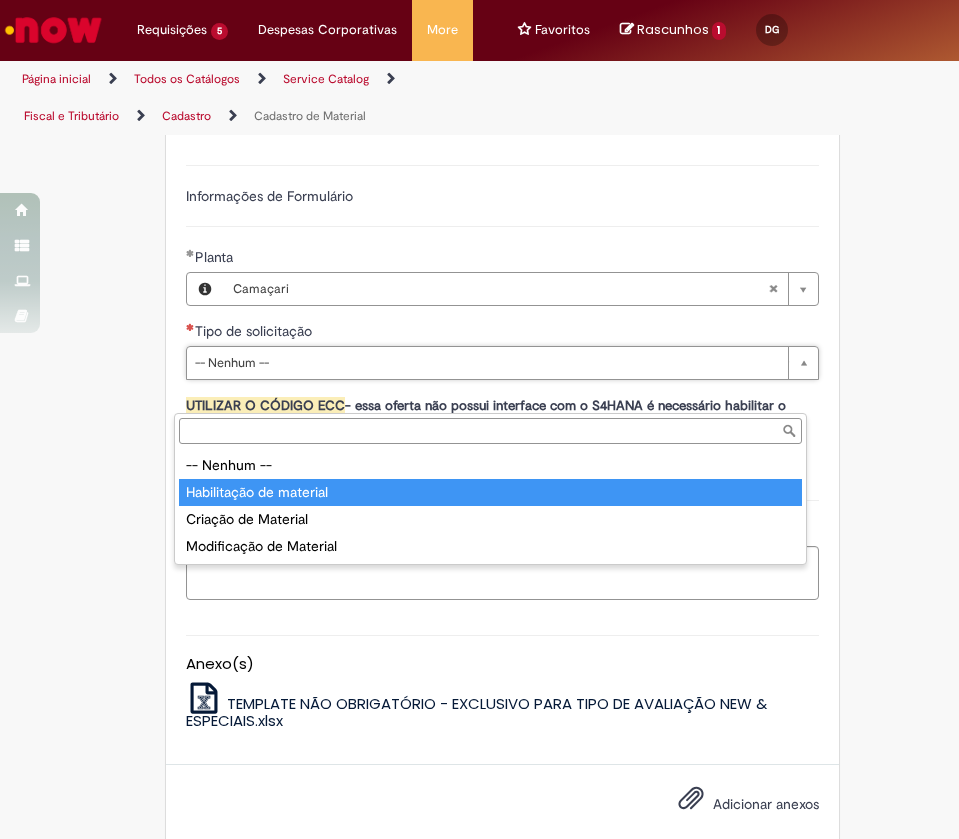 type on "**********" 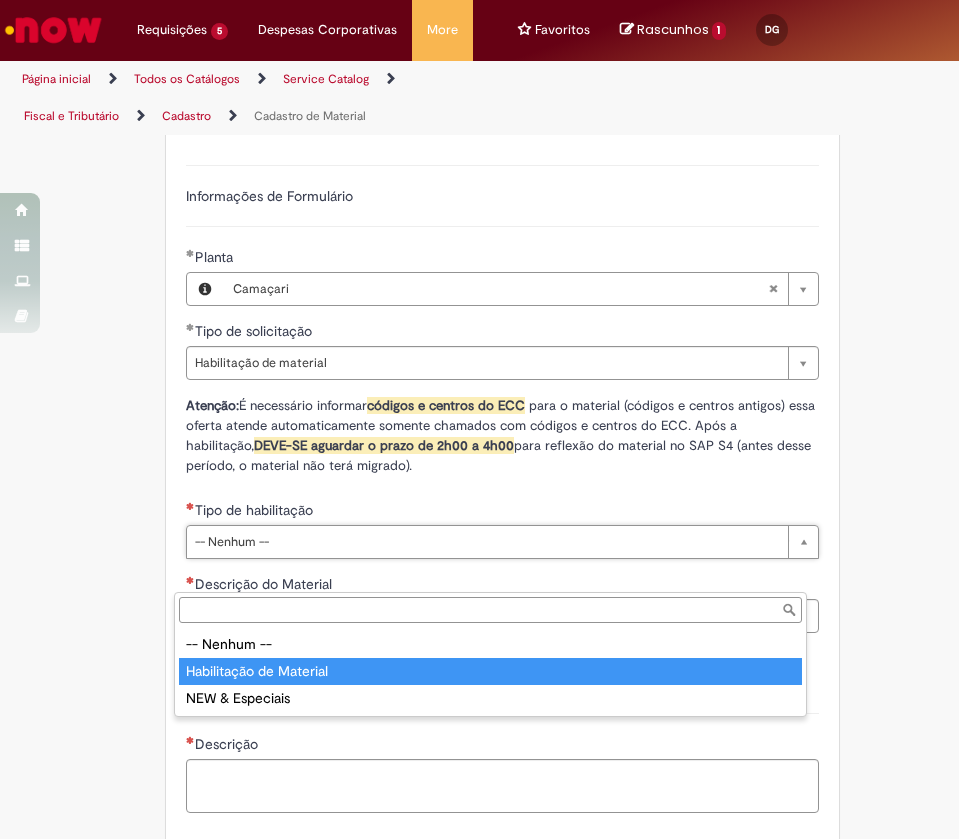 type on "**********" 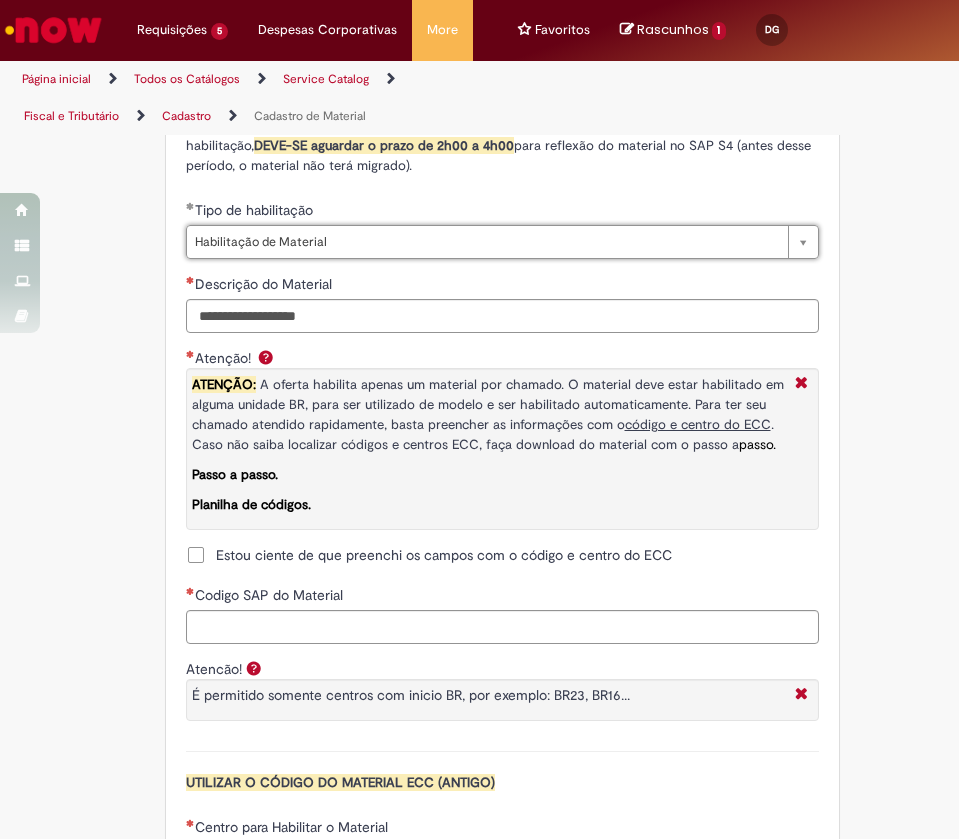 scroll, scrollTop: 2100, scrollLeft: 0, axis: vertical 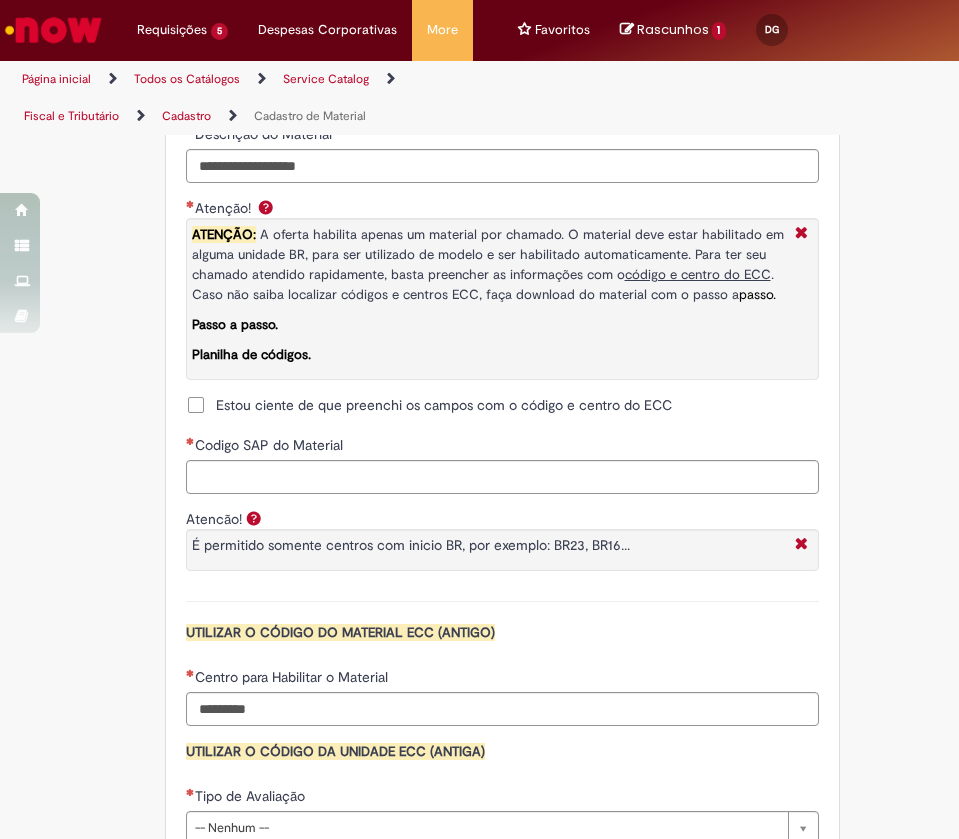 click on "Estou ciente de que preenchi os campos com o código e centro do ECC" at bounding box center [444, 405] 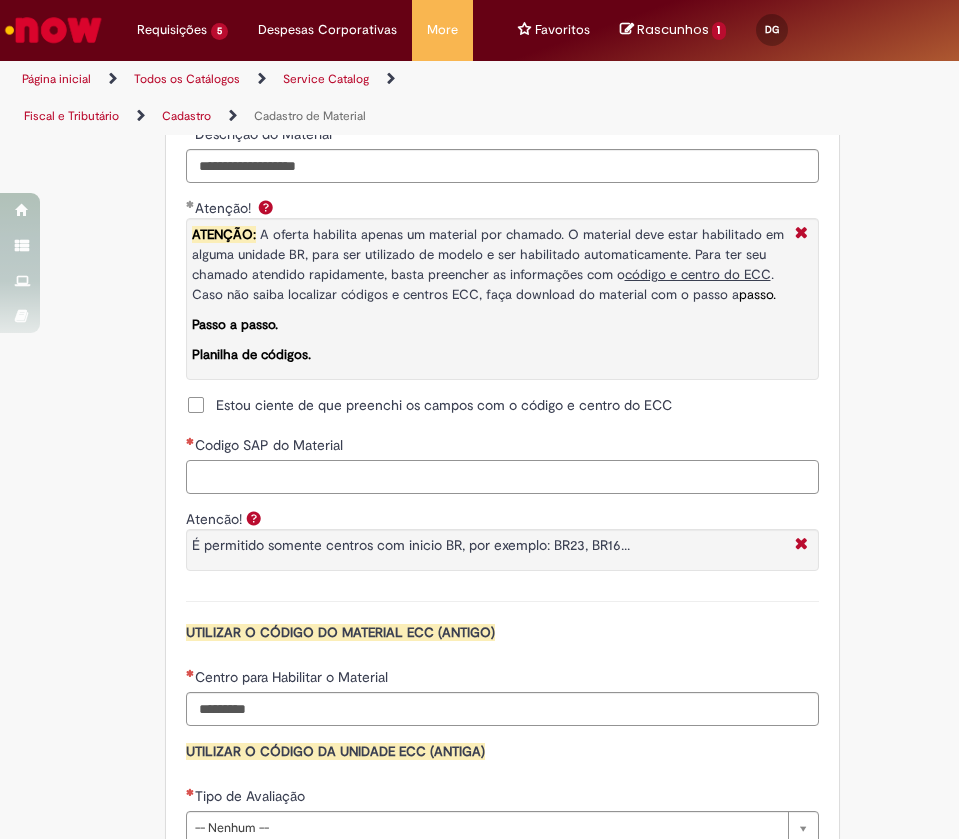click on "Codigo SAP do Material" at bounding box center (502, 477) 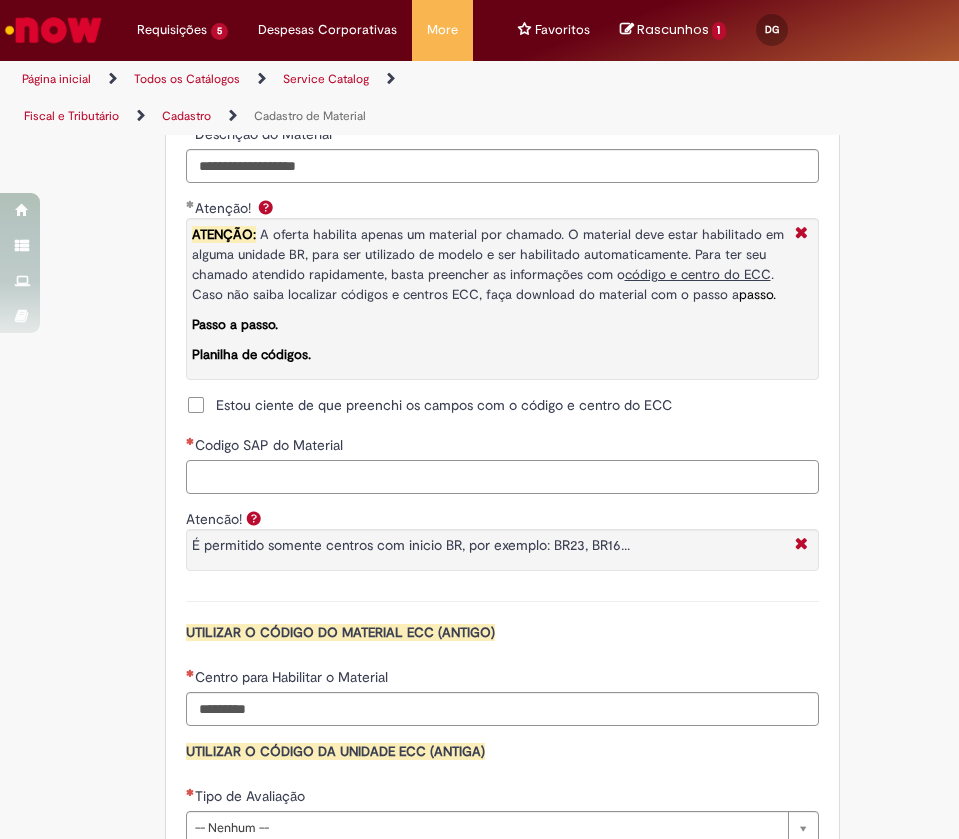 click on "Codigo SAP do Material" at bounding box center (502, 477) 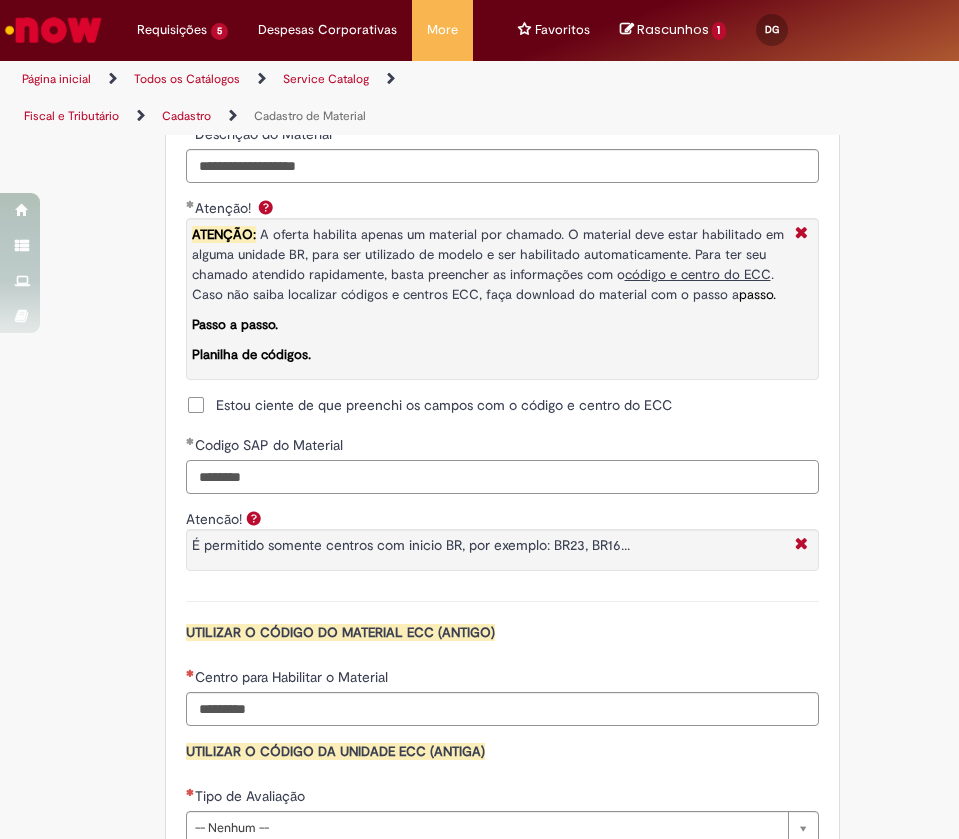 scroll, scrollTop: 2250, scrollLeft: 0, axis: vertical 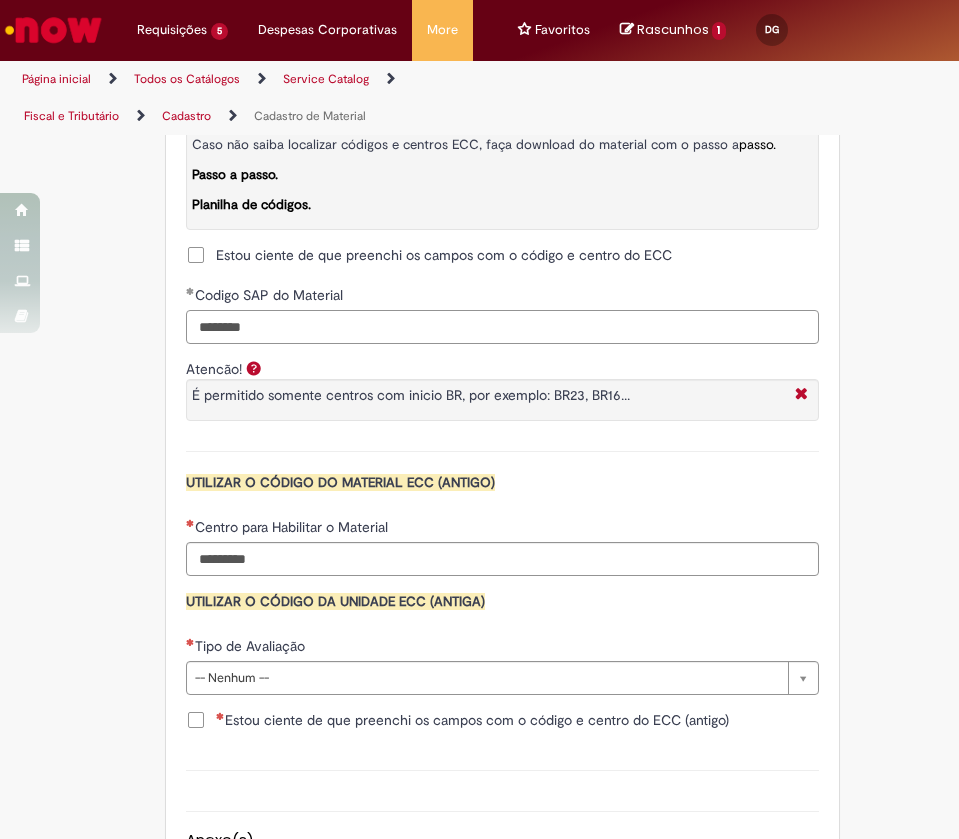 type on "********" 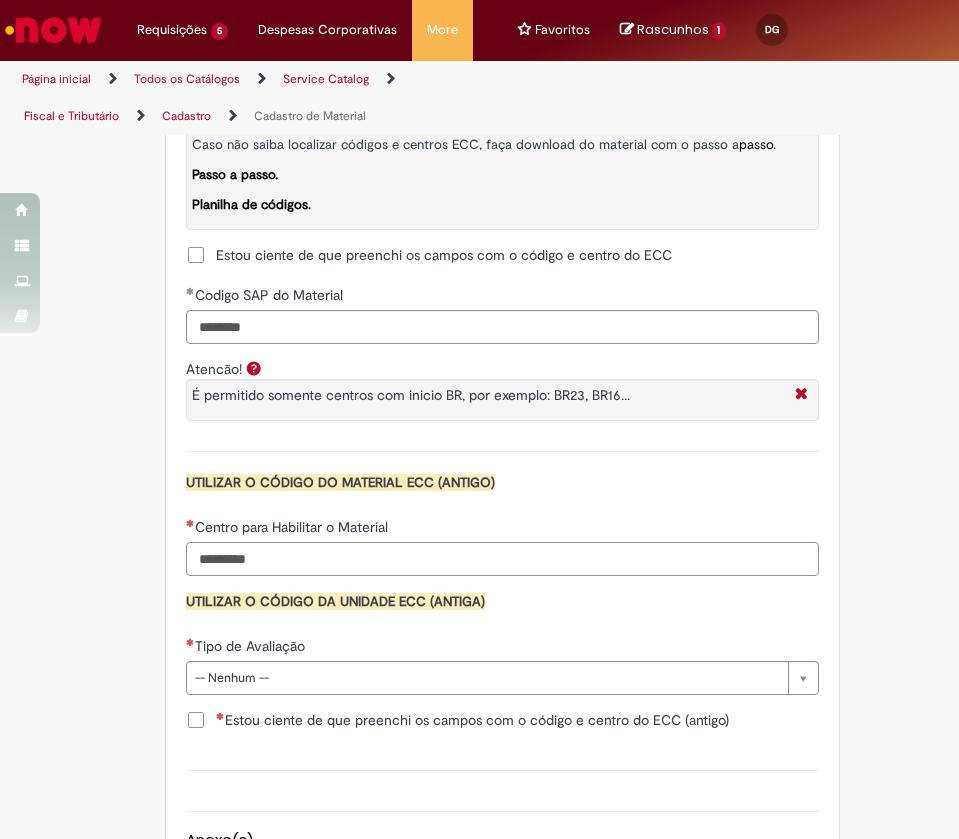 click on "Centro para Habilitar o Material" at bounding box center (502, 559) 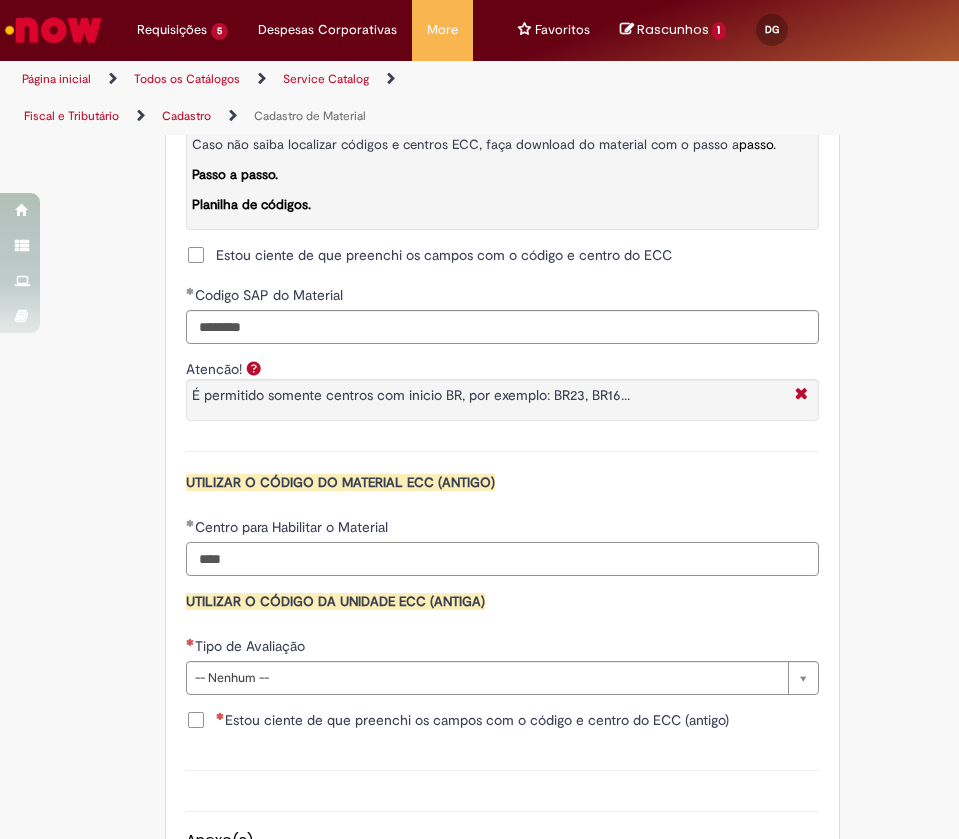 drag, startPoint x: 201, startPoint y: 599, endPoint x: 154, endPoint y: 596, distance: 47.095646 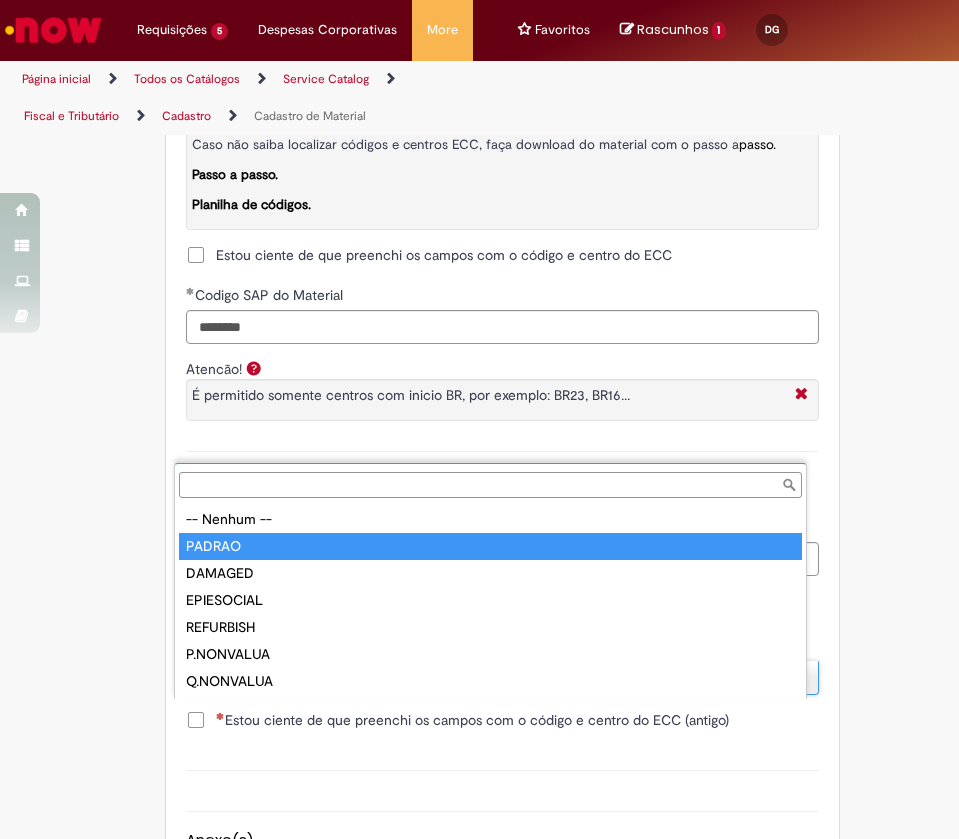 type on "******" 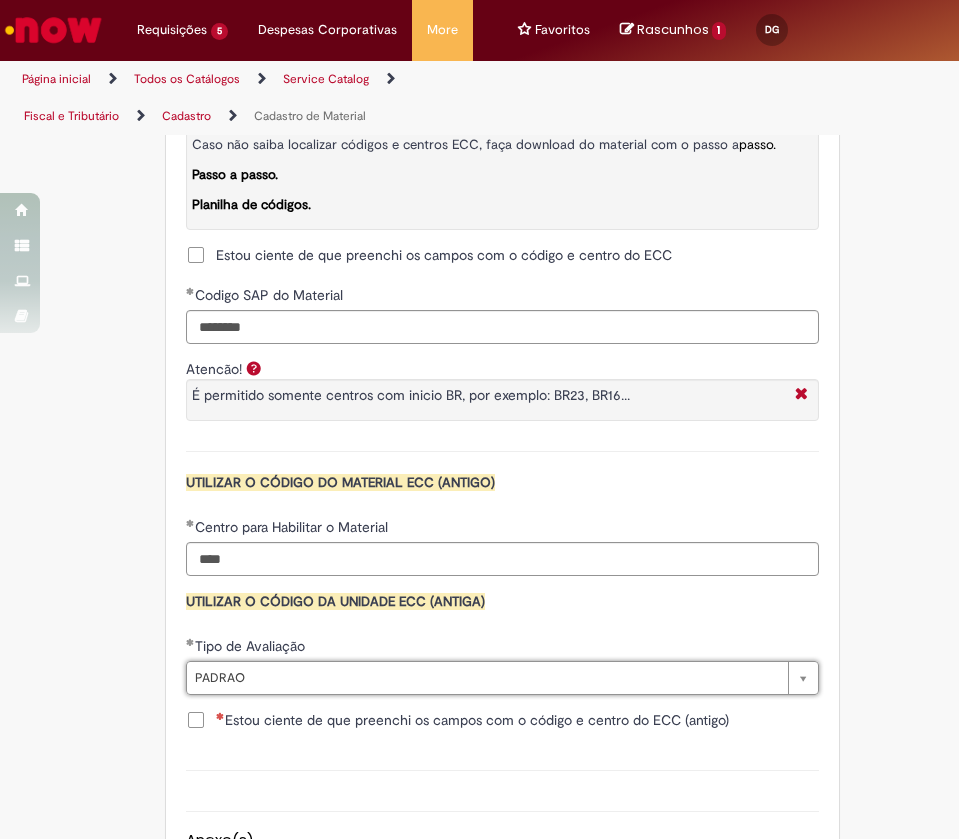 drag, startPoint x: 183, startPoint y: 763, endPoint x: 196, endPoint y: 755, distance: 15.264338 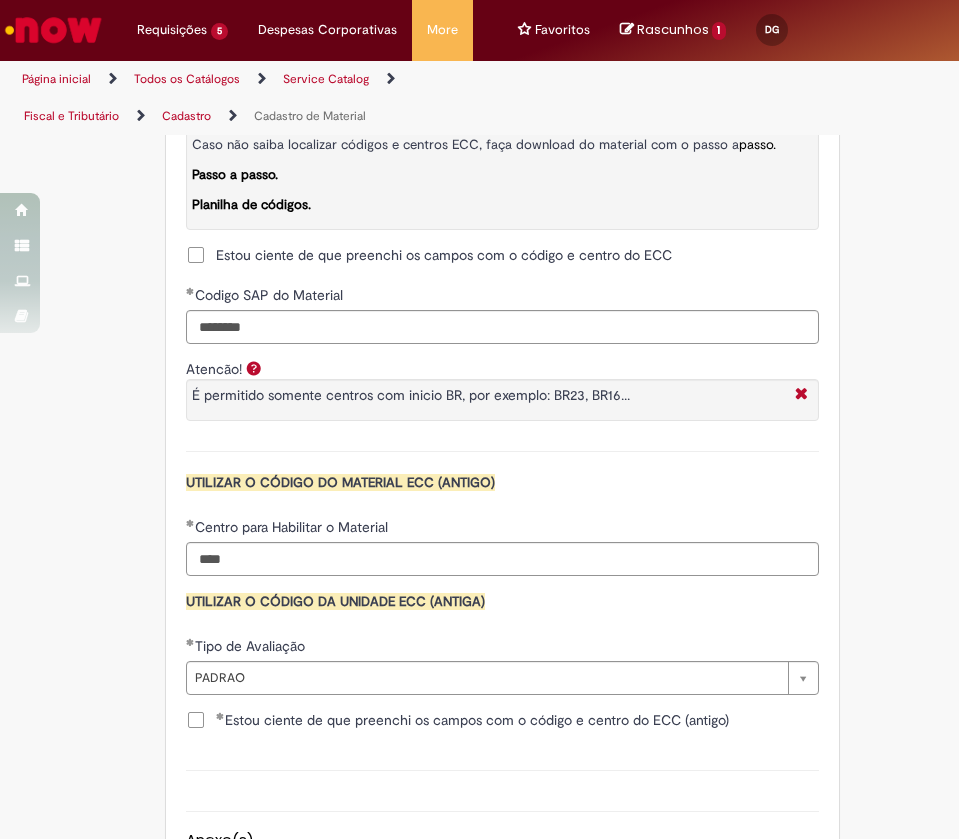 scroll, scrollTop: 1800, scrollLeft: 0, axis: vertical 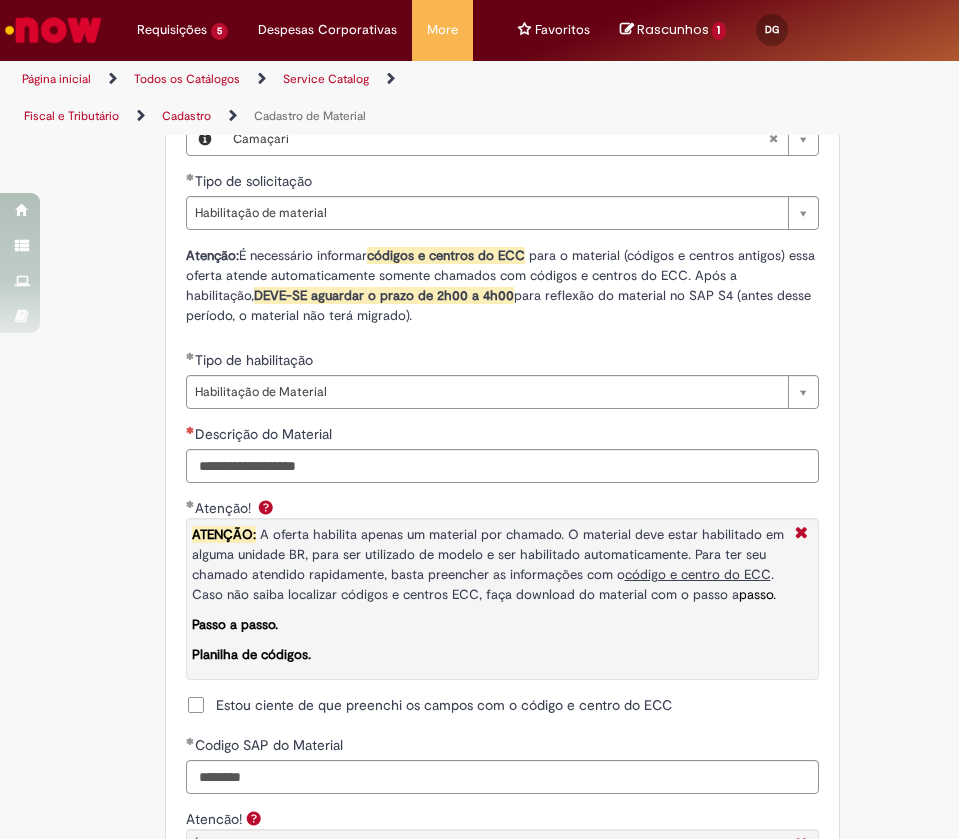 click on "**********" at bounding box center (502, 600) 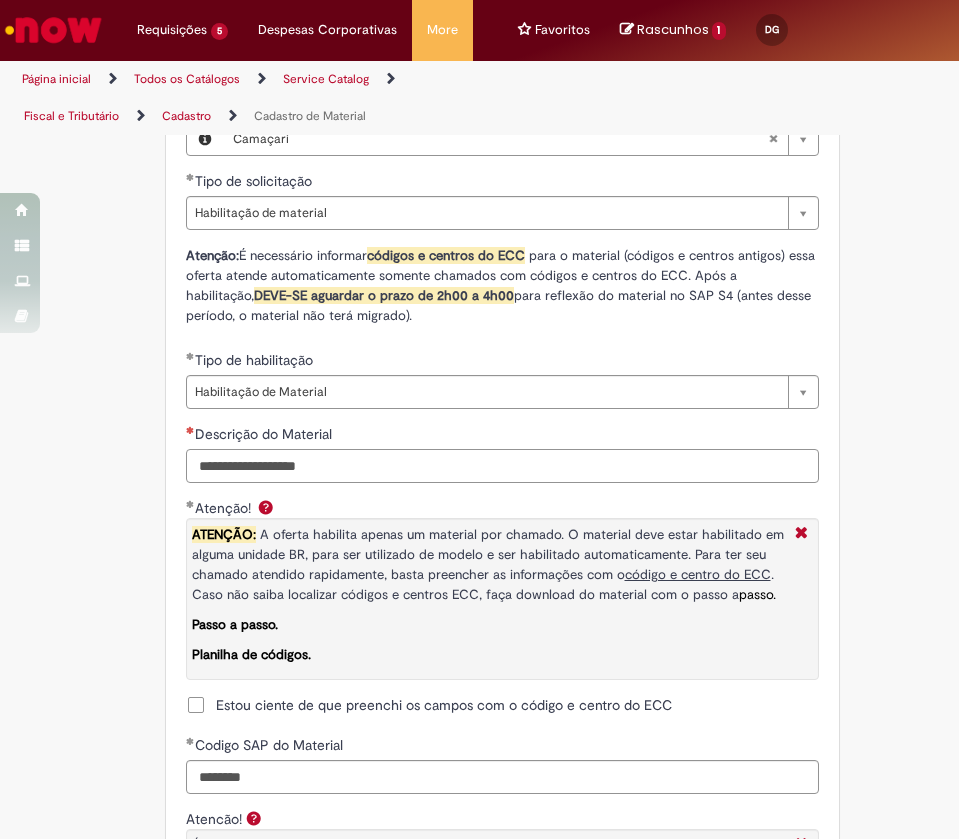click on "Descrição do Material" at bounding box center (502, 466) 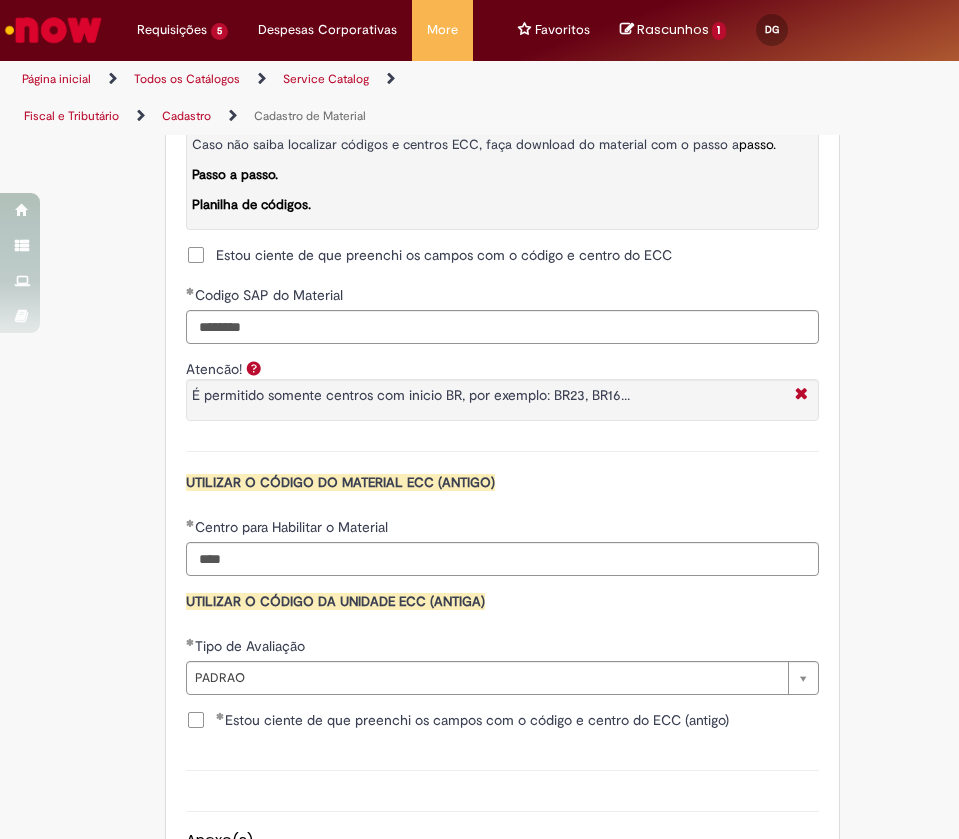 scroll, scrollTop: 2665, scrollLeft: 0, axis: vertical 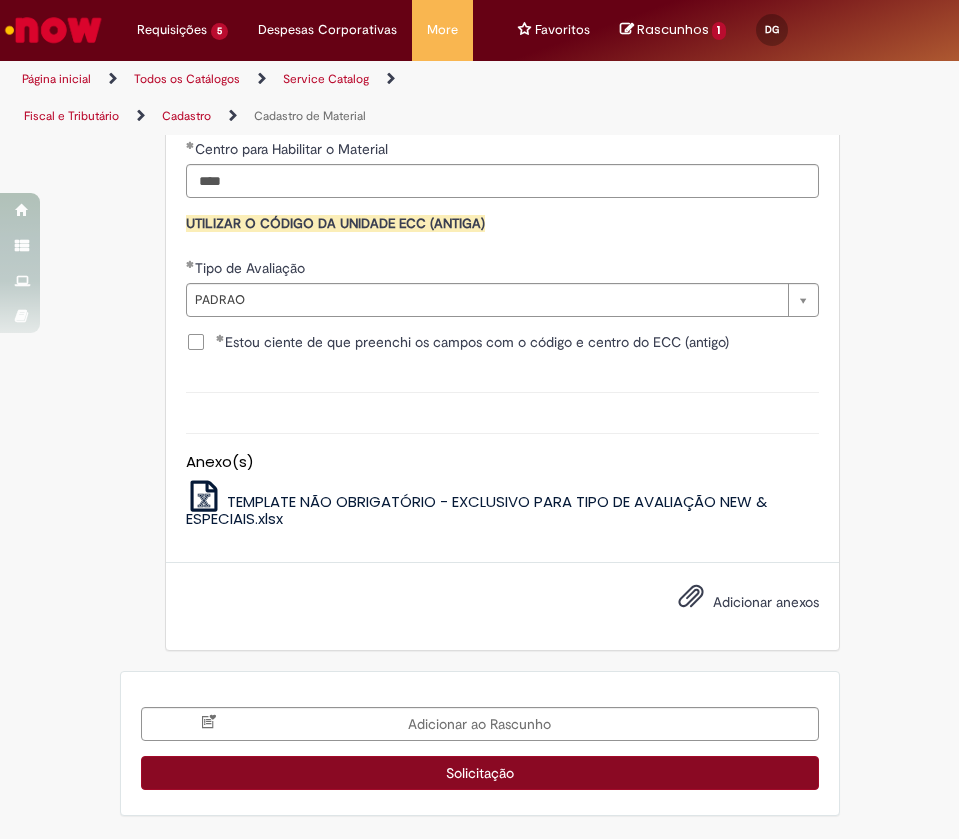 type on "**********" 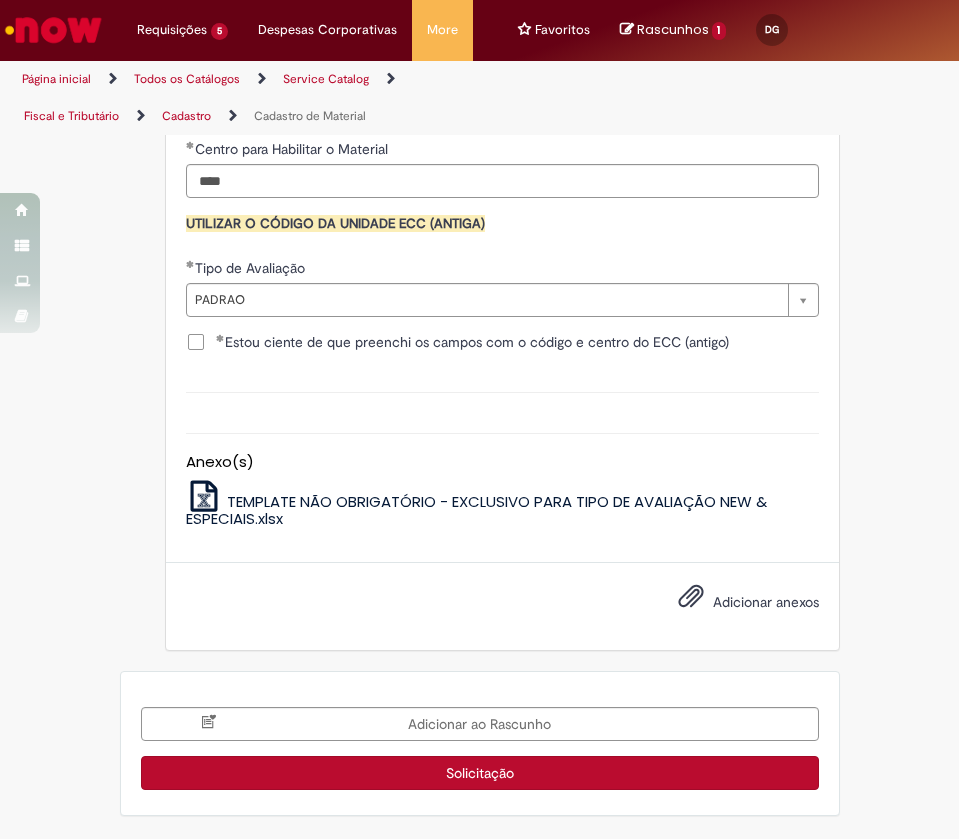 click on "Solicitação" at bounding box center (480, 773) 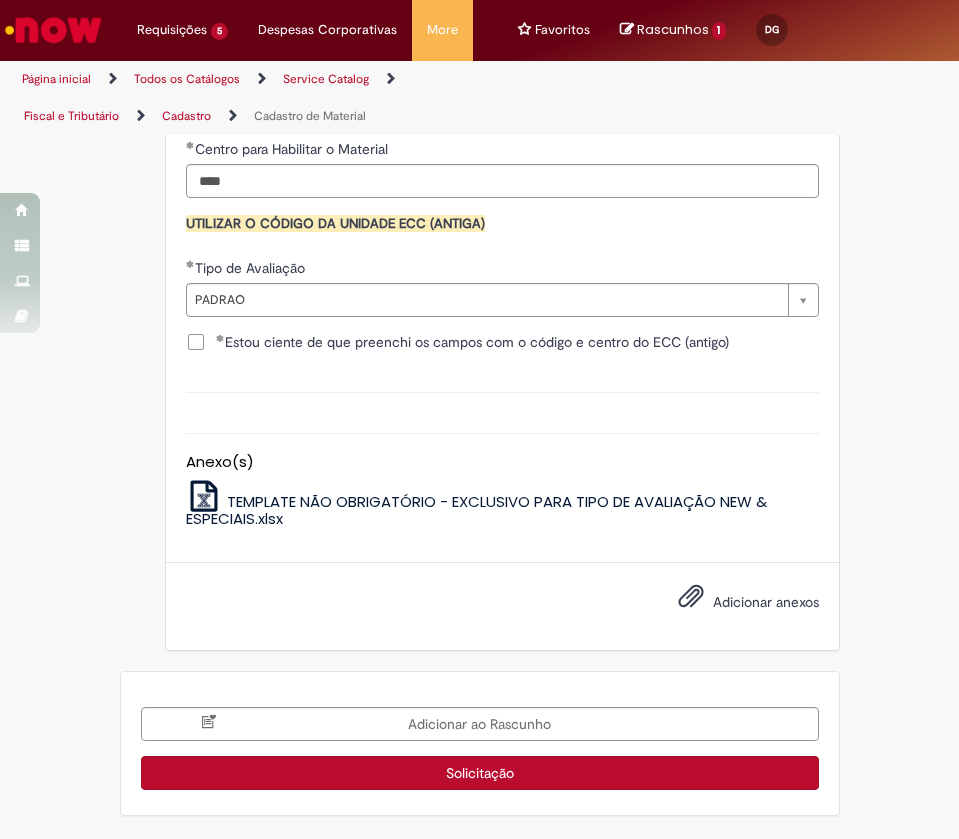 scroll, scrollTop: 2638, scrollLeft: 0, axis: vertical 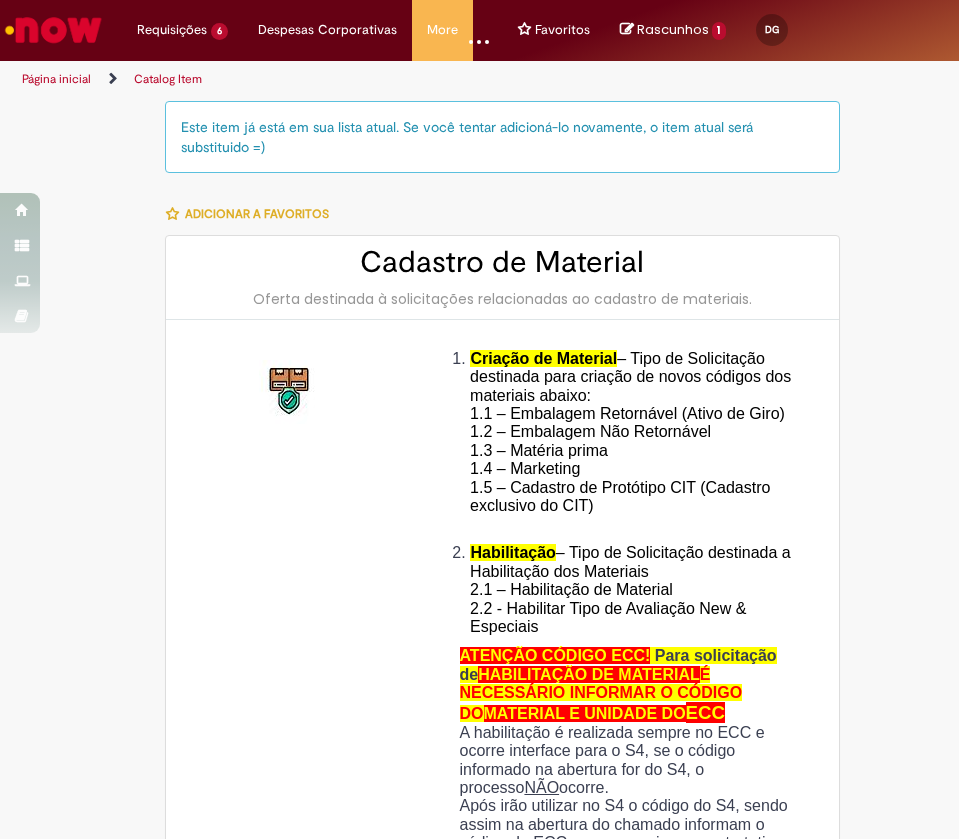 type on "**********" 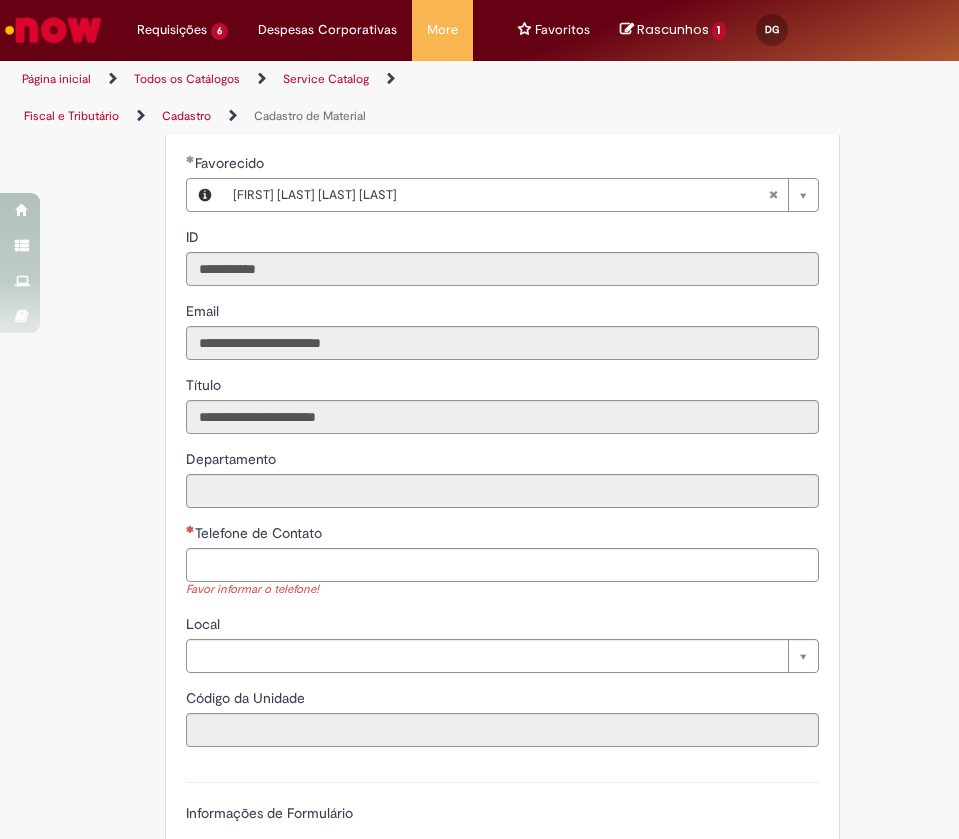 scroll, scrollTop: 1350, scrollLeft: 0, axis: vertical 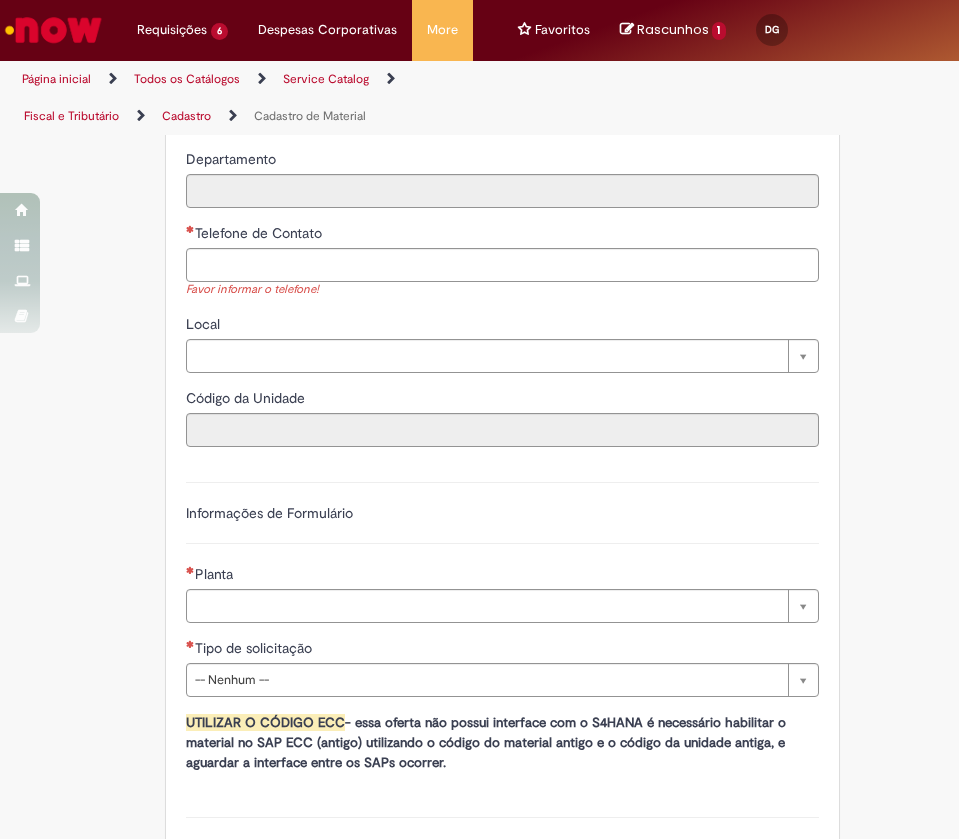 click on "Local" at bounding box center [502, 326] 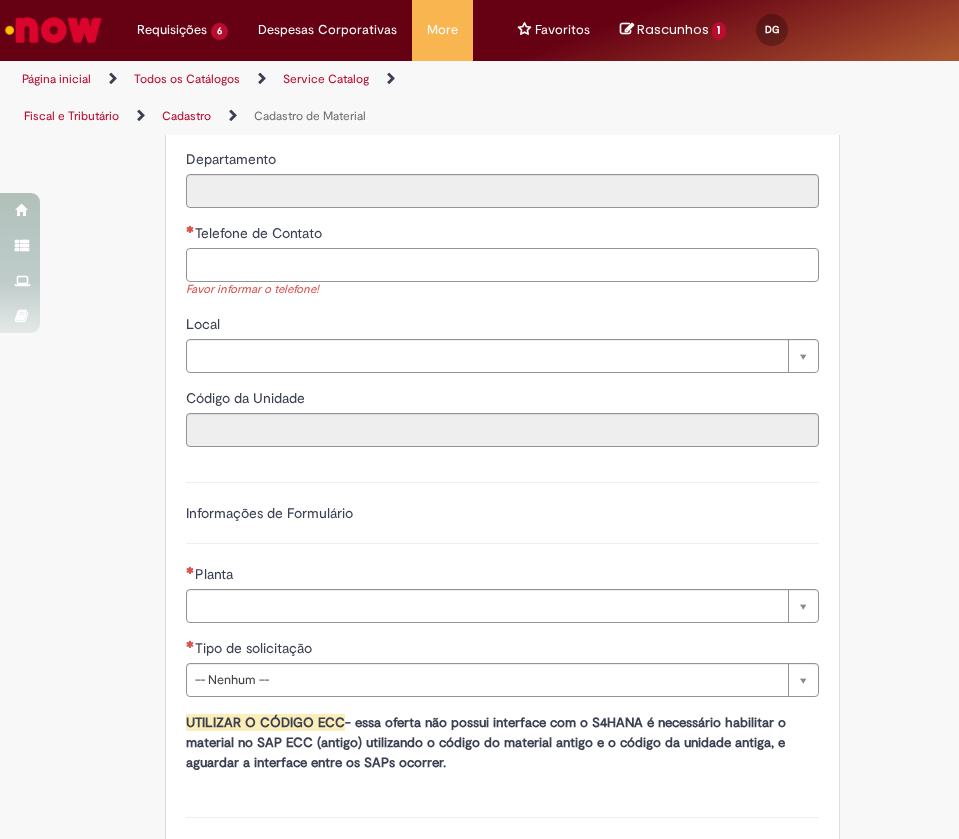 click on "Telefone de Contato" at bounding box center [502, 265] 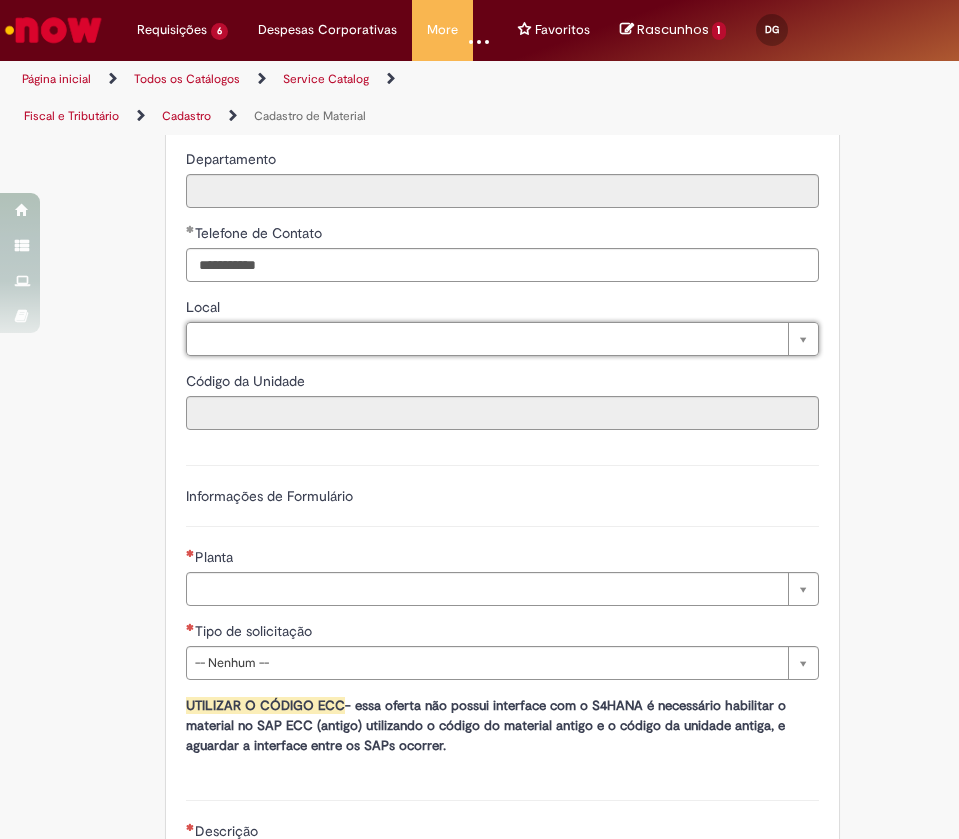 type on "**********" 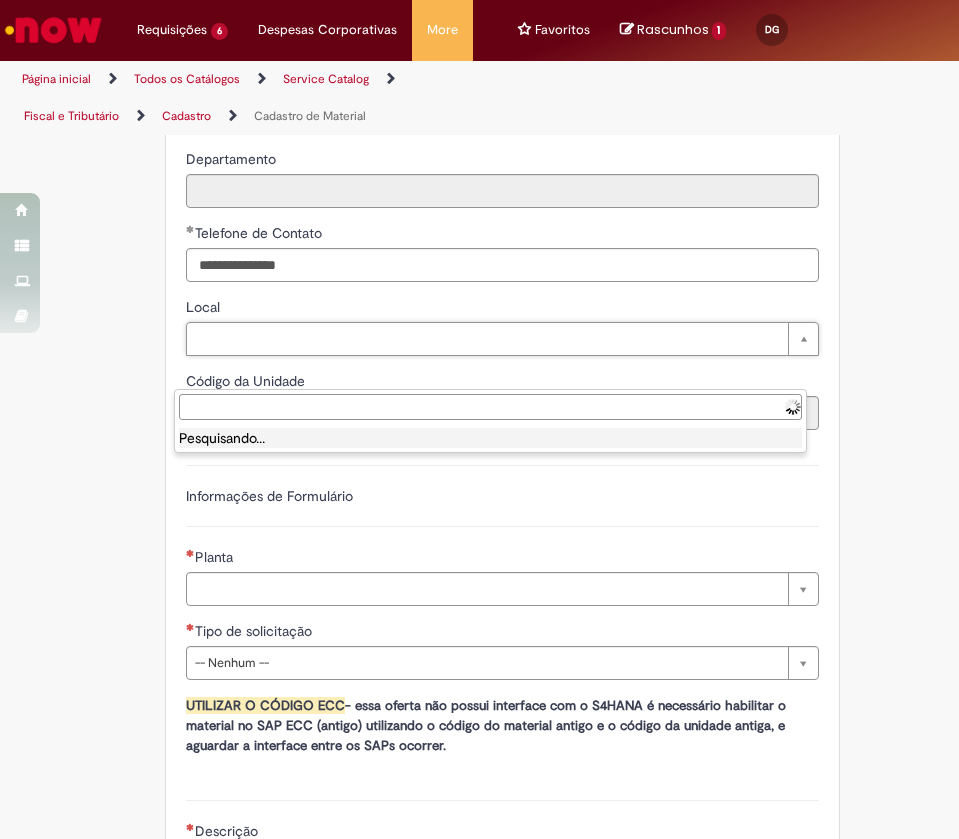 paste on "**********" 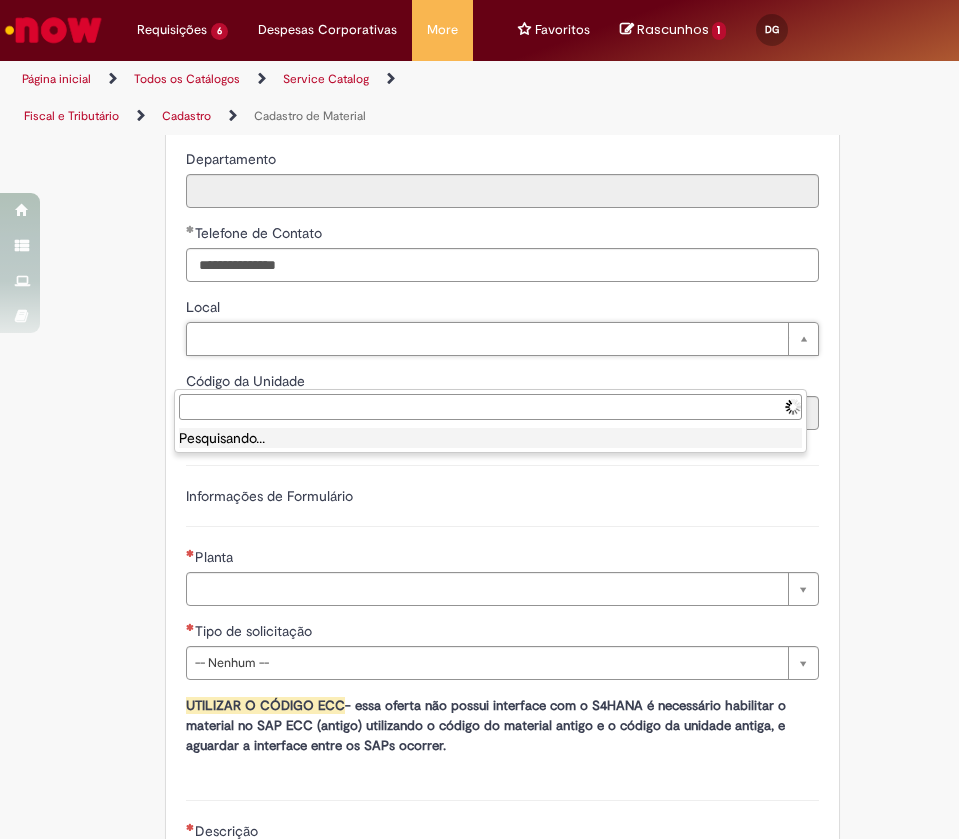 type on "**********" 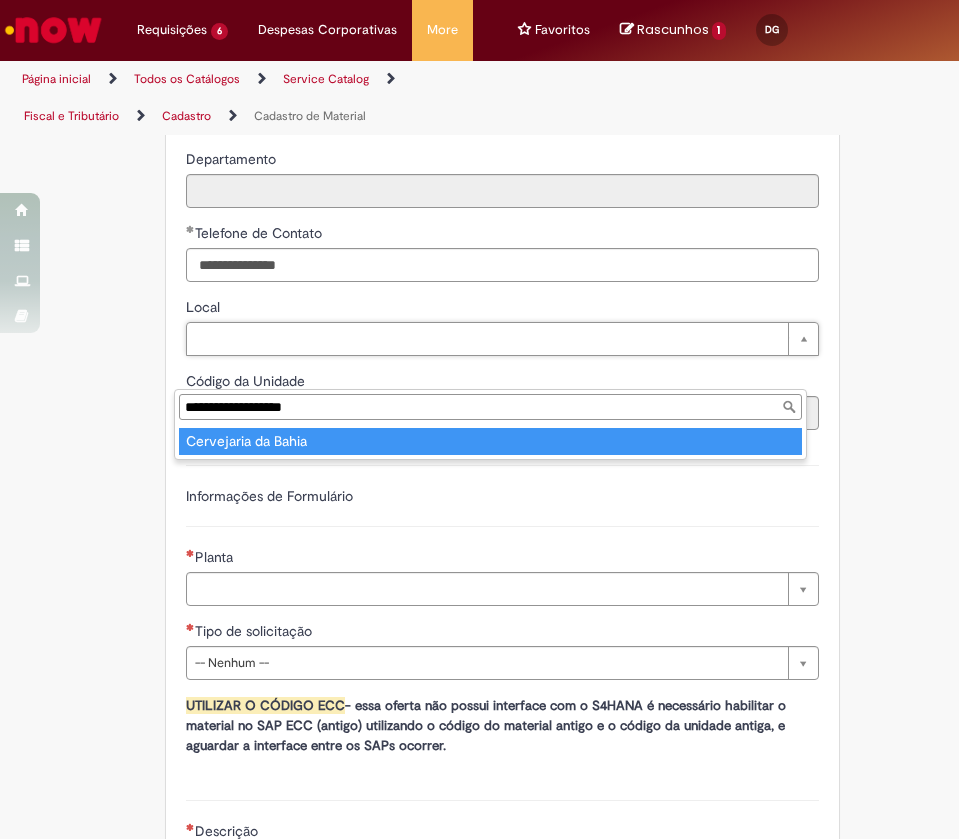 type on "**********" 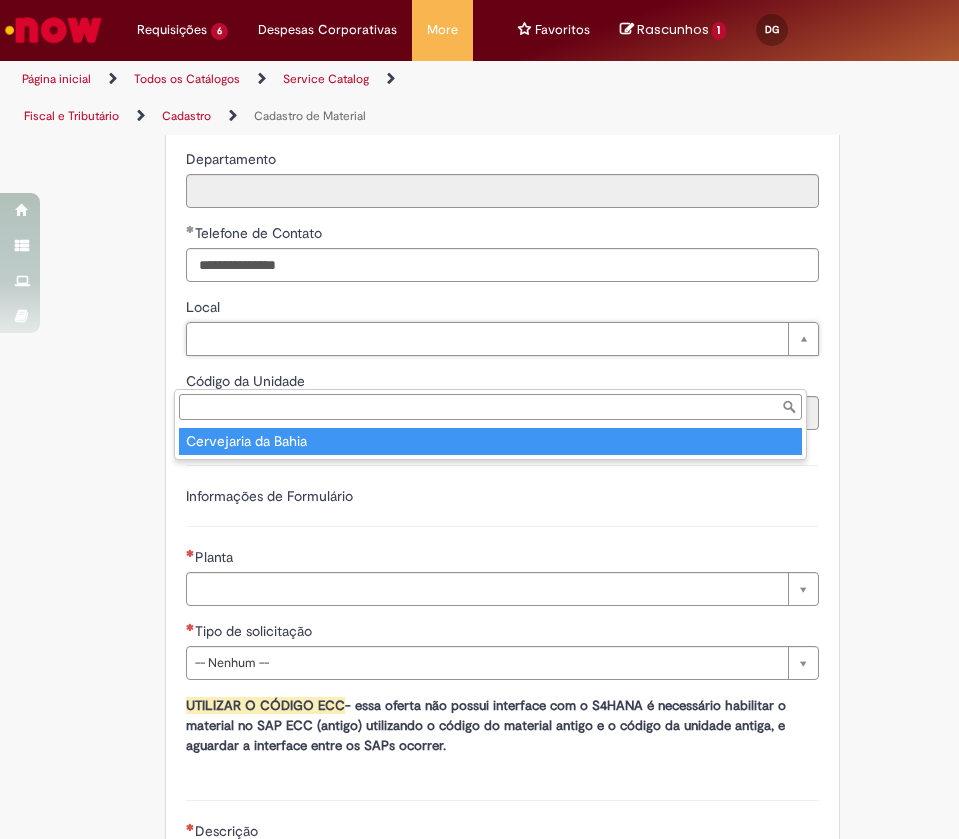 type on "****" 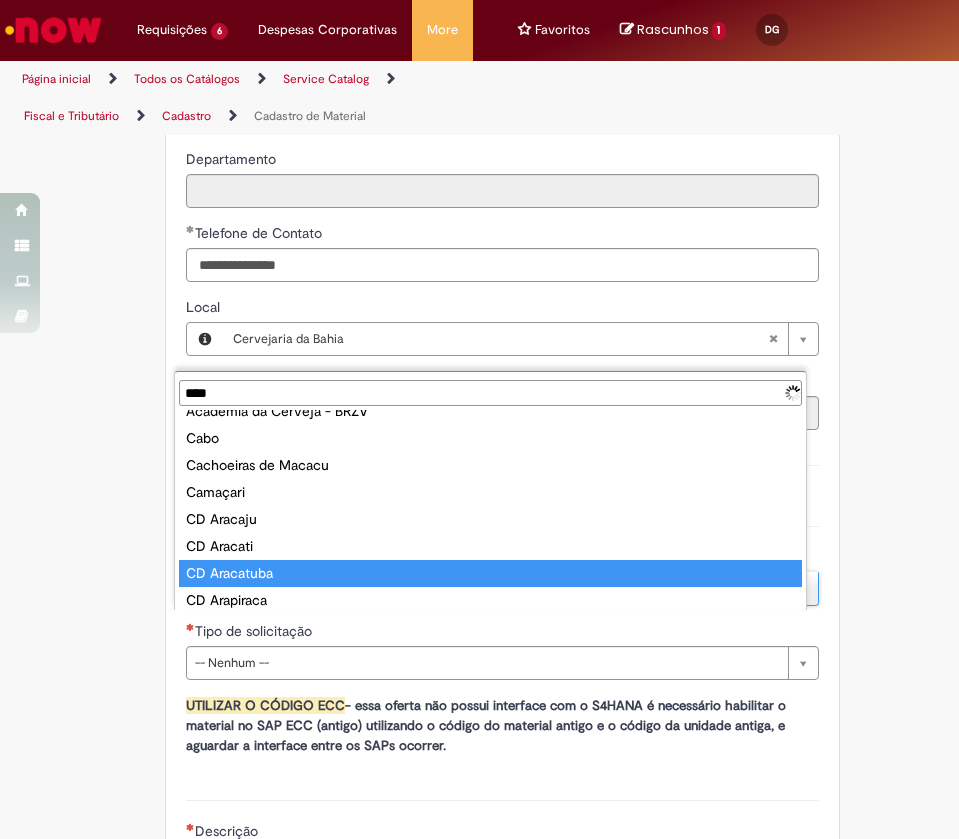 scroll, scrollTop: 0, scrollLeft: 0, axis: both 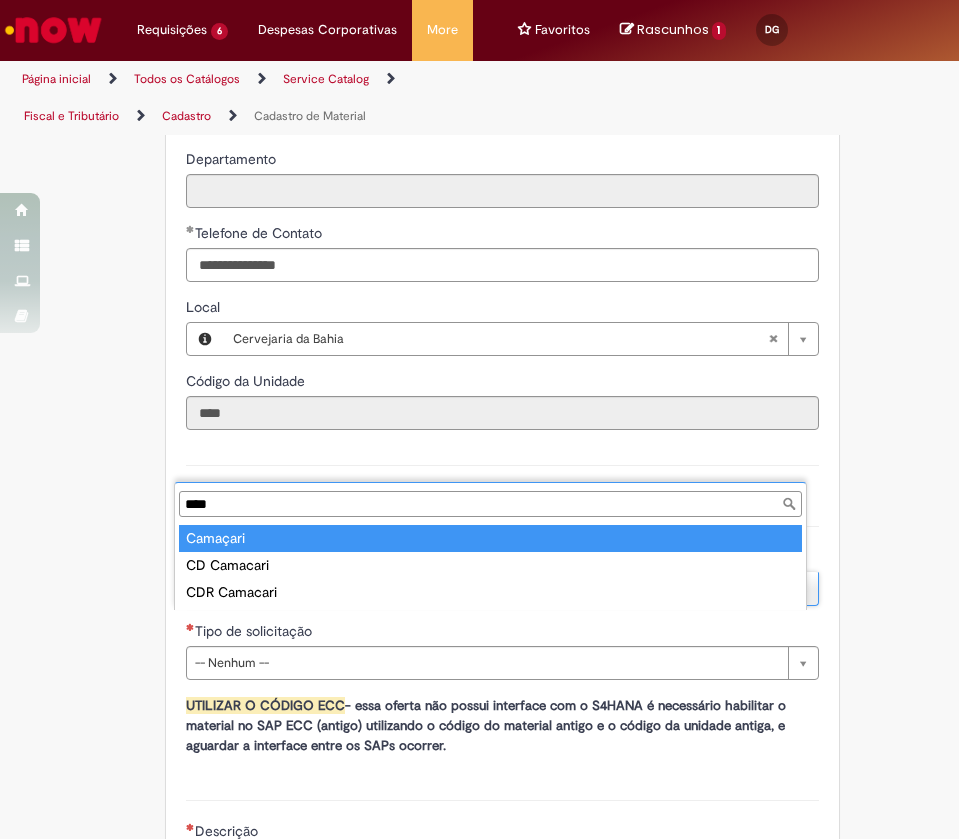 type on "****" 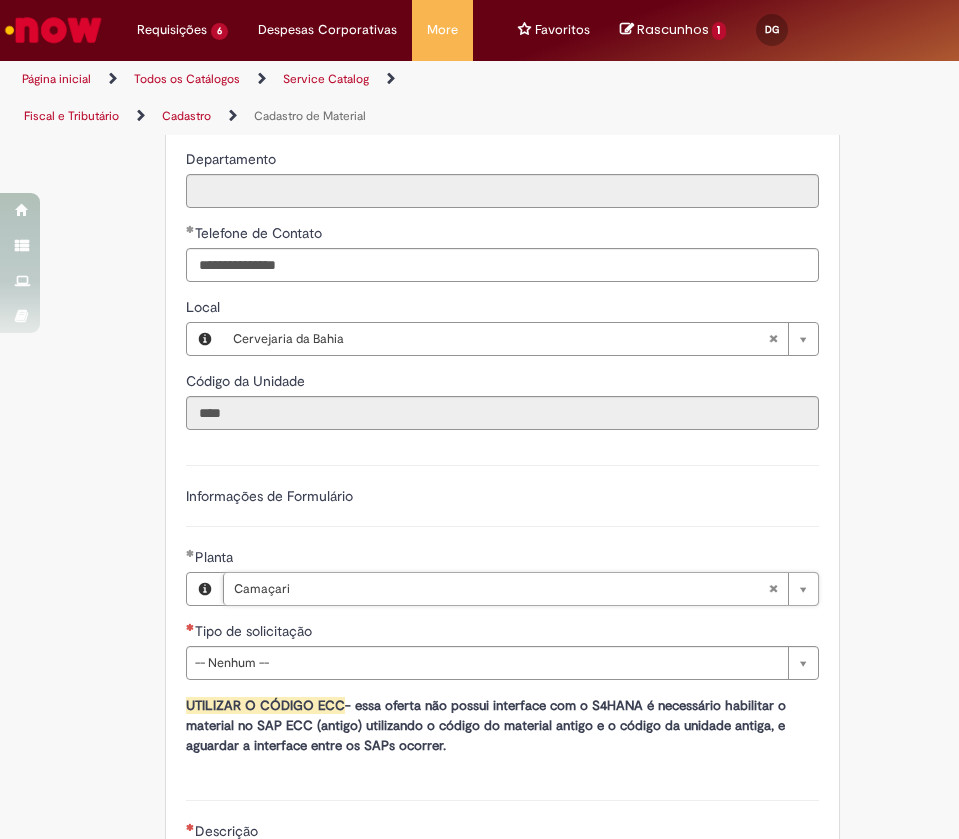 scroll, scrollTop: 1650, scrollLeft: 0, axis: vertical 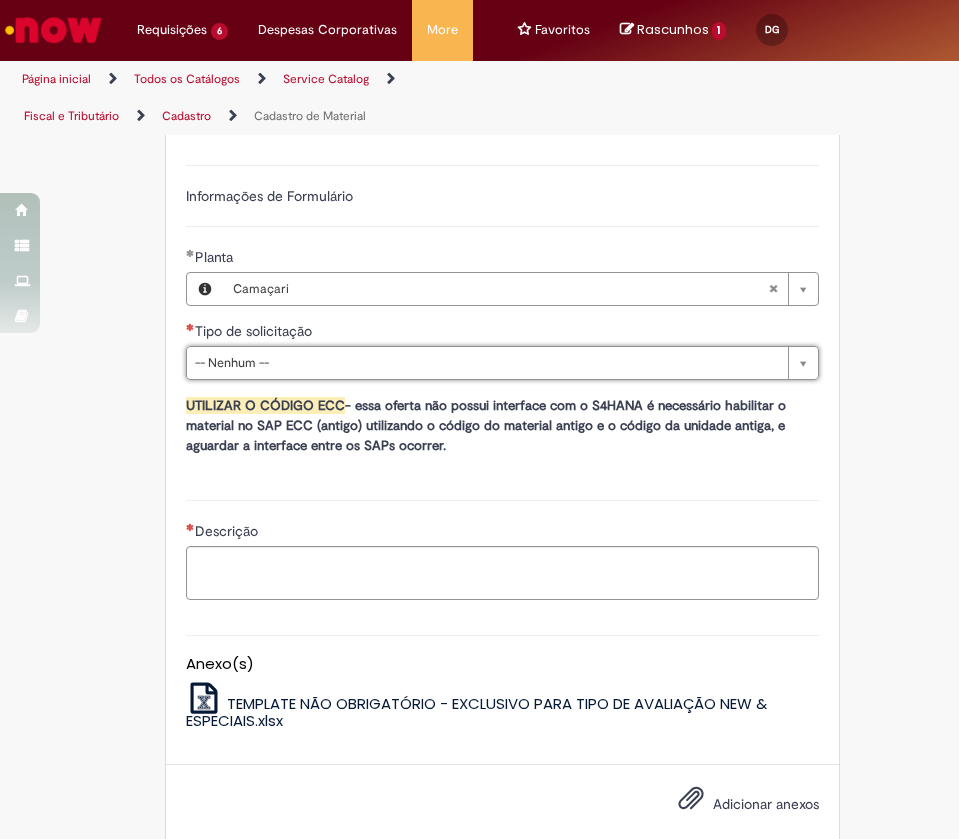 type 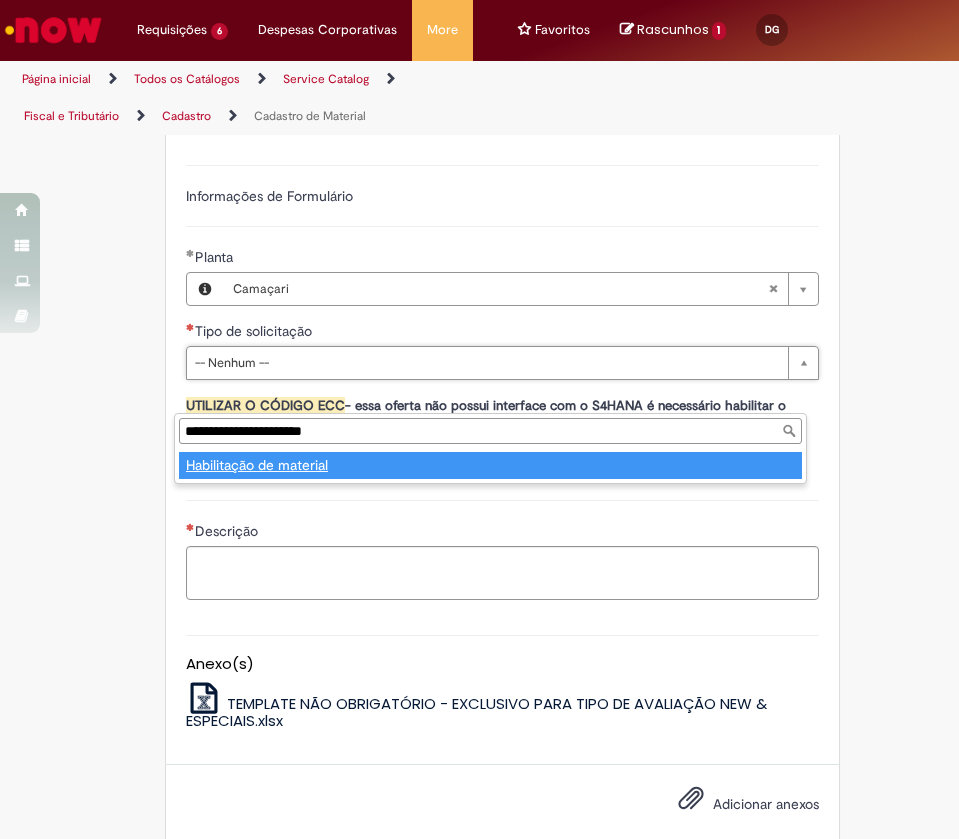 type on "**********" 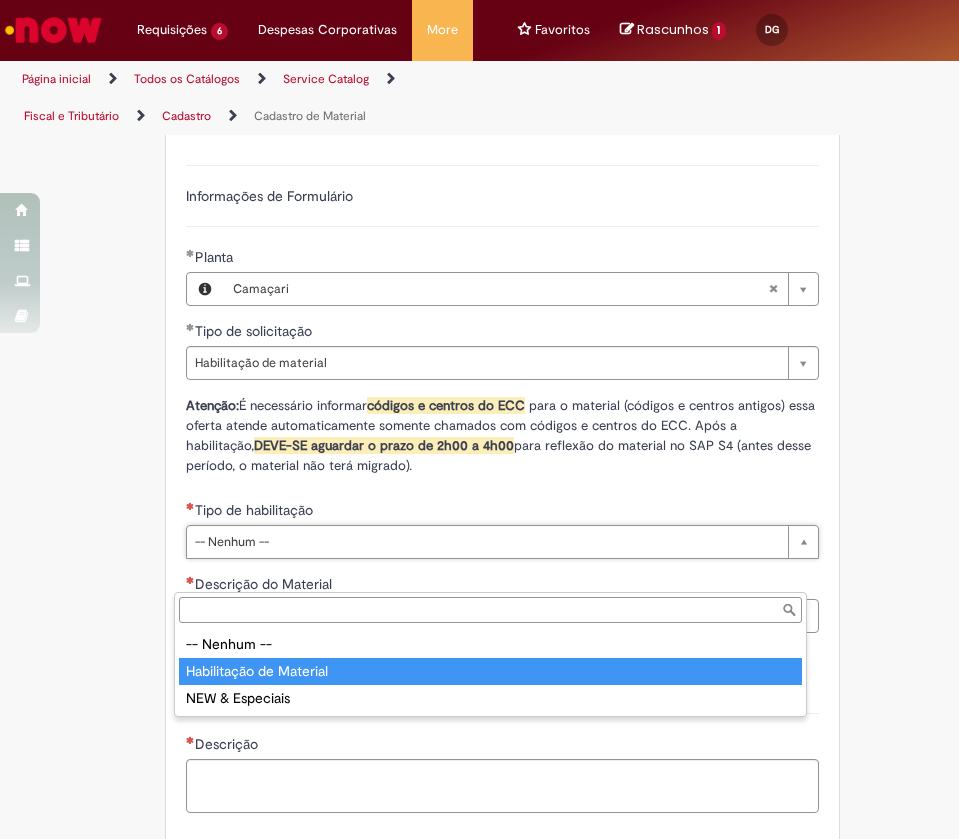 click on "Descrição do Material" at bounding box center (502, 616) 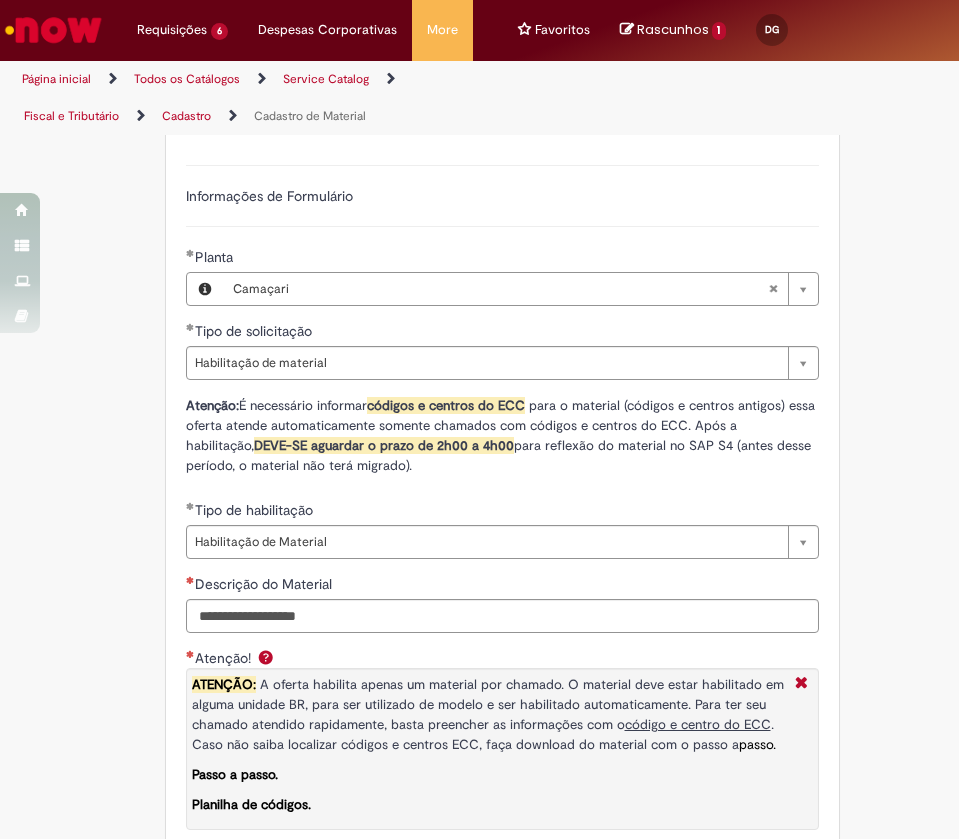 scroll, scrollTop: 1800, scrollLeft: 0, axis: vertical 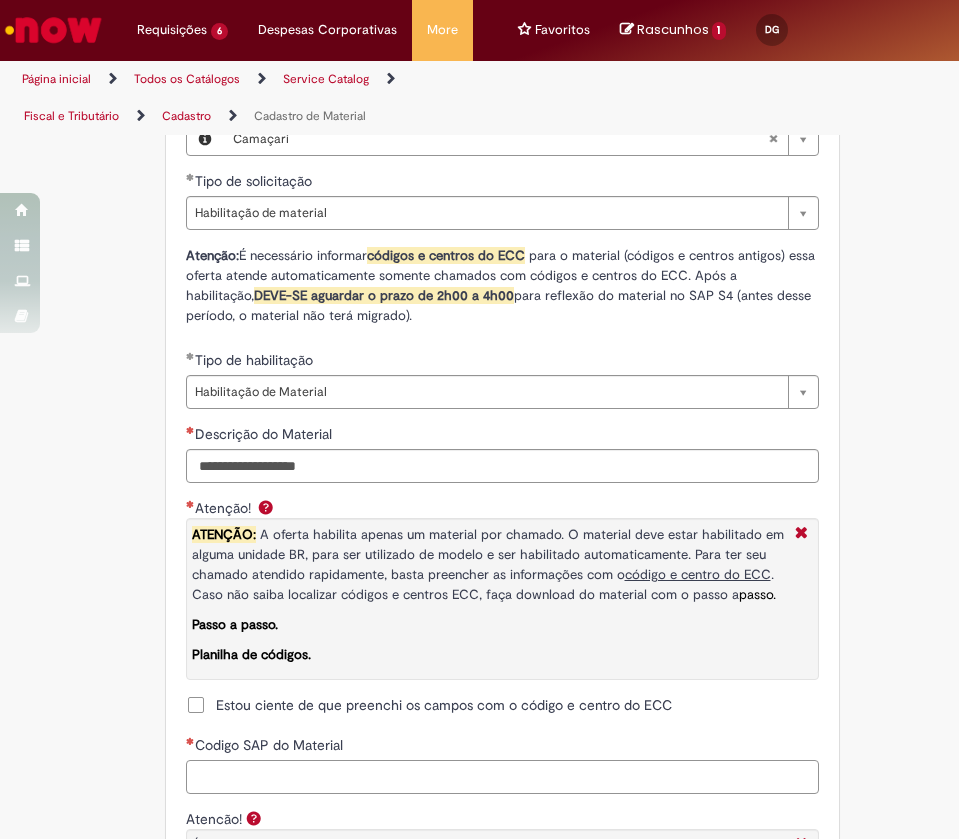 click on "Codigo SAP do Material" at bounding box center (502, 777) 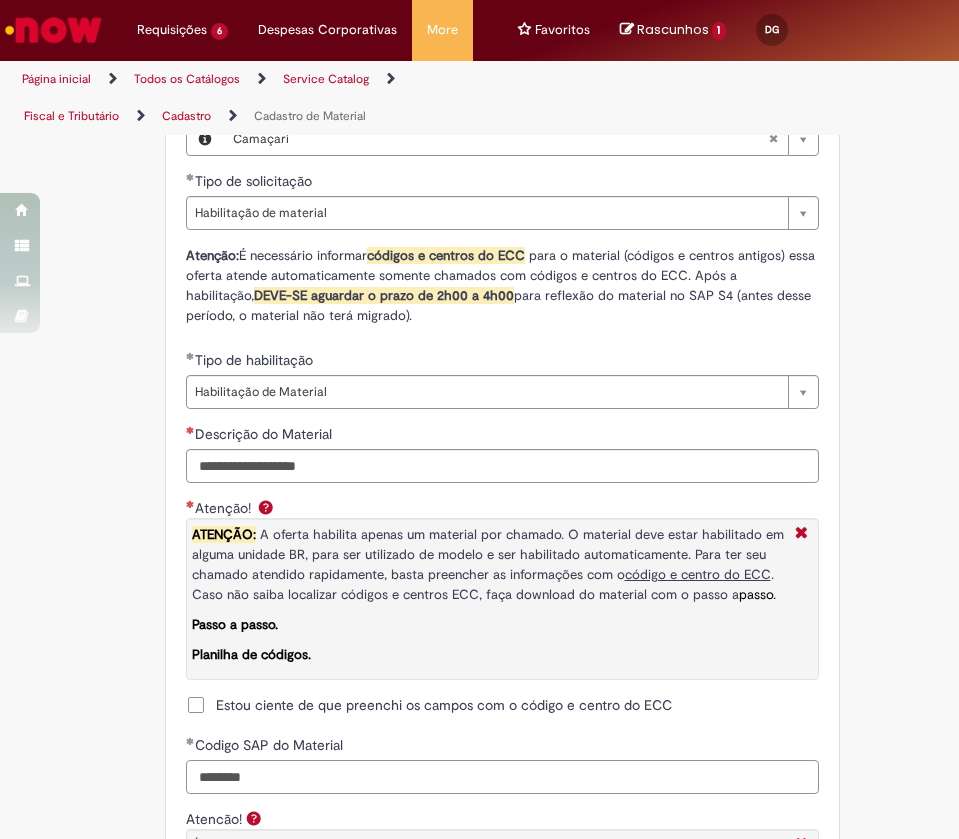 type on "********" 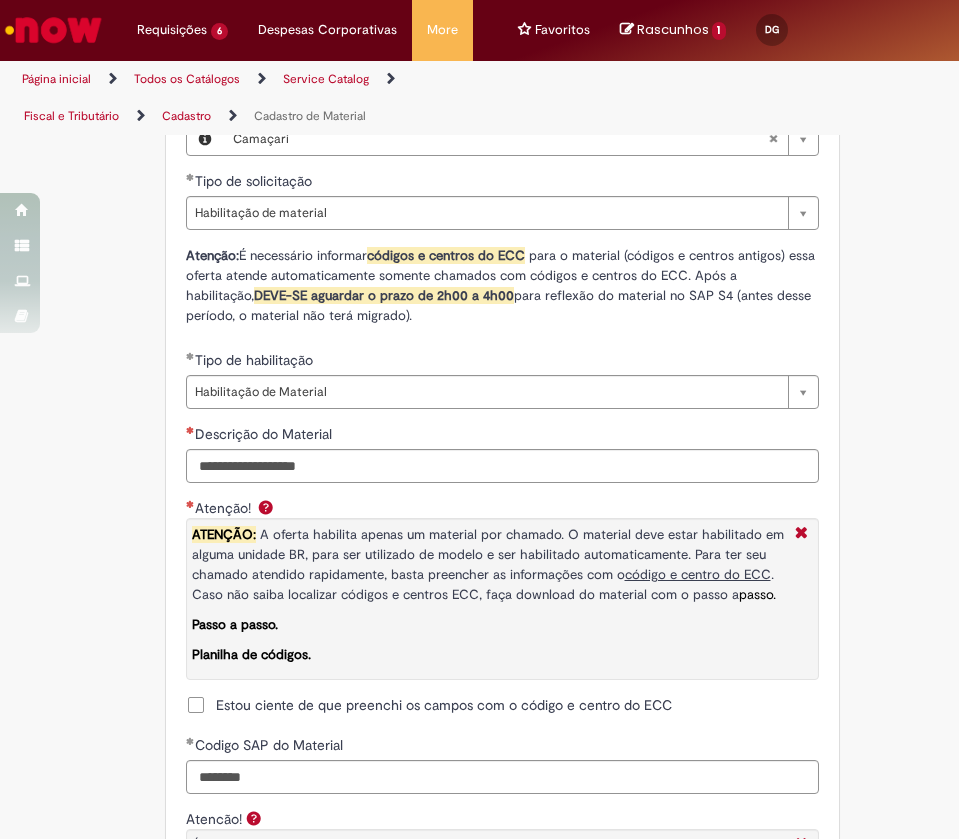 click on "Estou ciente de que preenchi os campos com o código e centro do ECC" at bounding box center [444, 705] 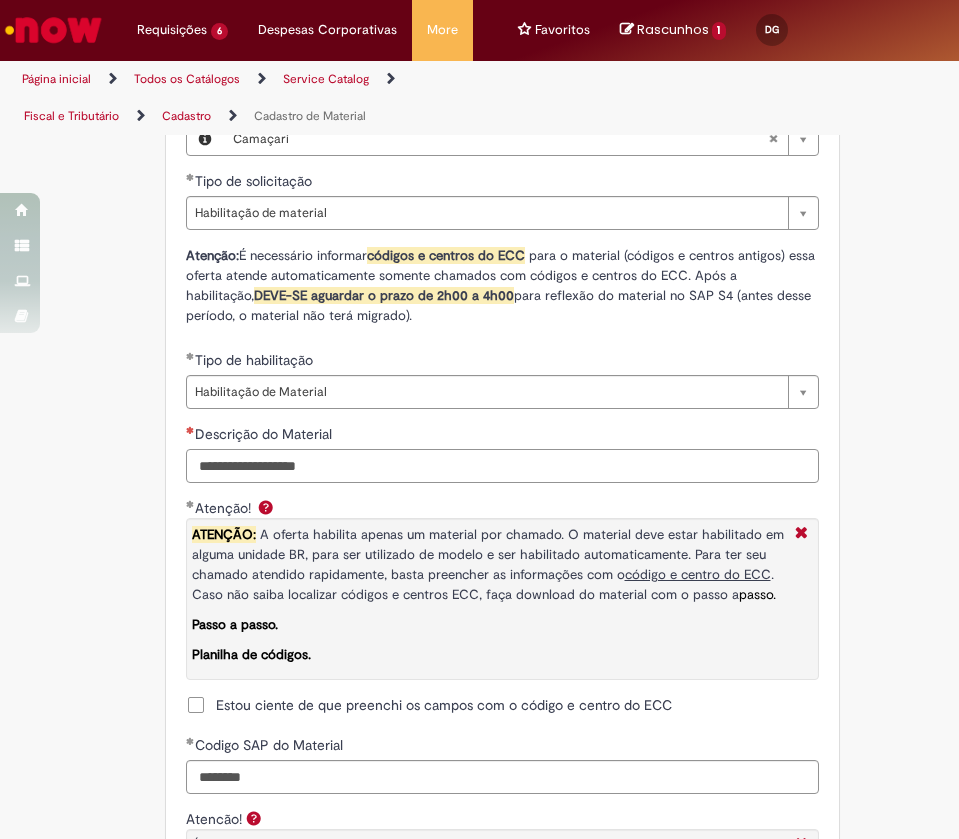 click on "Descrição do Material" at bounding box center [502, 466] 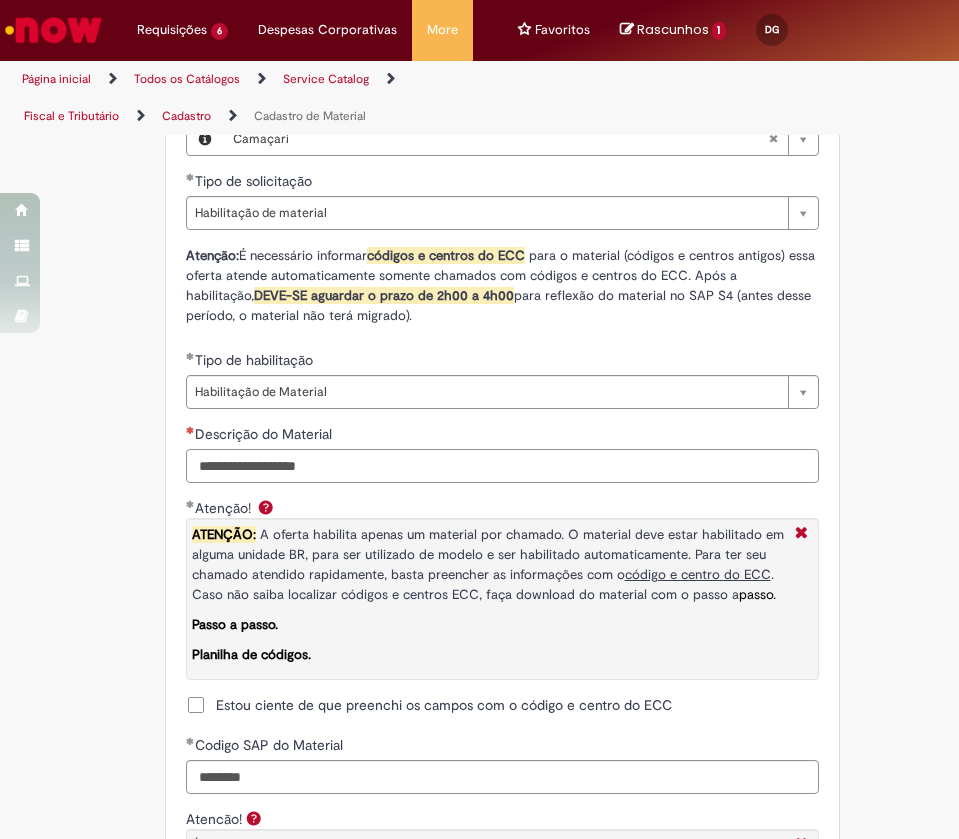 click on "Descrição do Material" at bounding box center [502, 466] 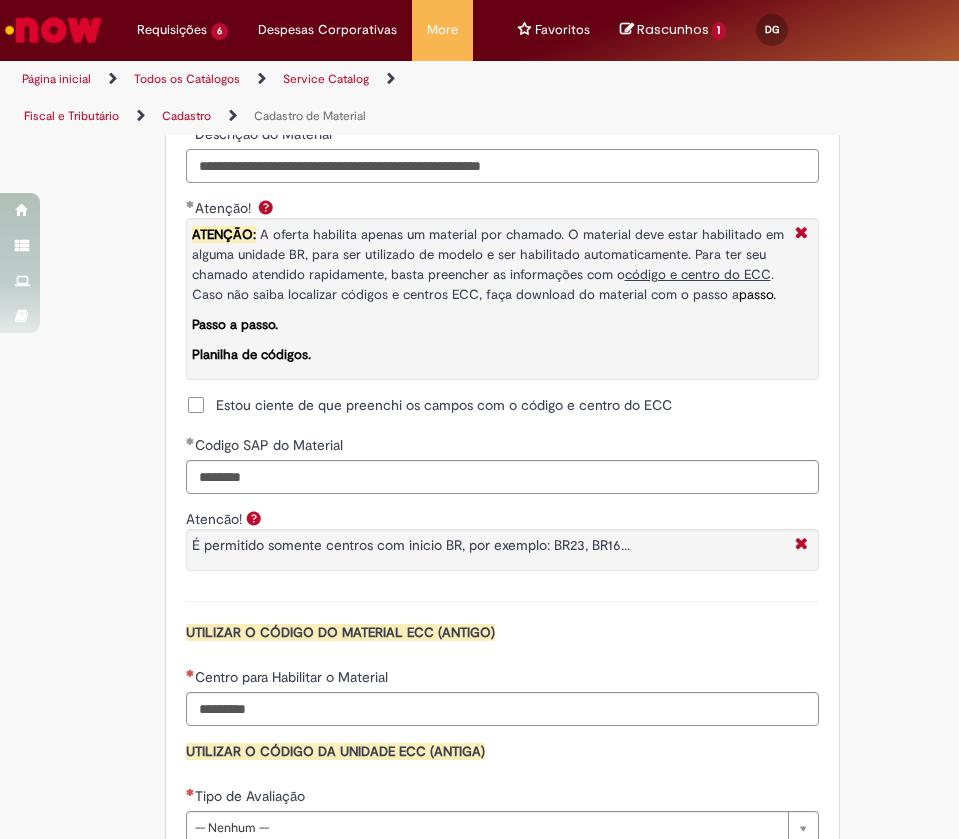 scroll, scrollTop: 2250, scrollLeft: 0, axis: vertical 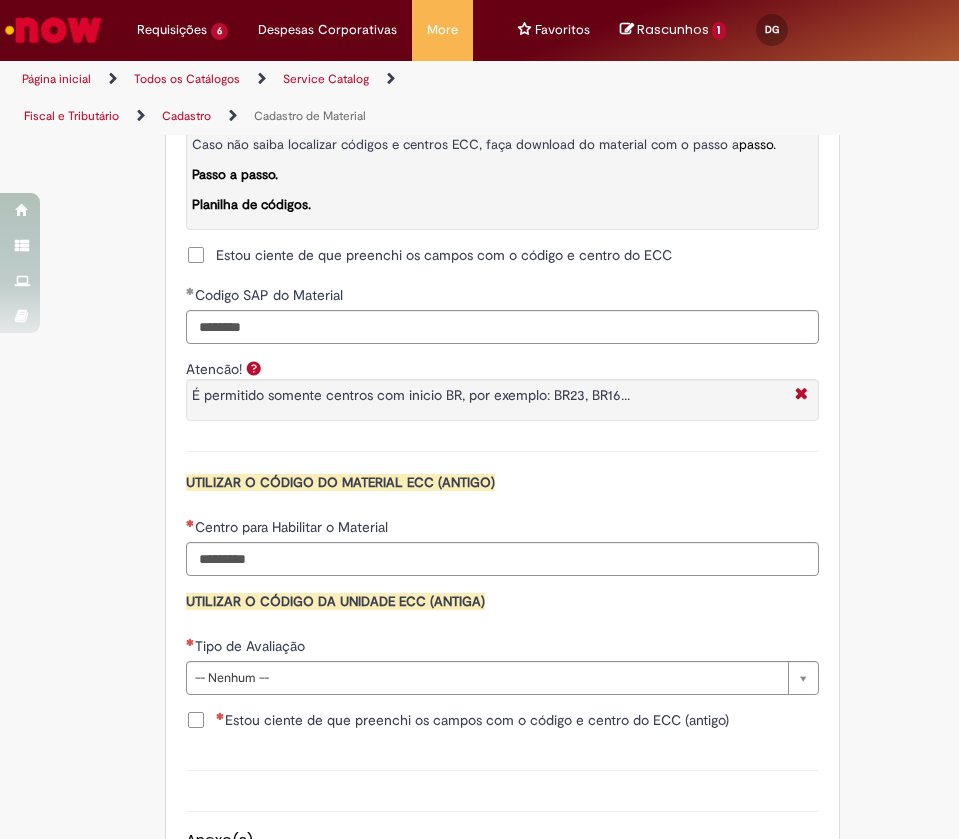 type on "**********" 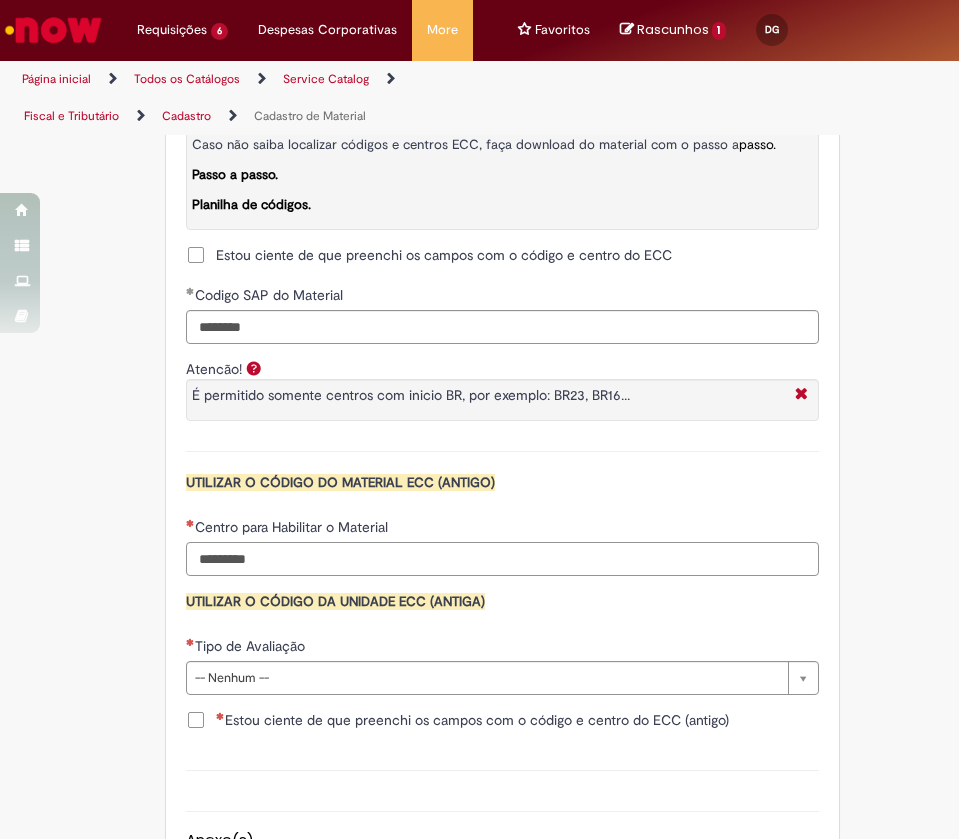 click on "Centro para Habilitar o Material" at bounding box center [502, 559] 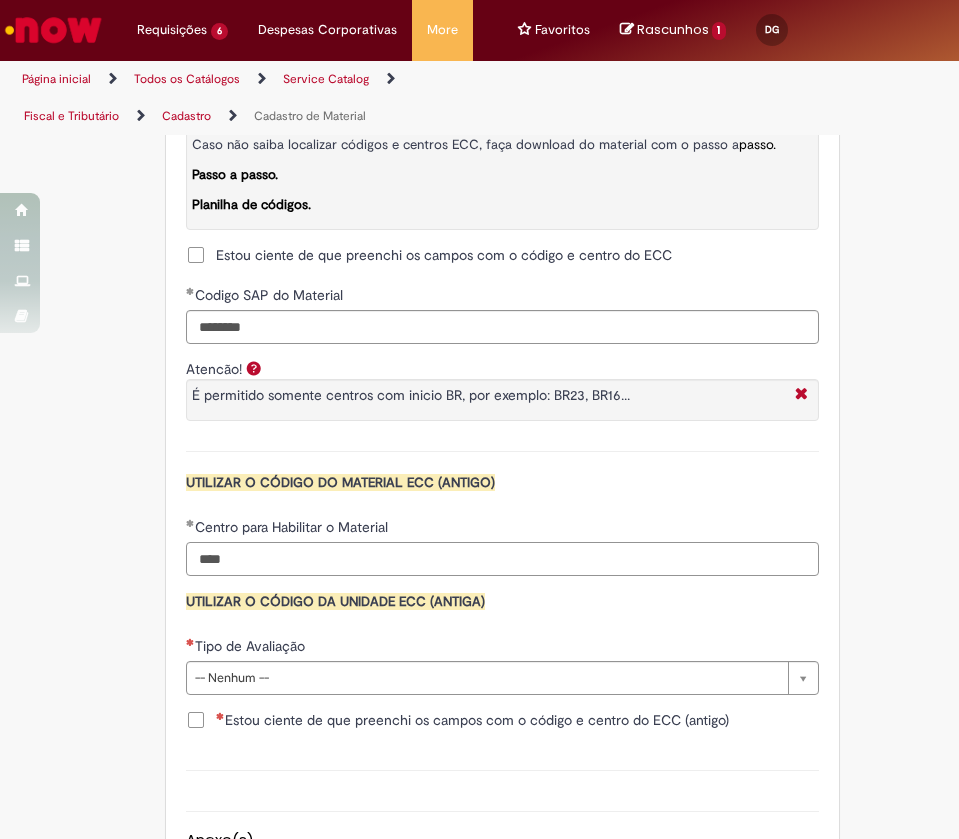 type on "****" 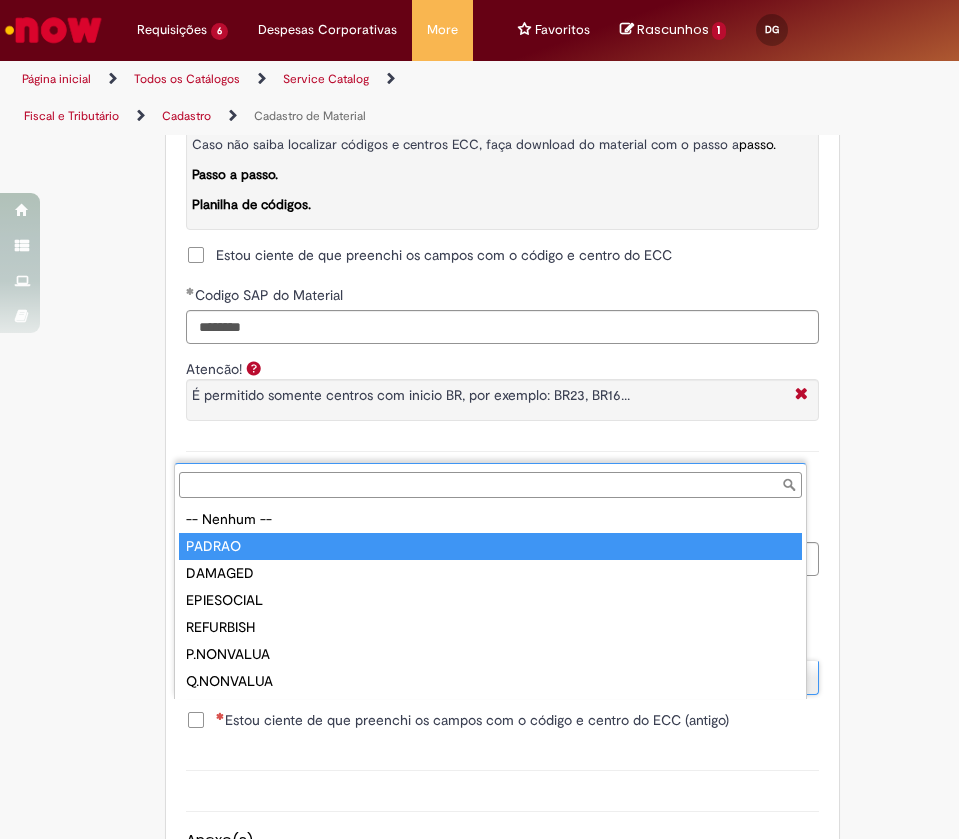type on "******" 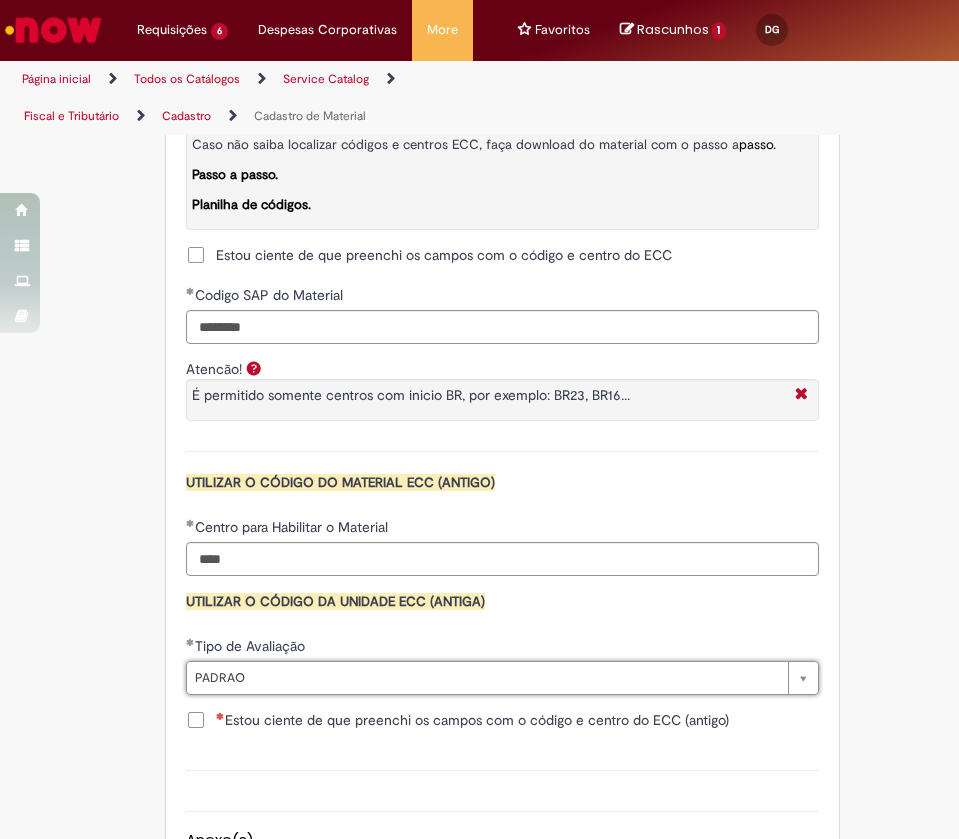click on "Estou ciente de que preenchi os campos com o código e centro do ECC  (antigo)" at bounding box center (472, 720) 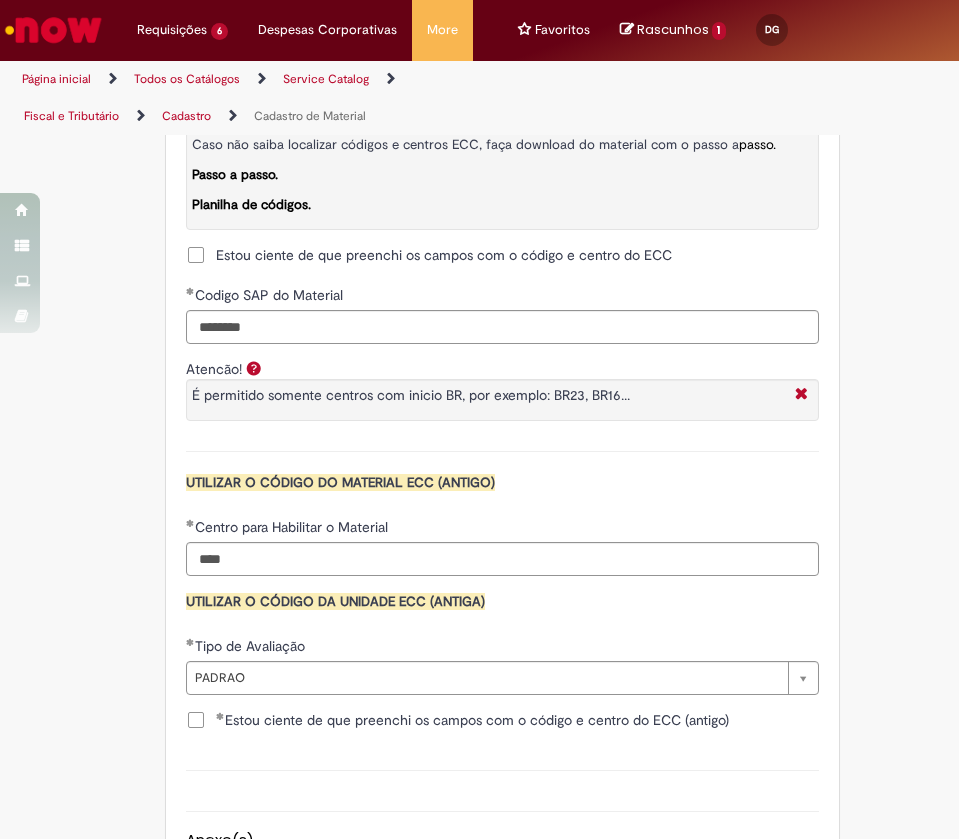 scroll, scrollTop: 2550, scrollLeft: 0, axis: vertical 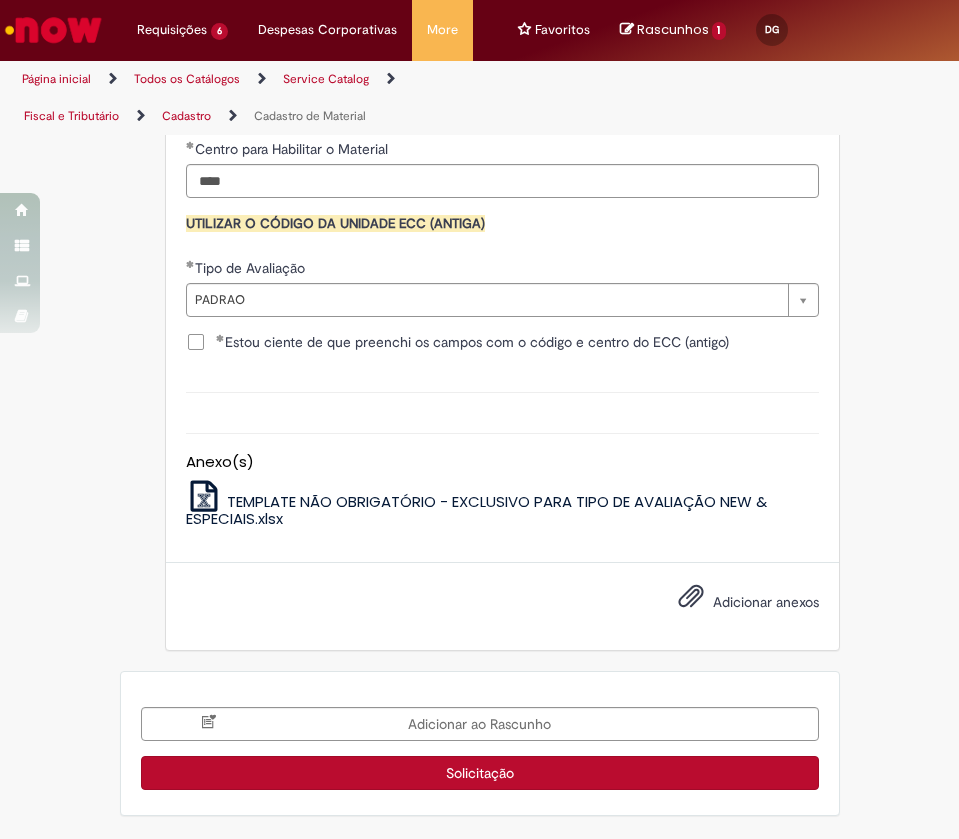 click on "Solicitação" at bounding box center (480, 773) 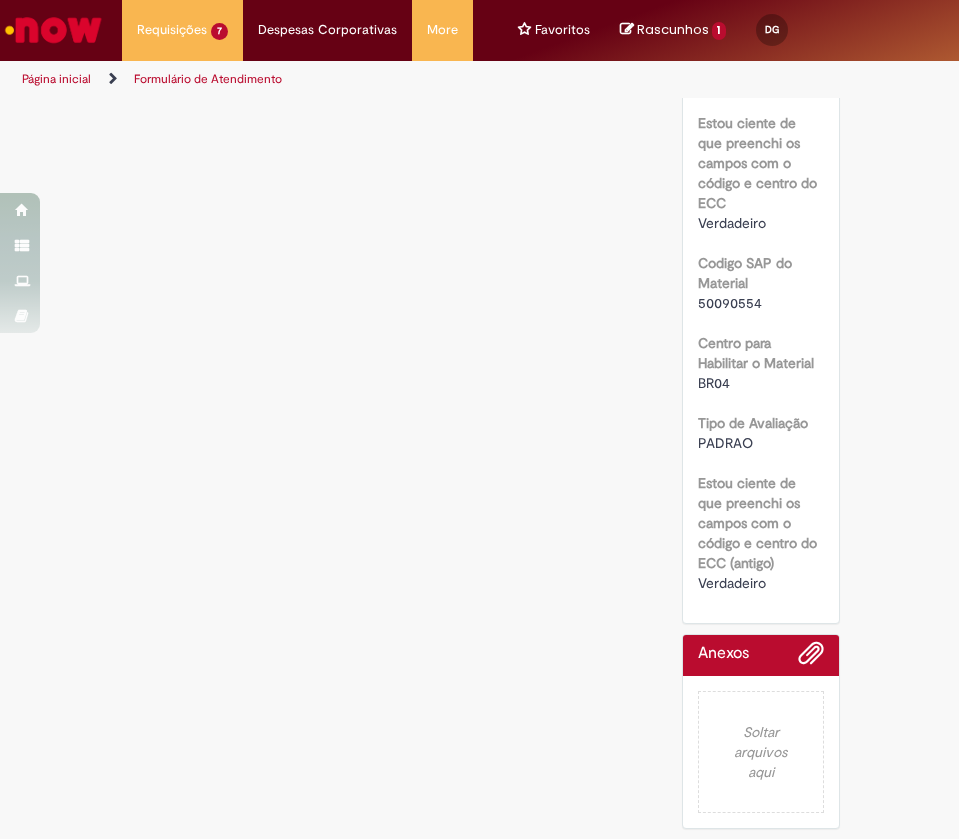 scroll, scrollTop: 0, scrollLeft: 0, axis: both 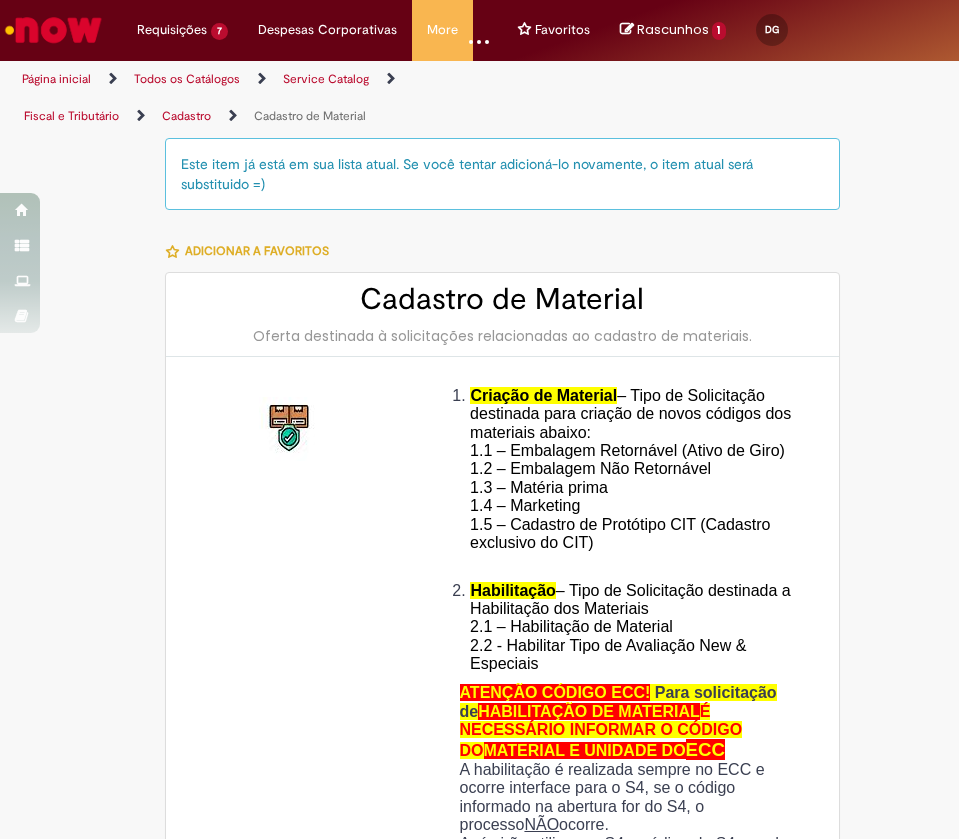 type on "**********" 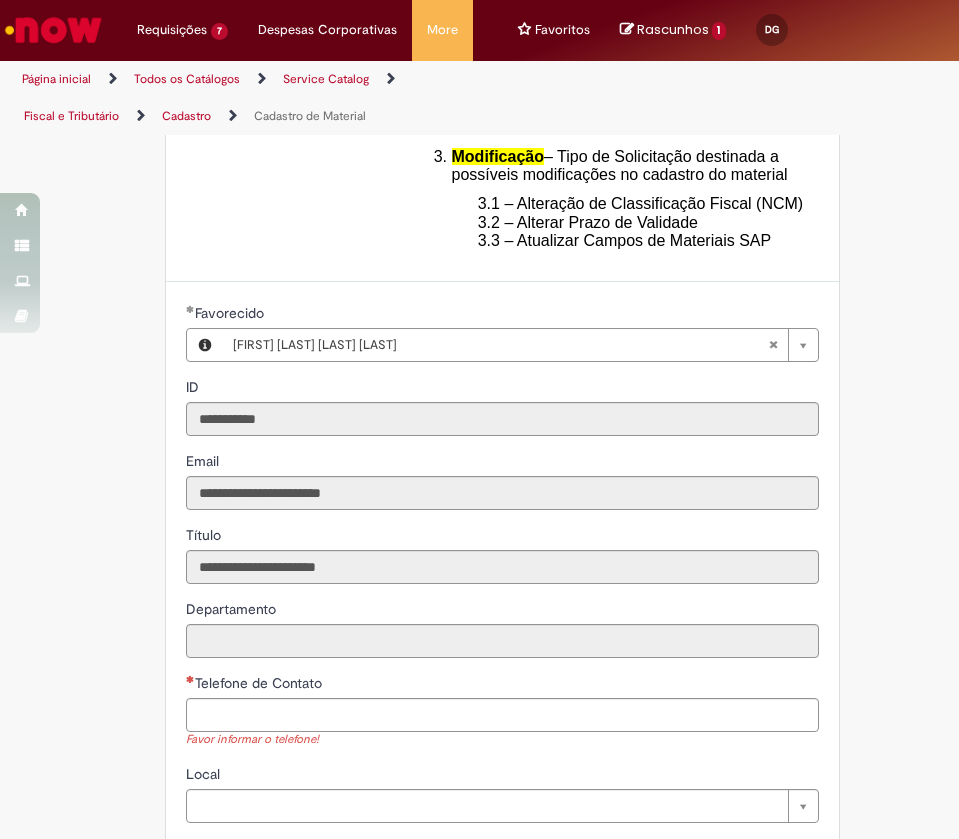 scroll, scrollTop: 1200, scrollLeft: 0, axis: vertical 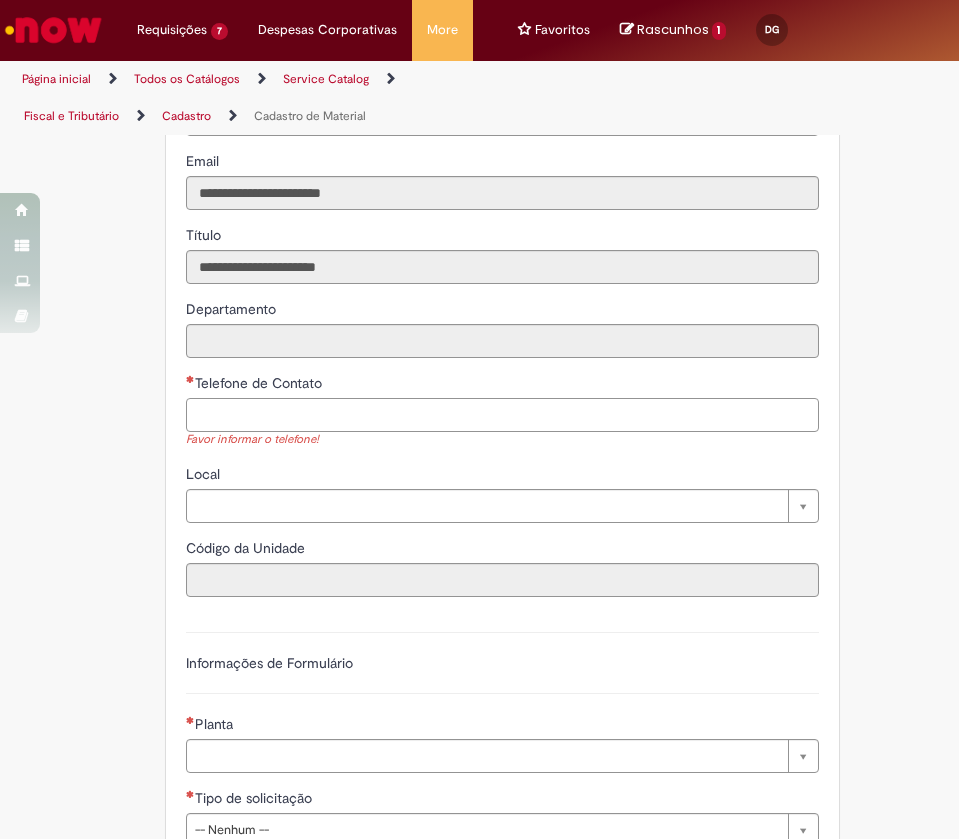 click on "Telefone de Contato" at bounding box center [502, 415] 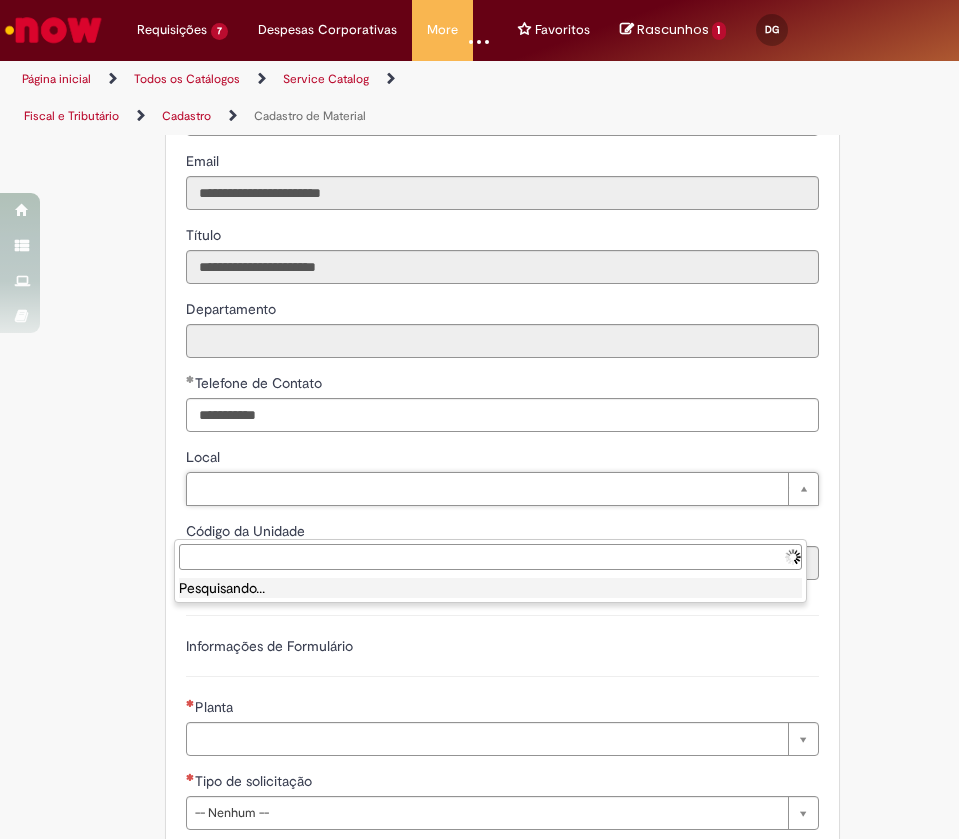 type on "**********" 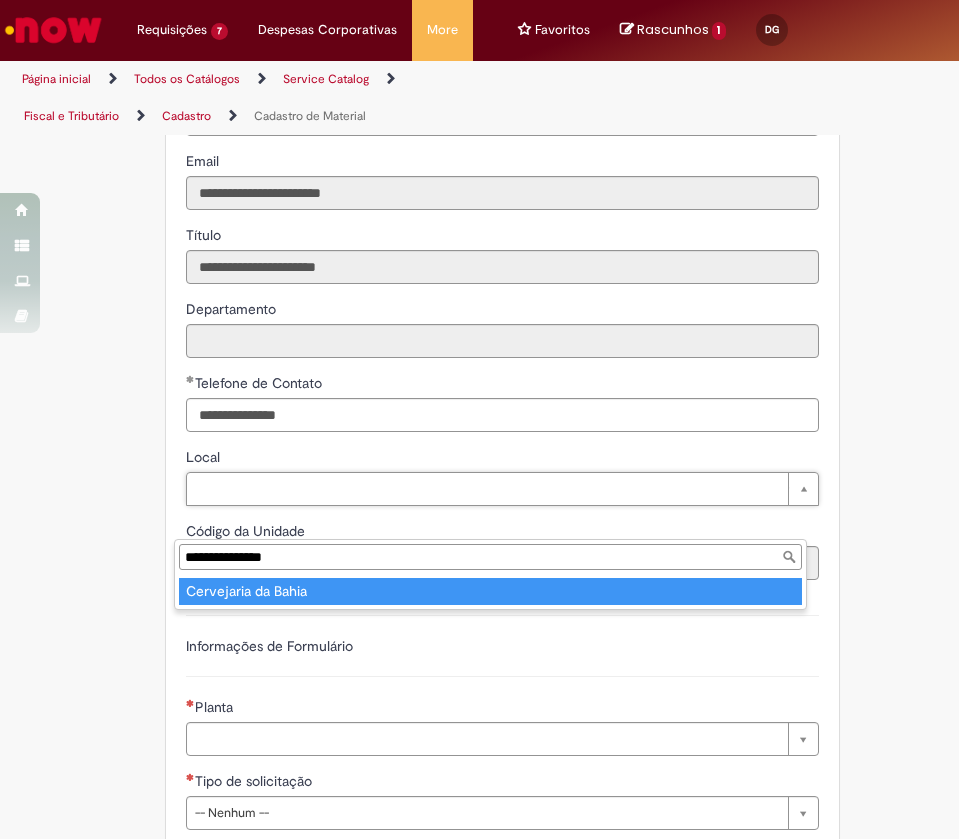 type on "**********" 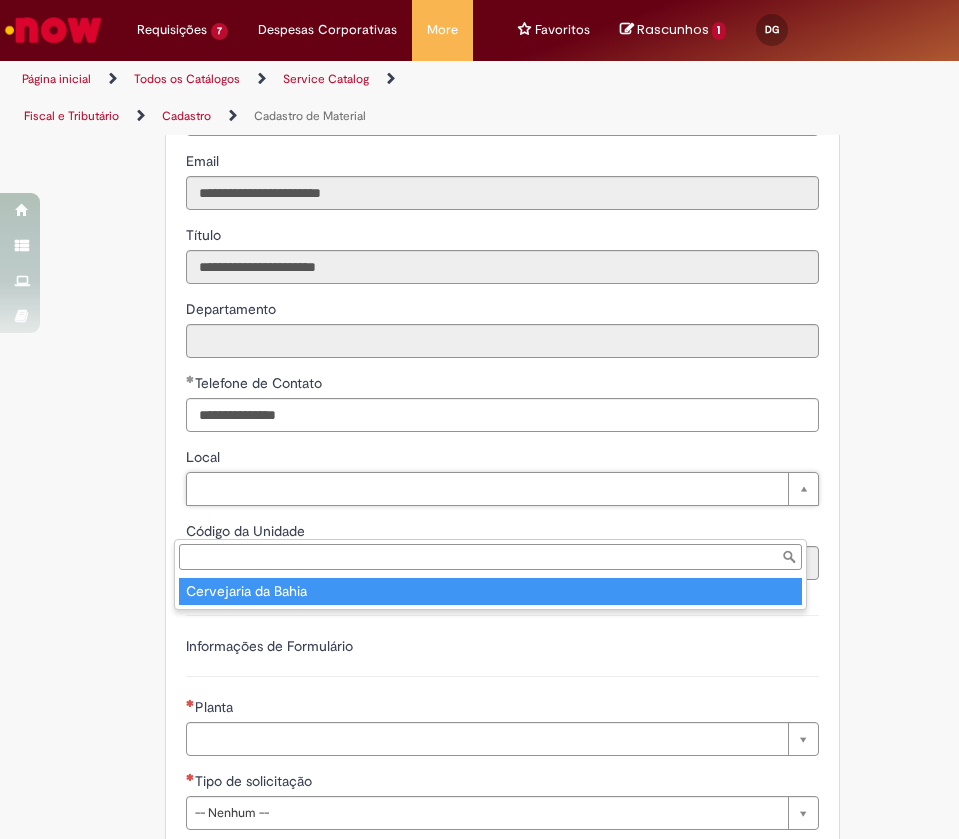 type on "****" 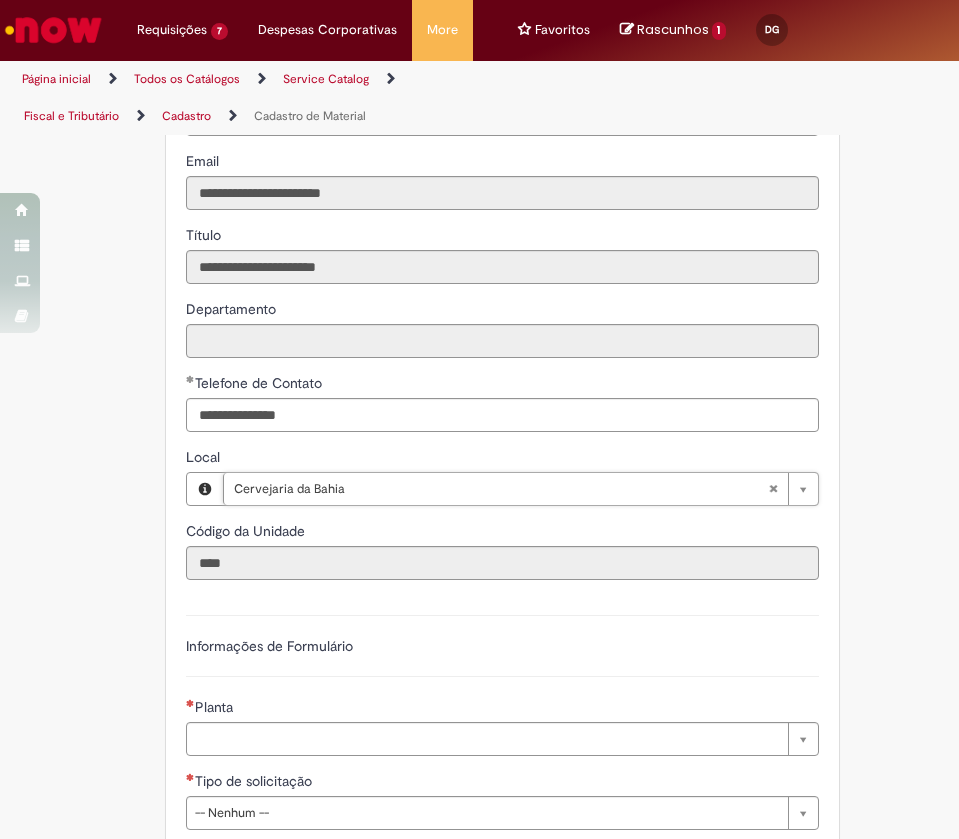 scroll, scrollTop: 1500, scrollLeft: 0, axis: vertical 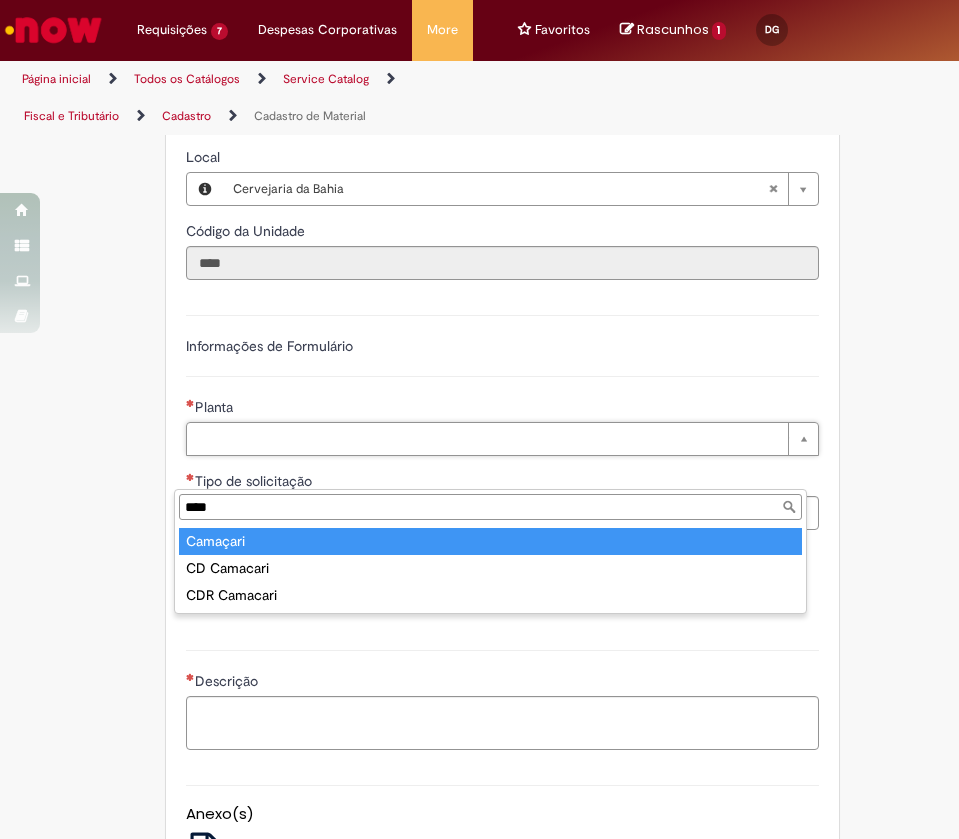 type on "****" 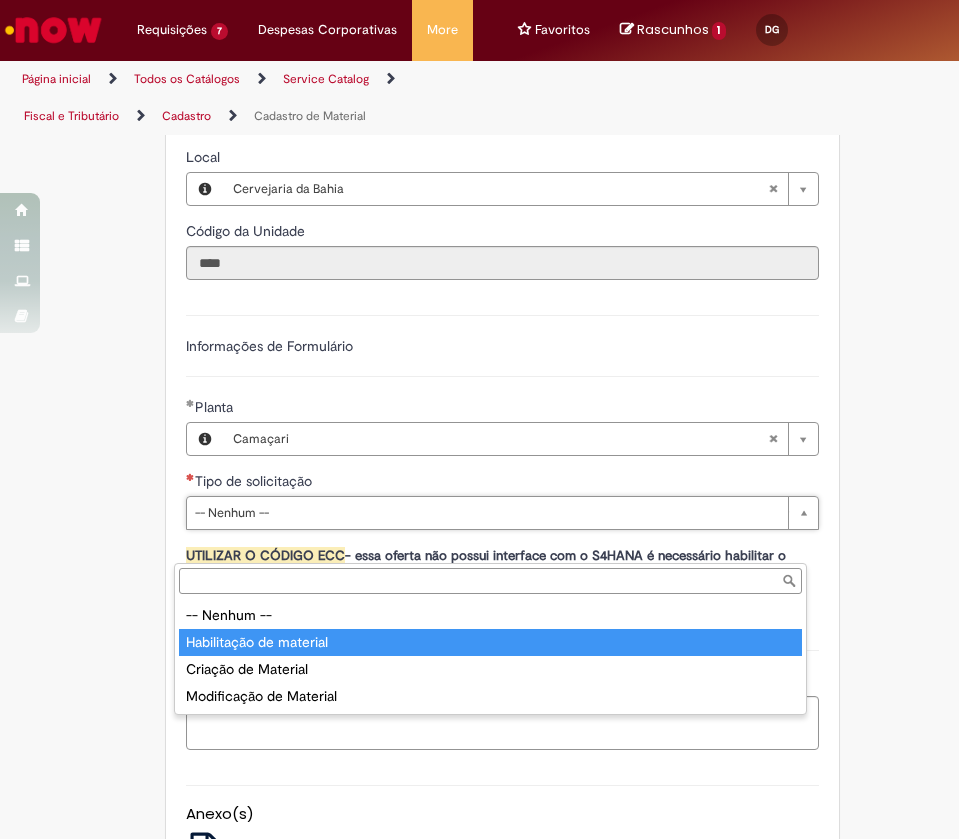 type on "**********" 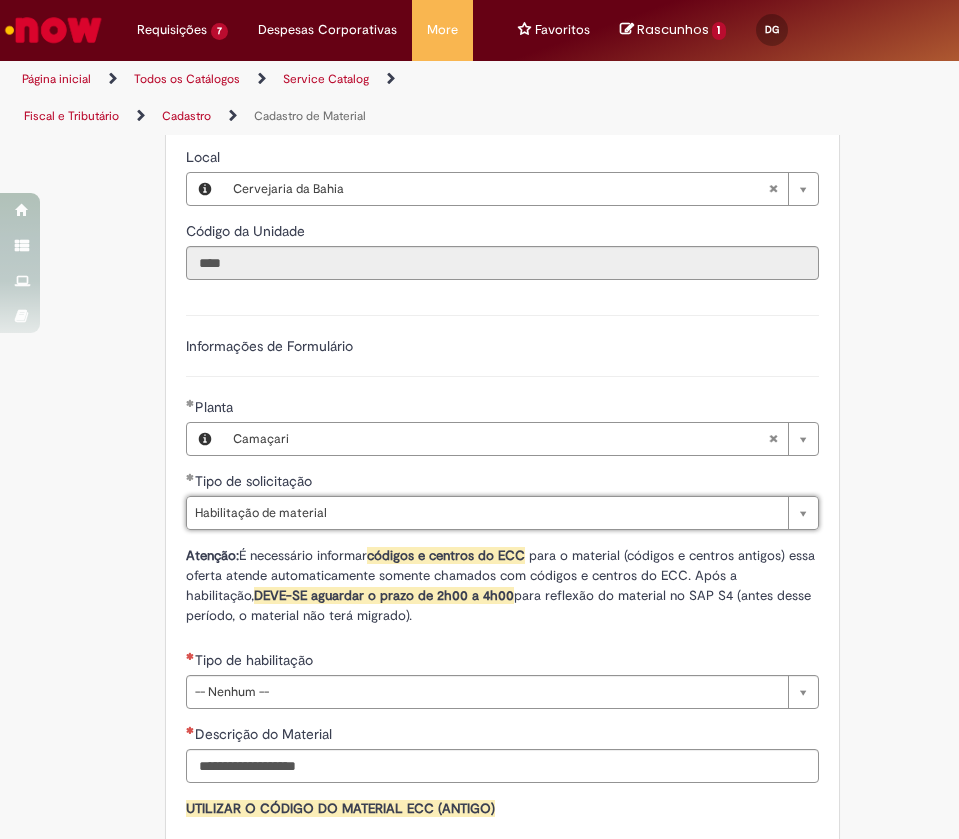 scroll, scrollTop: 1650, scrollLeft: 0, axis: vertical 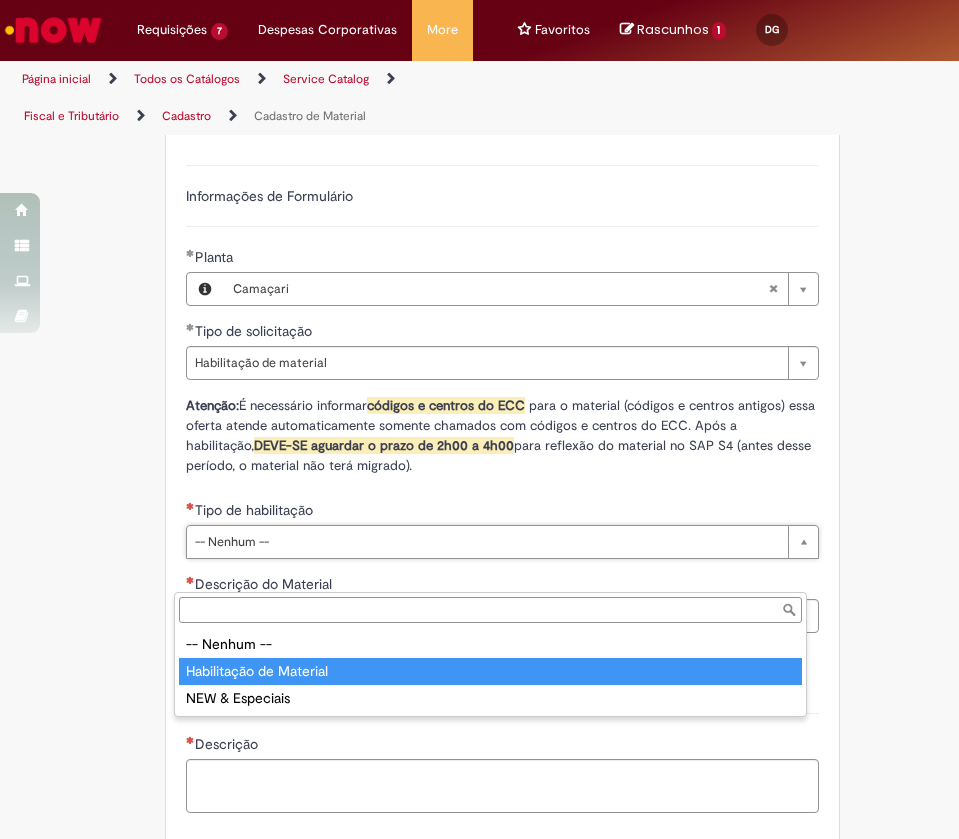 type on "**********" 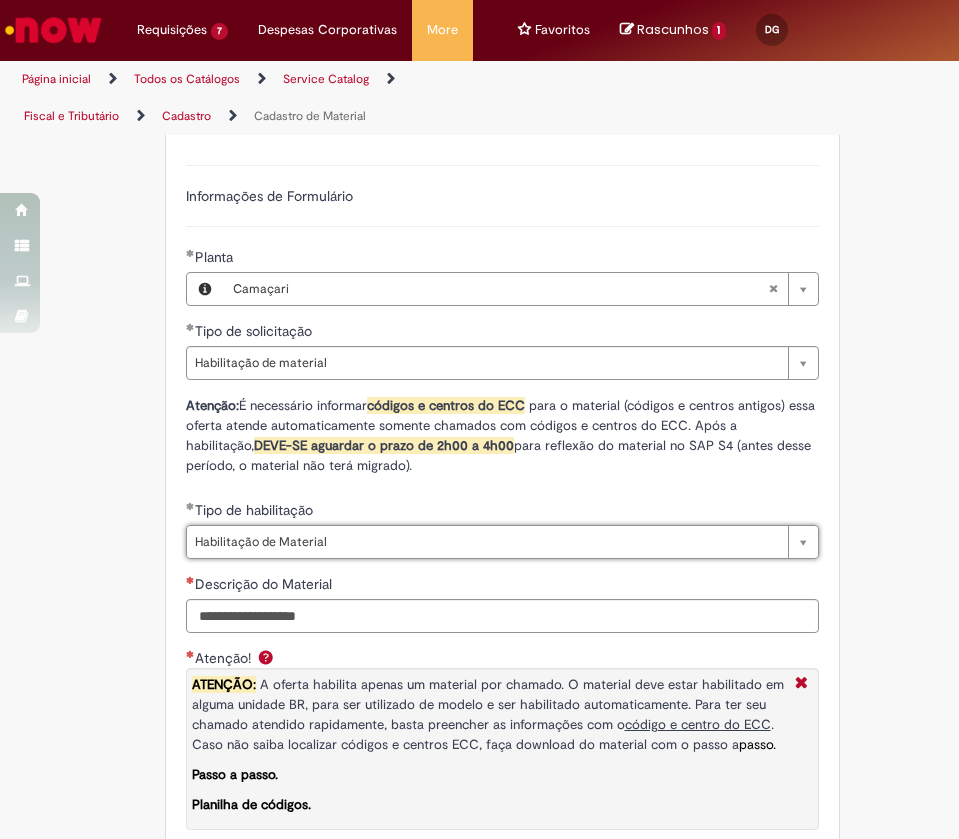 scroll, scrollTop: 1800, scrollLeft: 0, axis: vertical 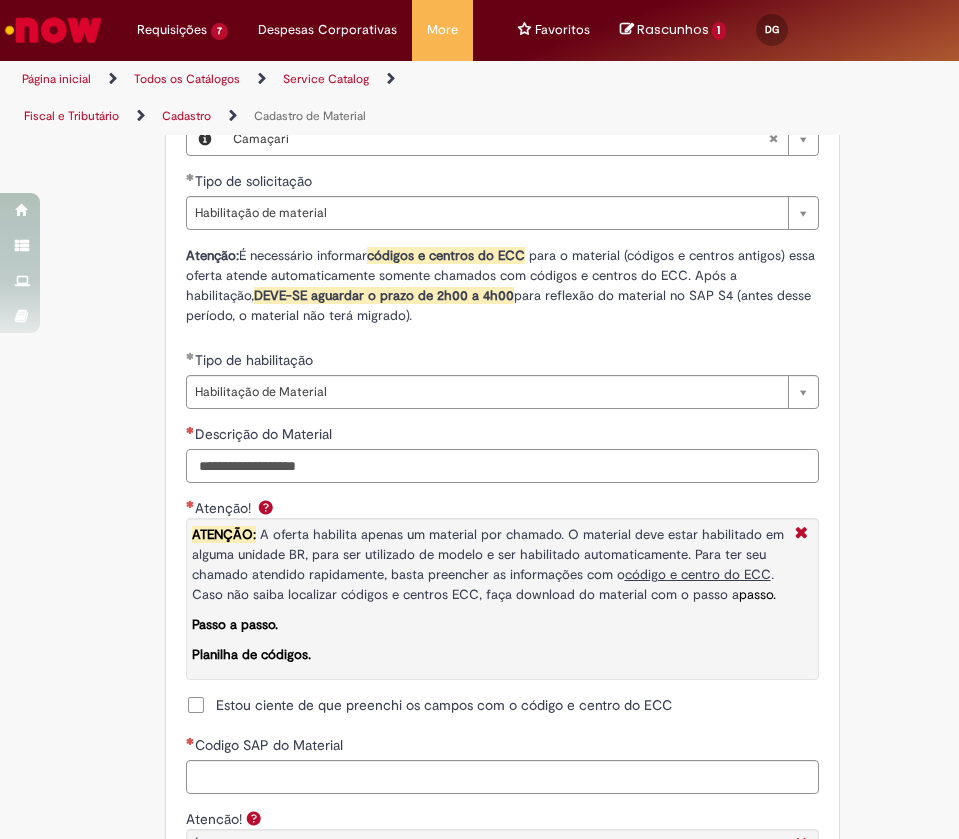 click on "Descrição do Material" at bounding box center [502, 466] 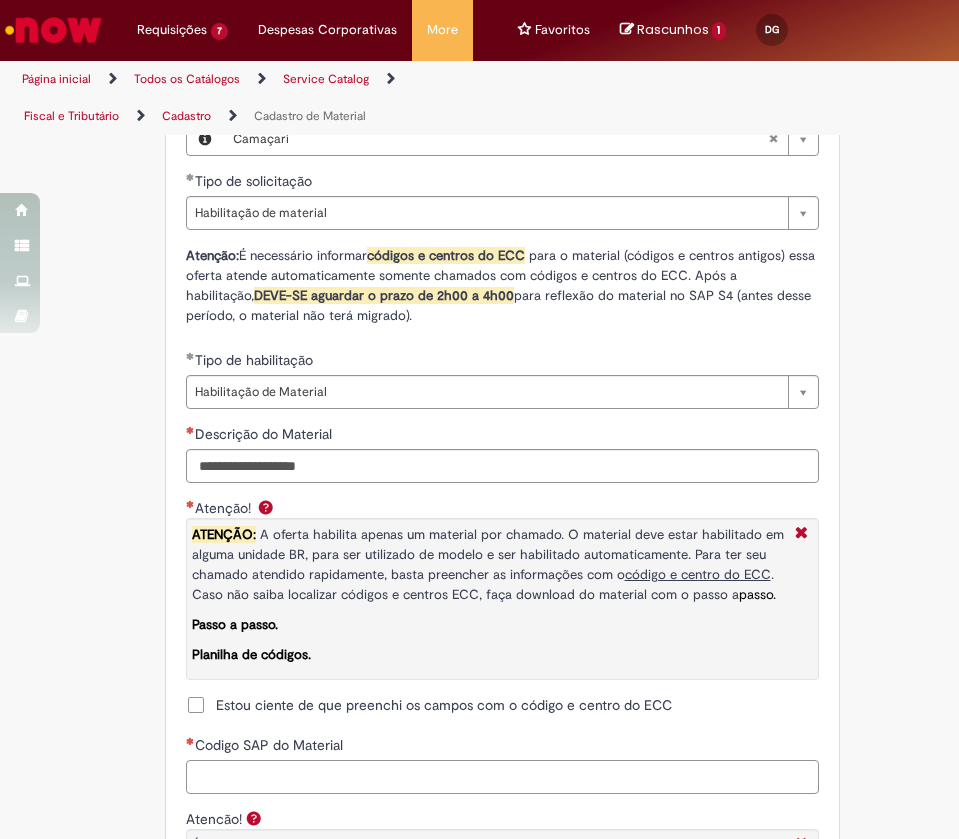 click on "Codigo SAP do Material" at bounding box center [502, 777] 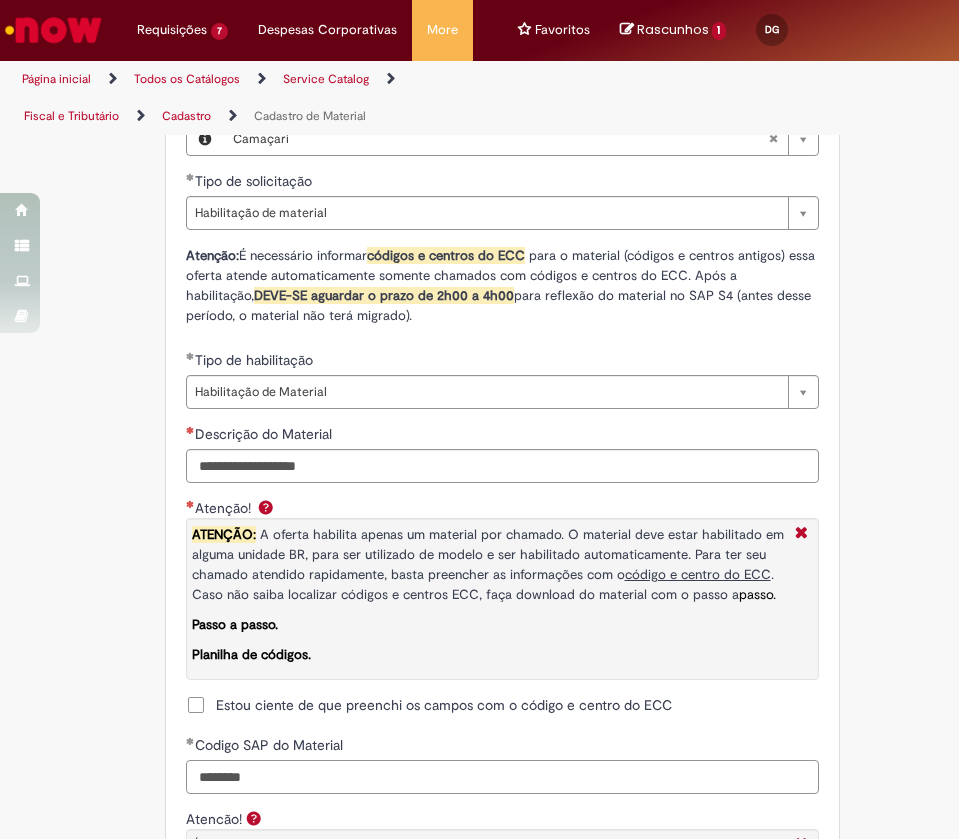 type on "********" 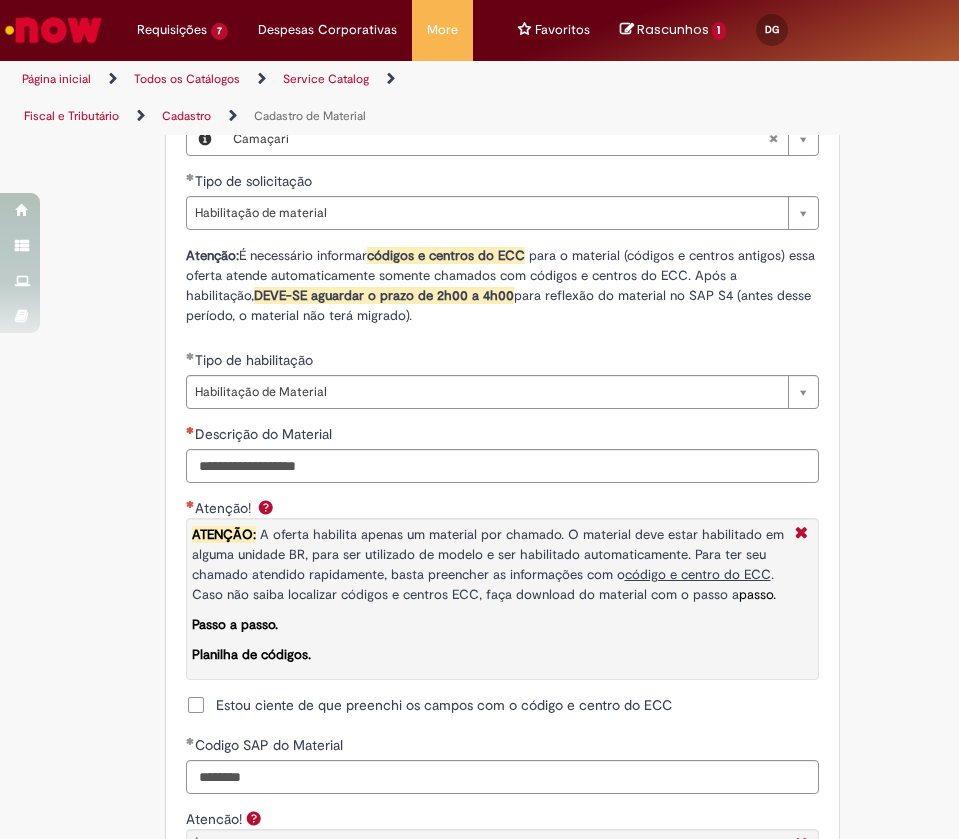 click on "Estou ciente de que preenchi os campos com o código e centro do ECC" at bounding box center [444, 705] 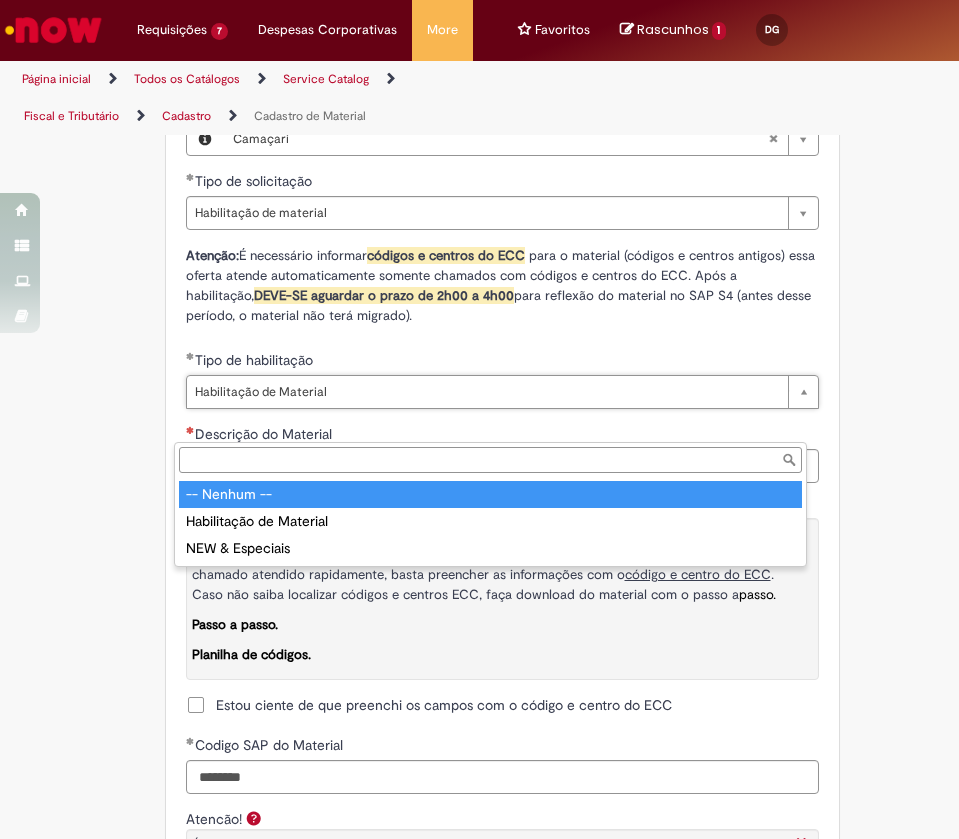 type on "**********" 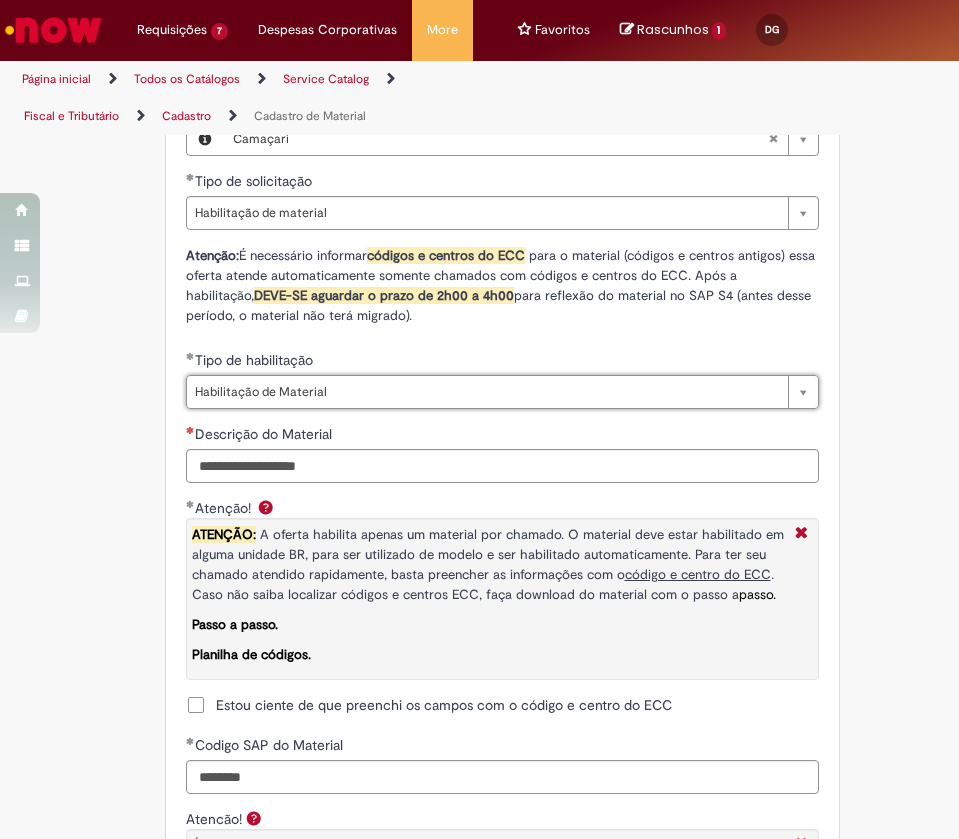 scroll, scrollTop: 0, scrollLeft: 142, axis: horizontal 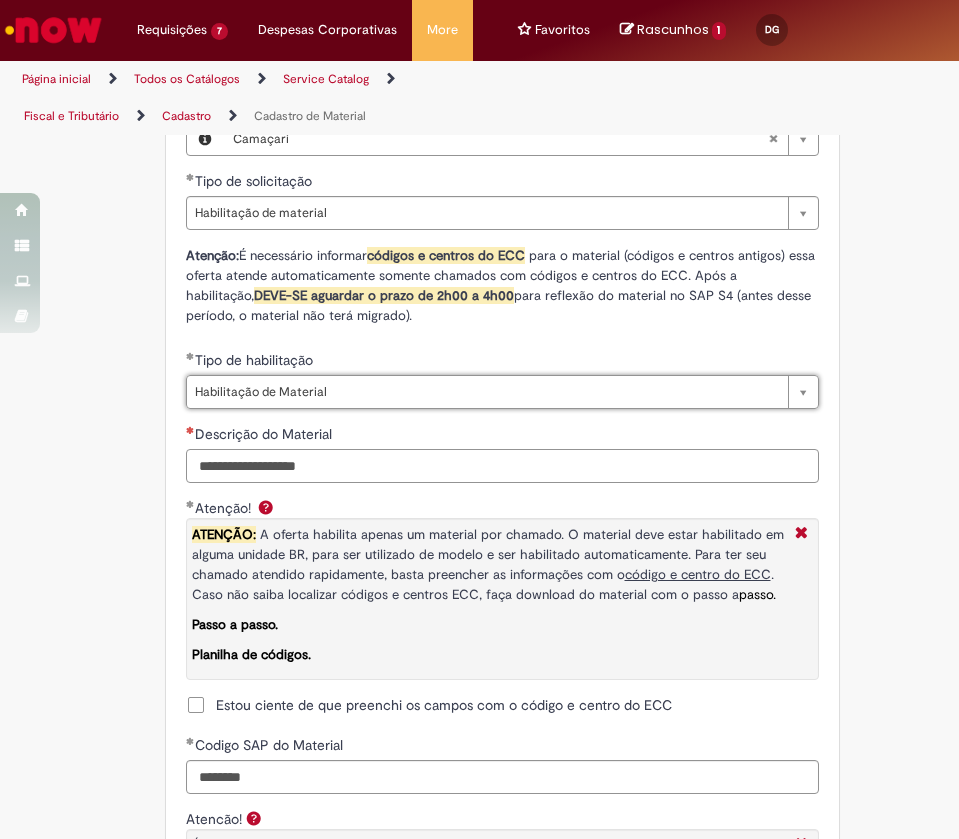 click on "Descrição do Material" at bounding box center [502, 466] 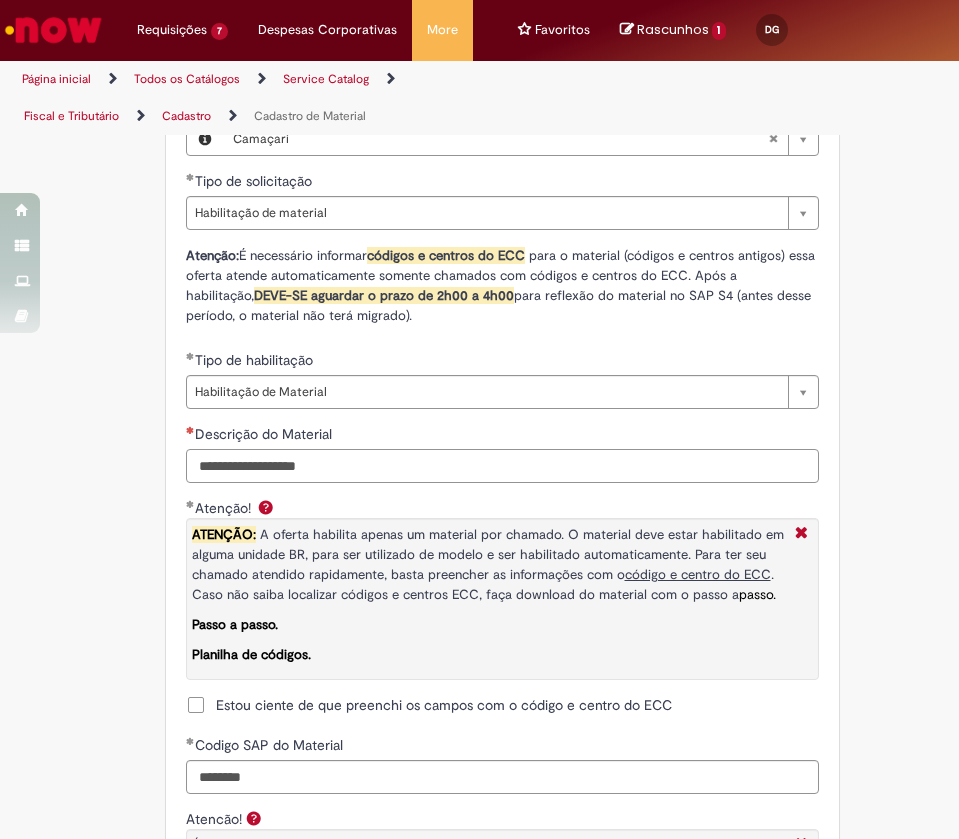 paste on "*****" 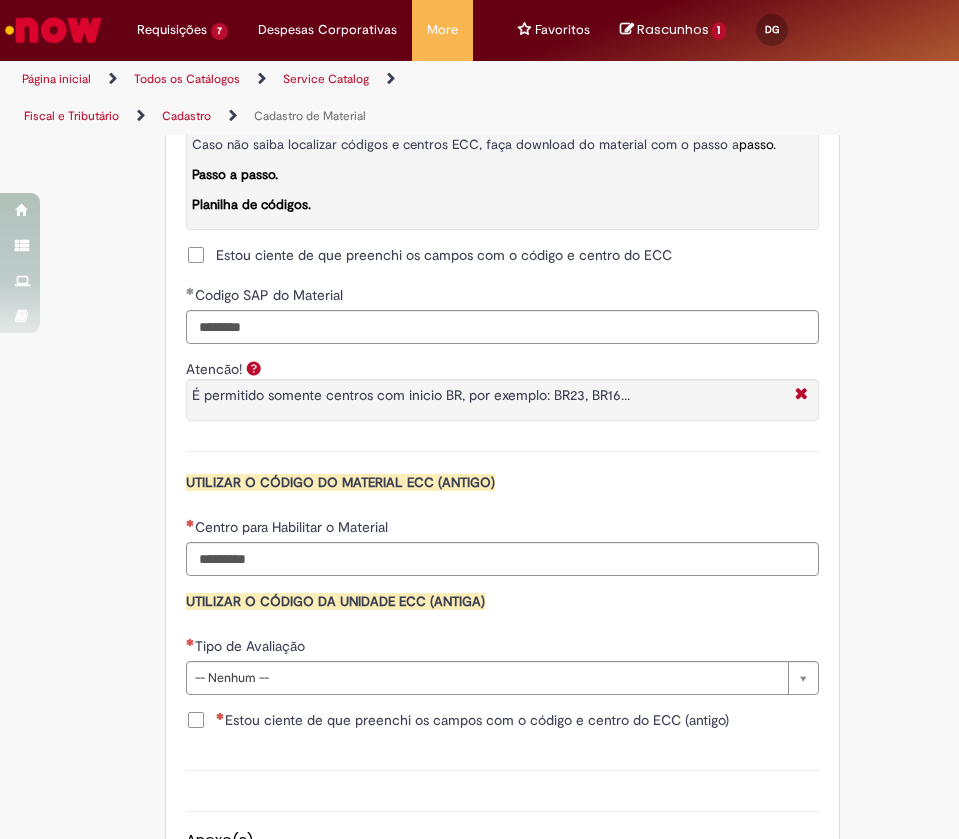 scroll, scrollTop: 2400, scrollLeft: 0, axis: vertical 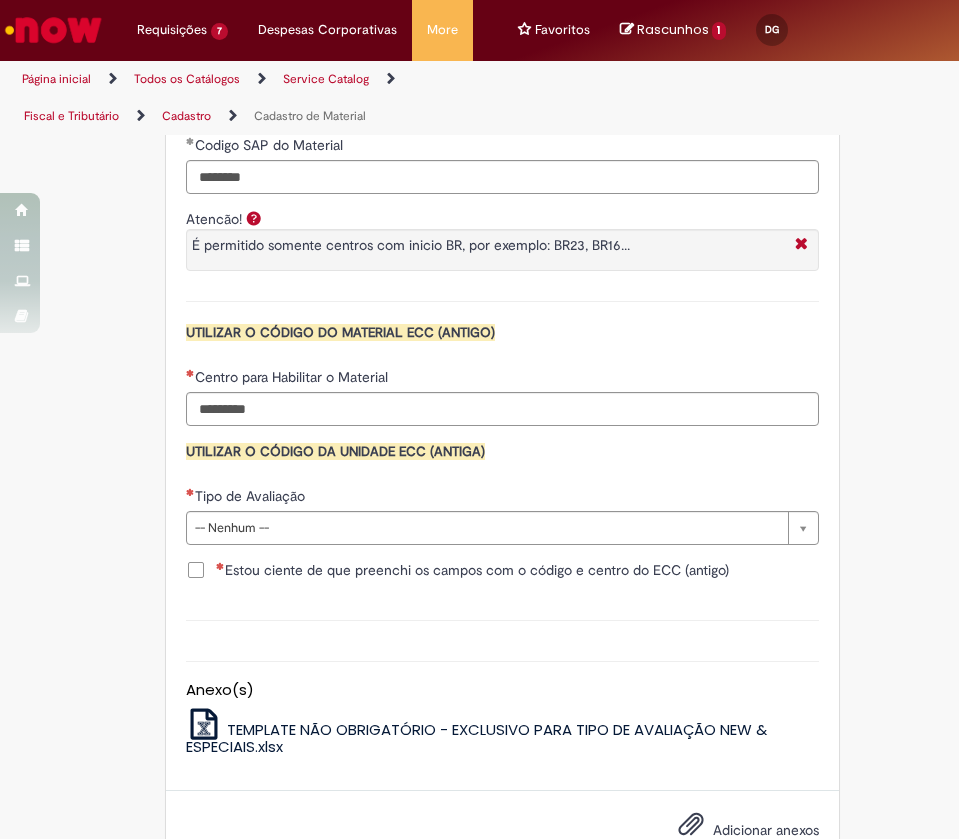 type on "*****" 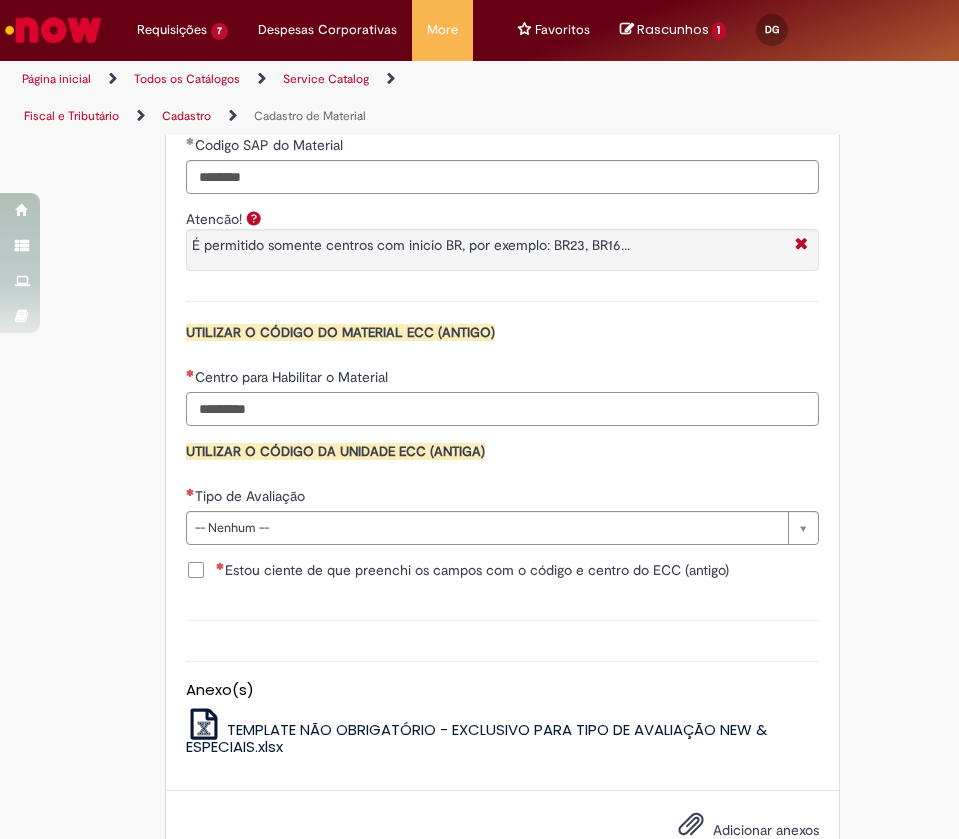click on "Centro para Habilitar o Material" at bounding box center [502, 409] 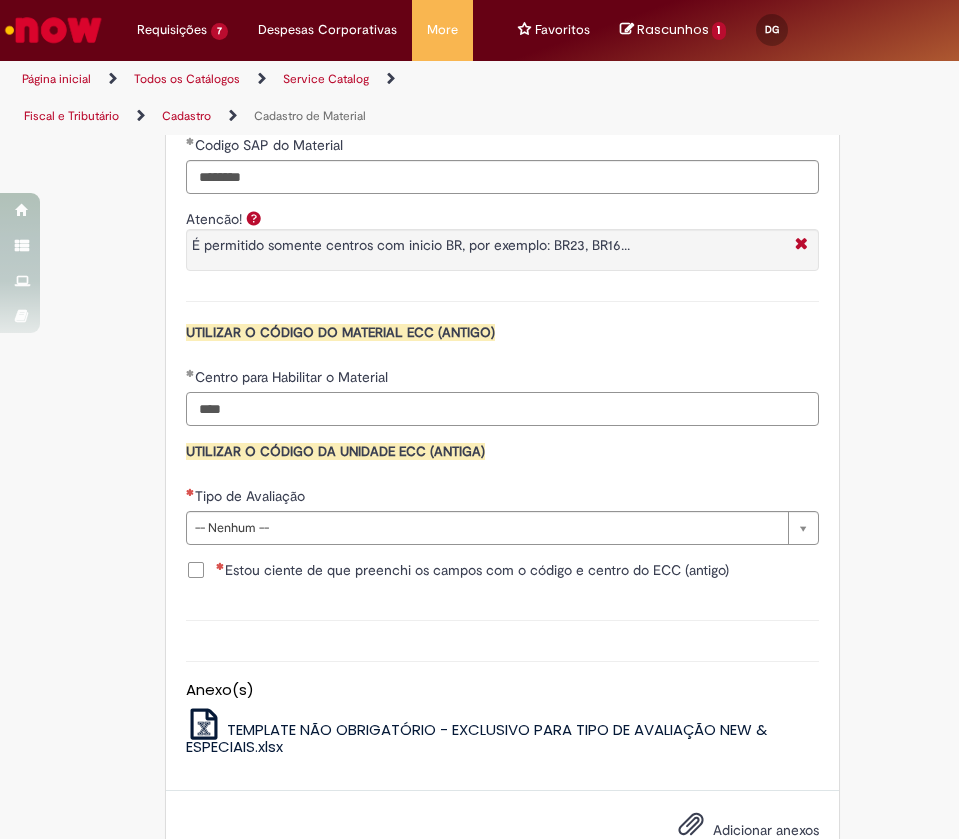type on "****" 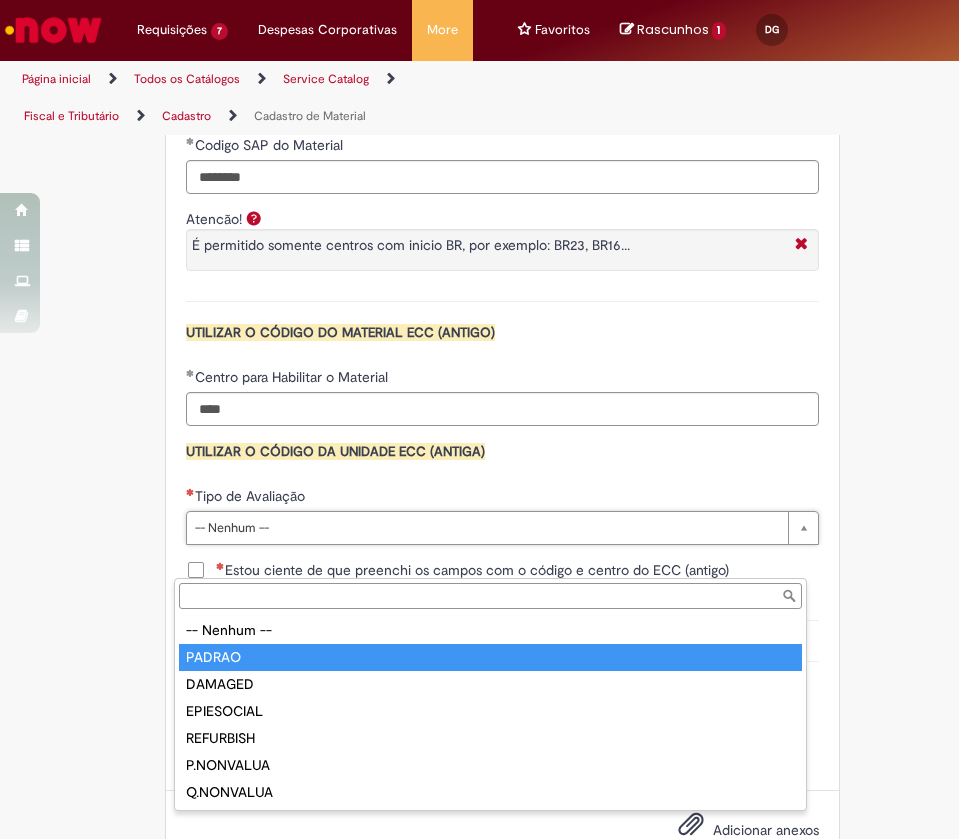 type on "******" 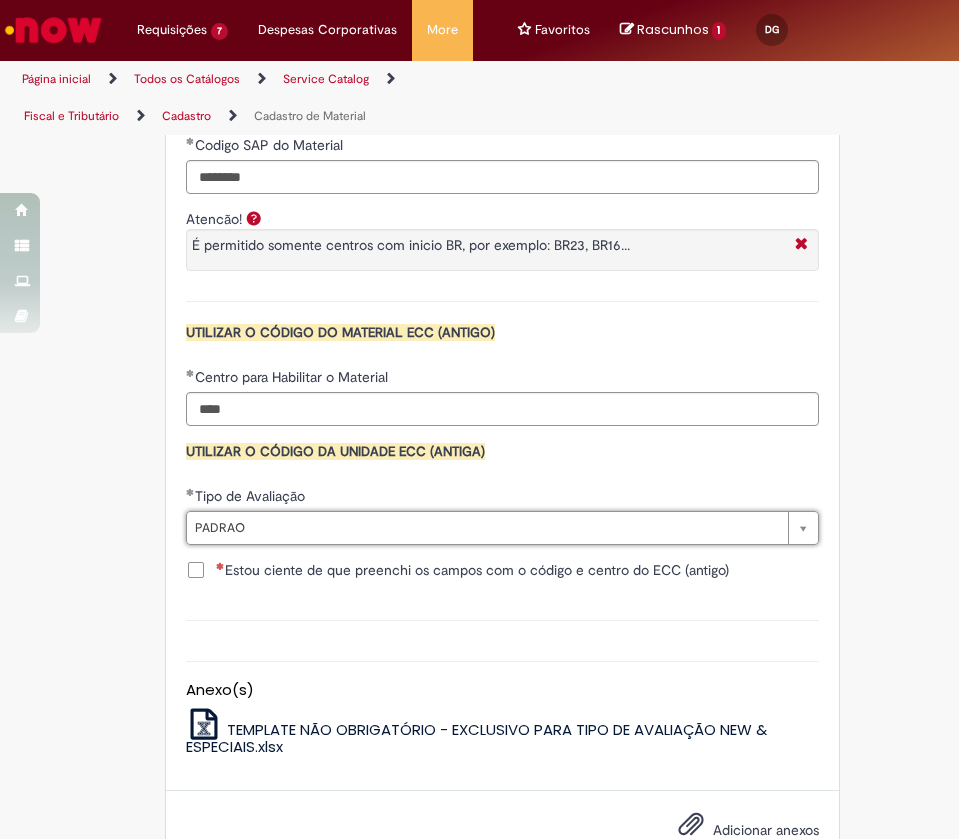 click on "Estou ciente de que preenchi os campos com o código e centro do ECC  (antigo)" at bounding box center [472, 570] 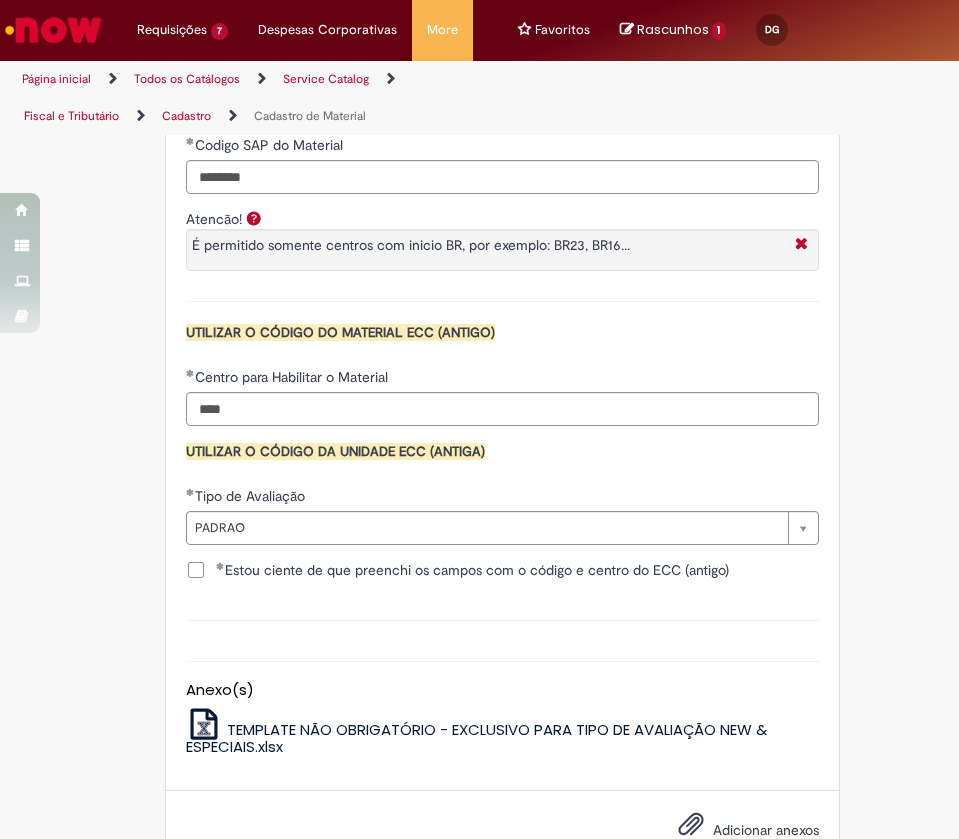 scroll, scrollTop: 2665, scrollLeft: 0, axis: vertical 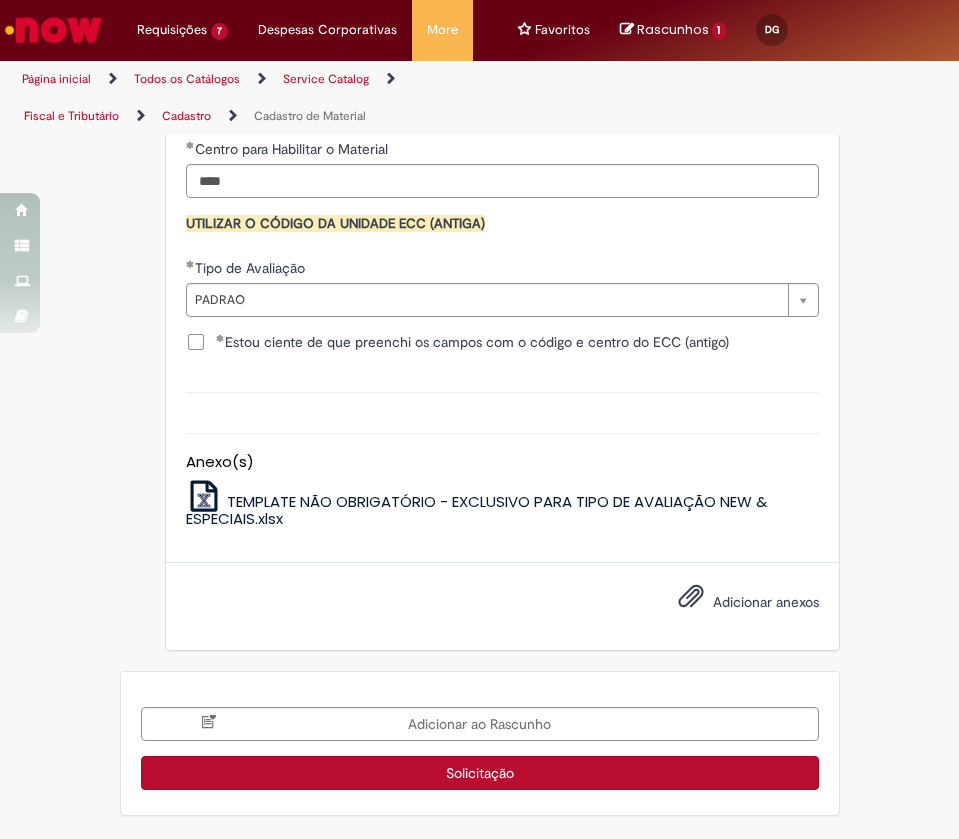 click on "Solicitação" at bounding box center (480, 773) 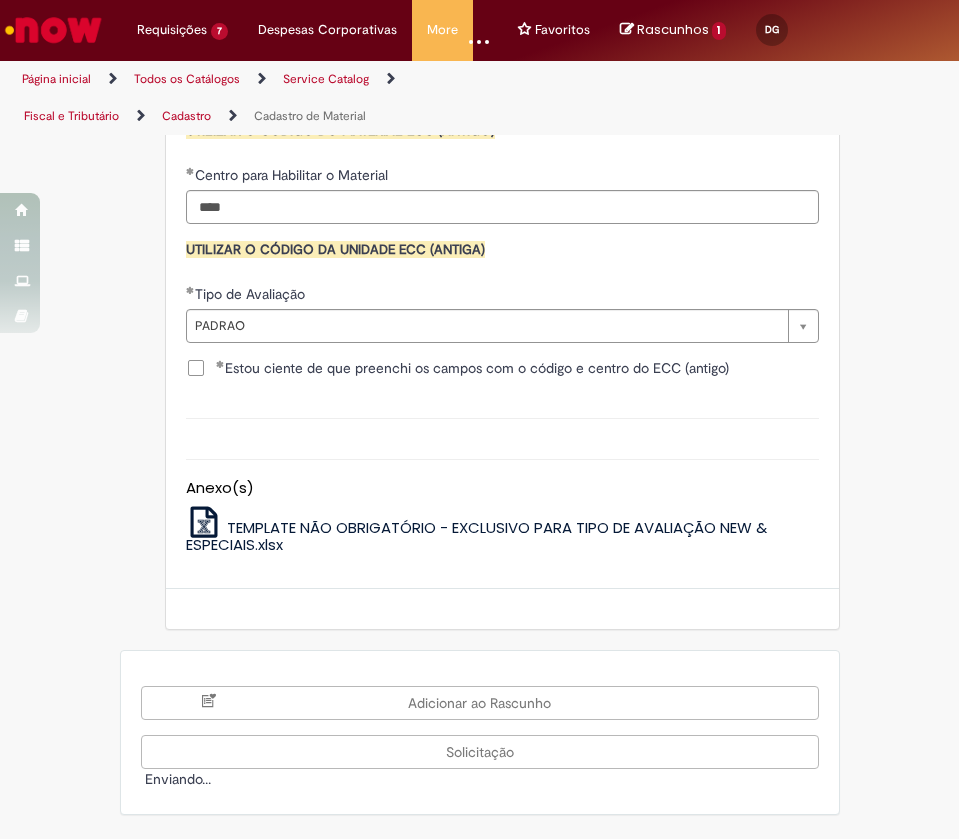 scroll, scrollTop: 2638, scrollLeft: 0, axis: vertical 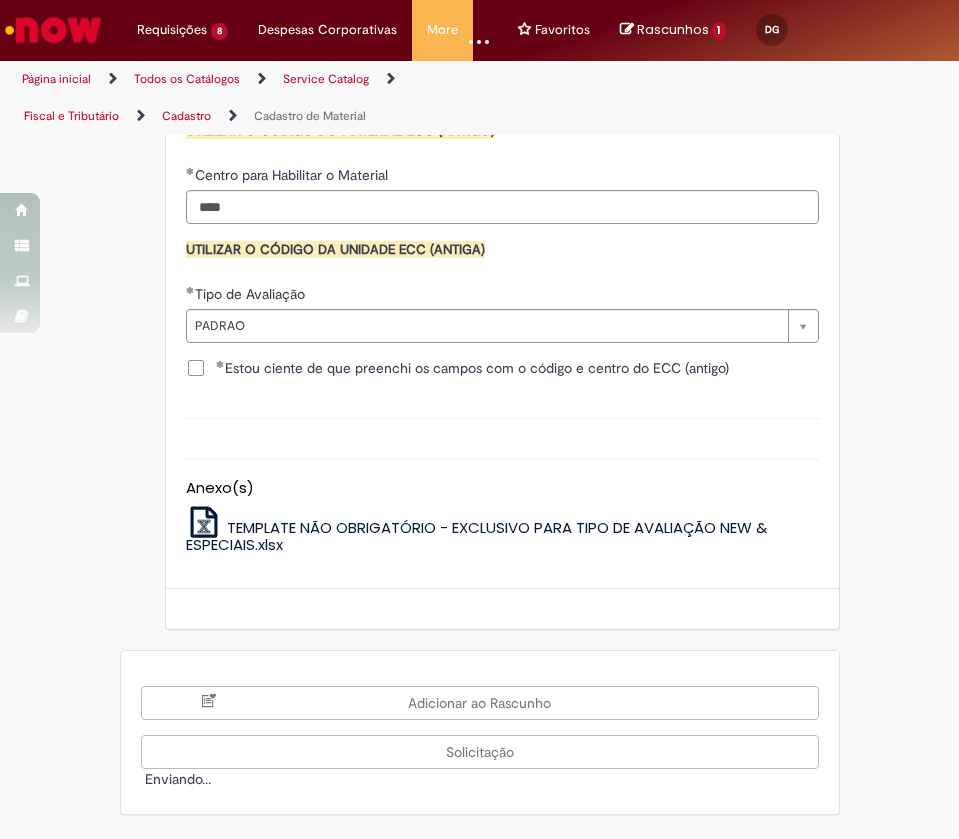 click on "Tire dúvidas com LupiAssist    +GenAI
Oi! Eu sou LupiAssist, uma Inteligência Artificial Generativa em constante aprendizado   Meu conteúdo é monitorado para trazer uma melhor experiência
Dúvidas comuns:
Só mais um instante, estou consultando nossas bases de conhecimento  e escrevendo a melhor resposta pra você!
Title
Lorem ipsum dolor sit amet    Fazer uma nova pergunta
Gerei esta resposta utilizando IA Generativa em conjunto com os nossos padrões. Em caso de divergência, os documentos oficiais prevalecerão.
Saiba mais em:
Ou ligue para:
E aí, te ajudei?
Sim, obrigado!" at bounding box center [479, -813] 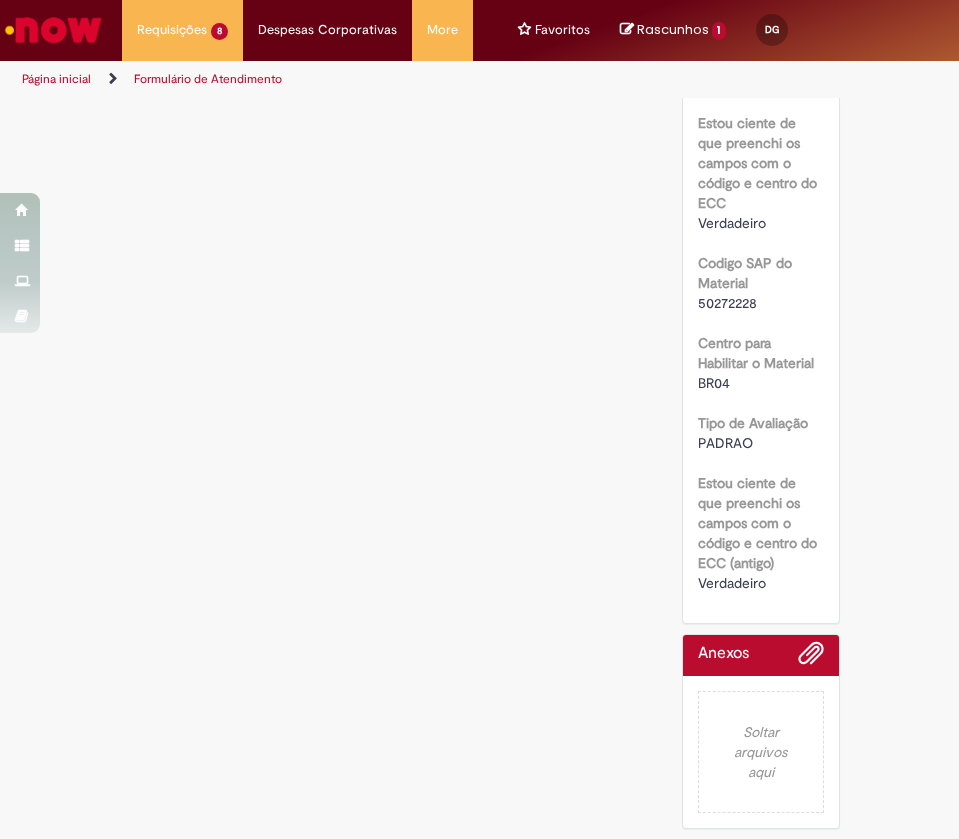 scroll, scrollTop: 0, scrollLeft: 0, axis: both 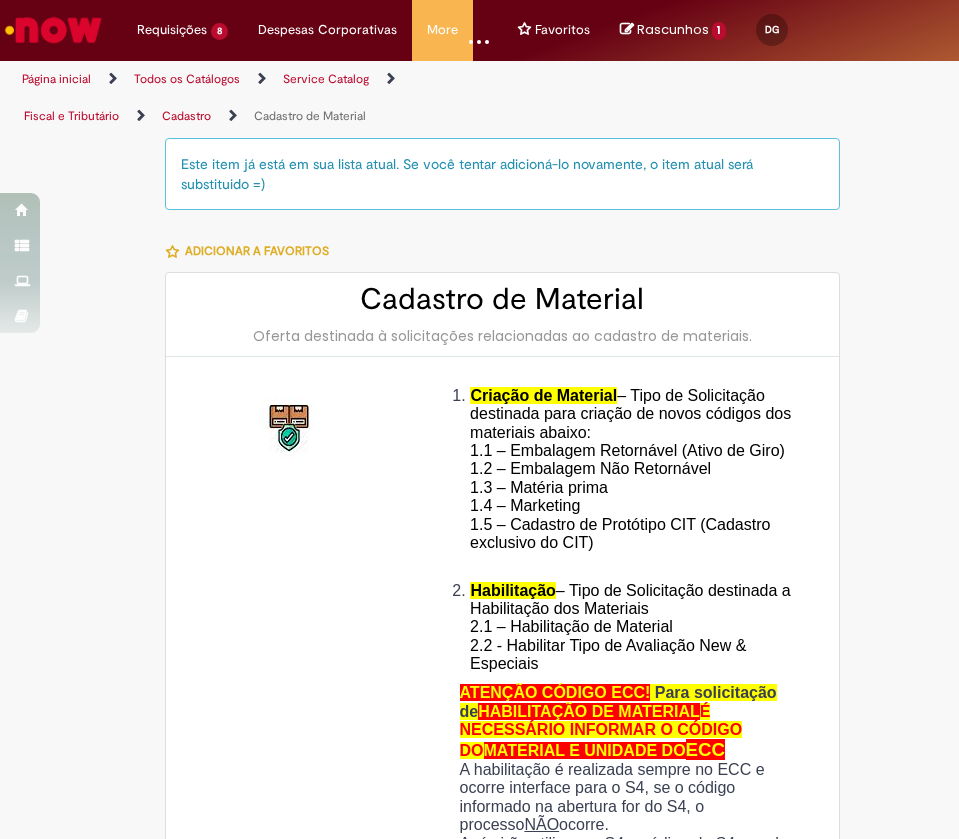 type on "**********" 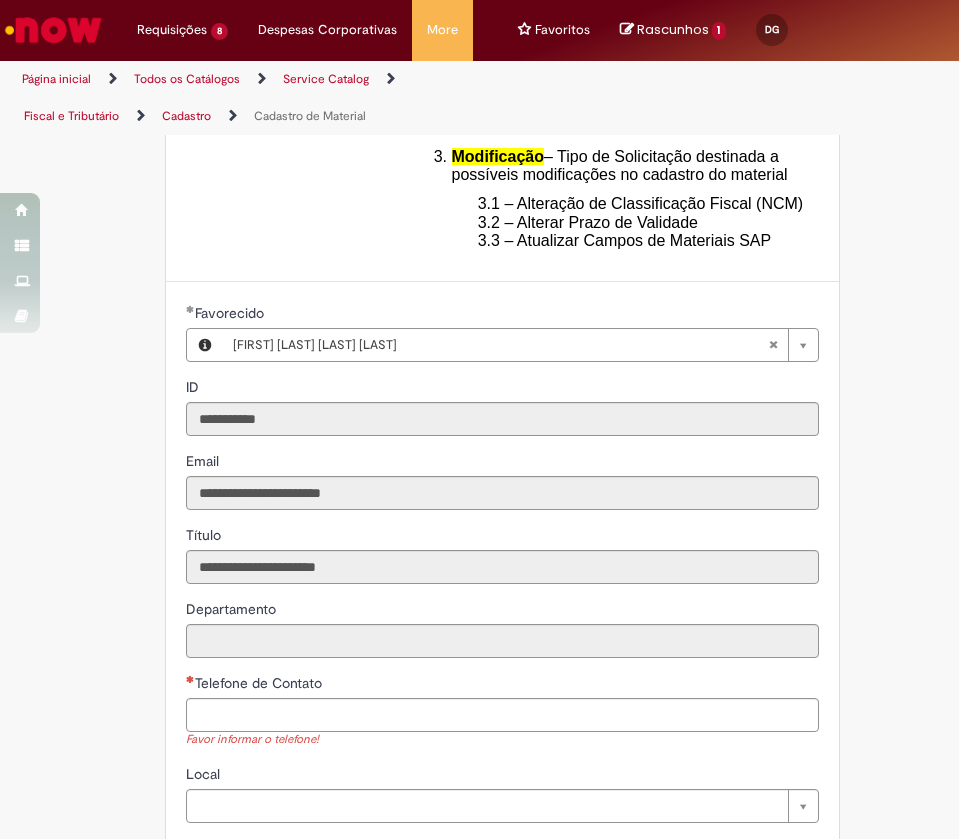 scroll, scrollTop: 1200, scrollLeft: 0, axis: vertical 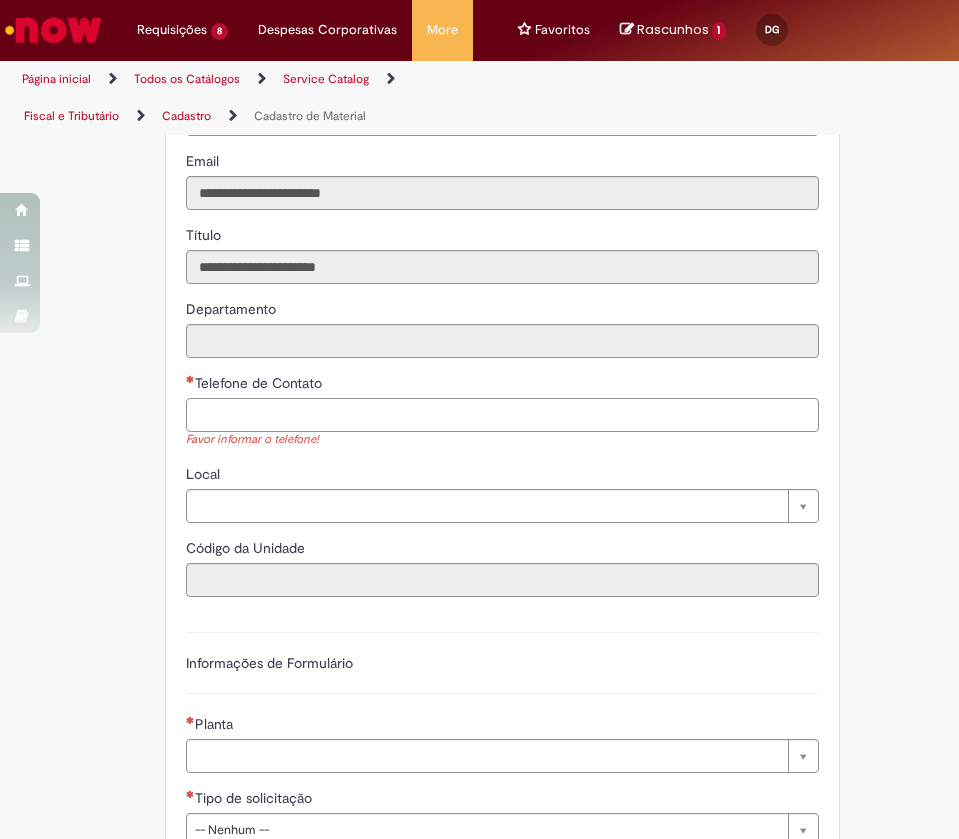 click on "Telefone de Contato" at bounding box center (502, 415) 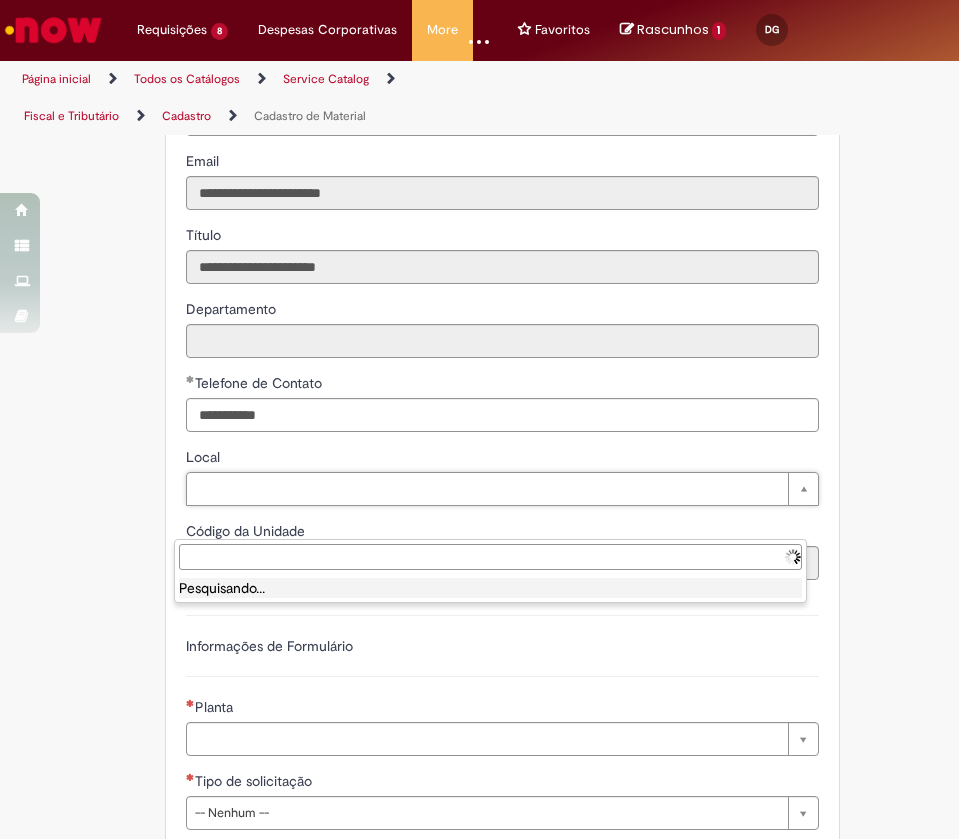 type on "**********" 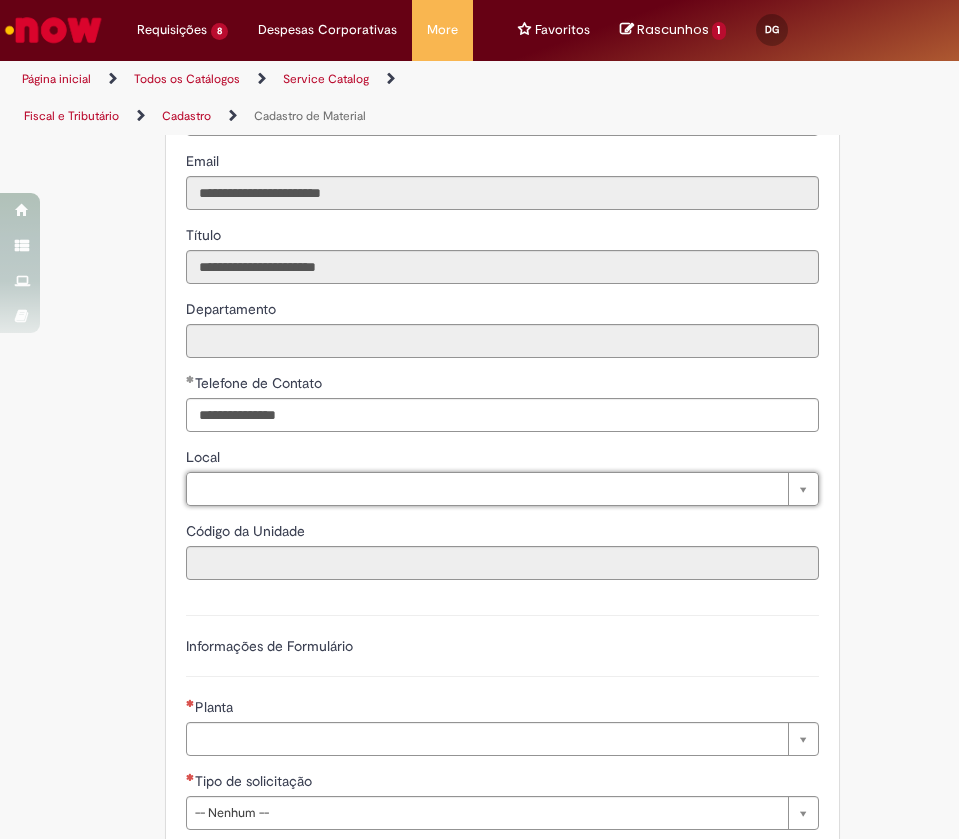 paste on "**********" 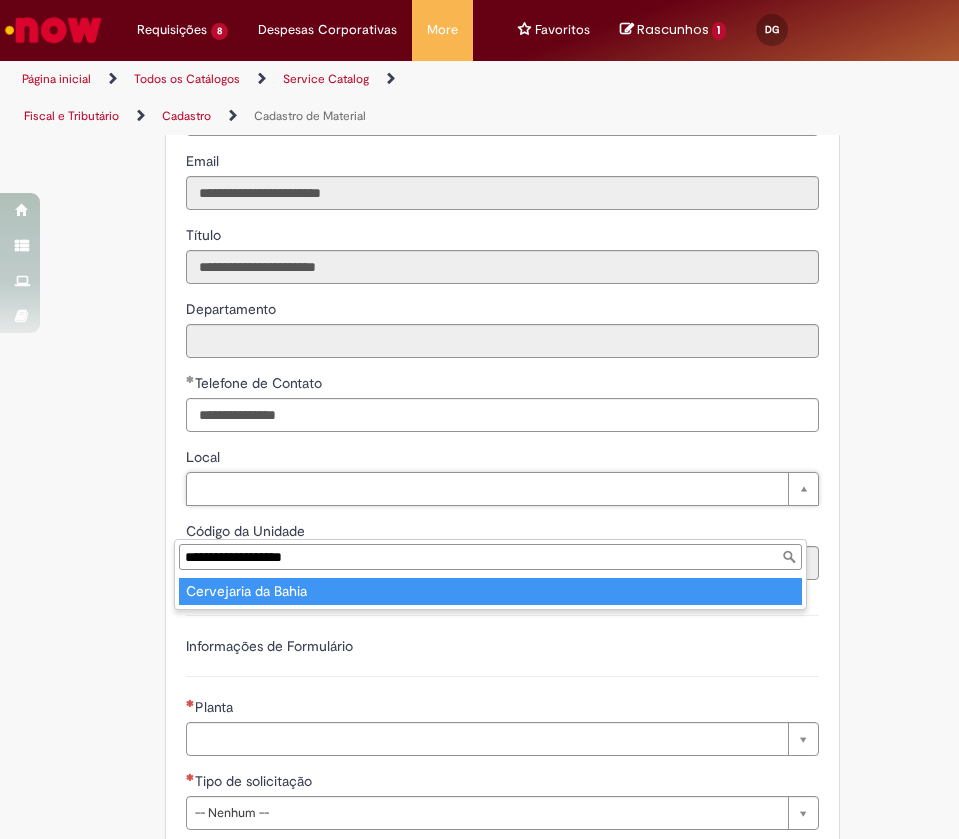 type on "**********" 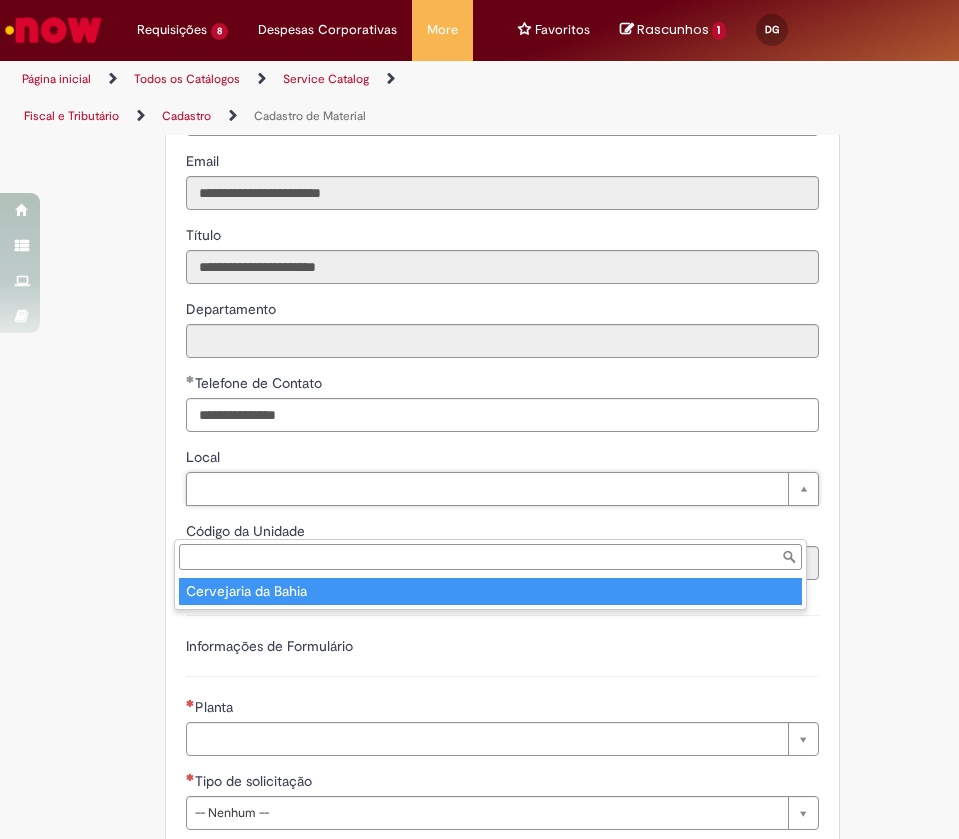 type on "****" 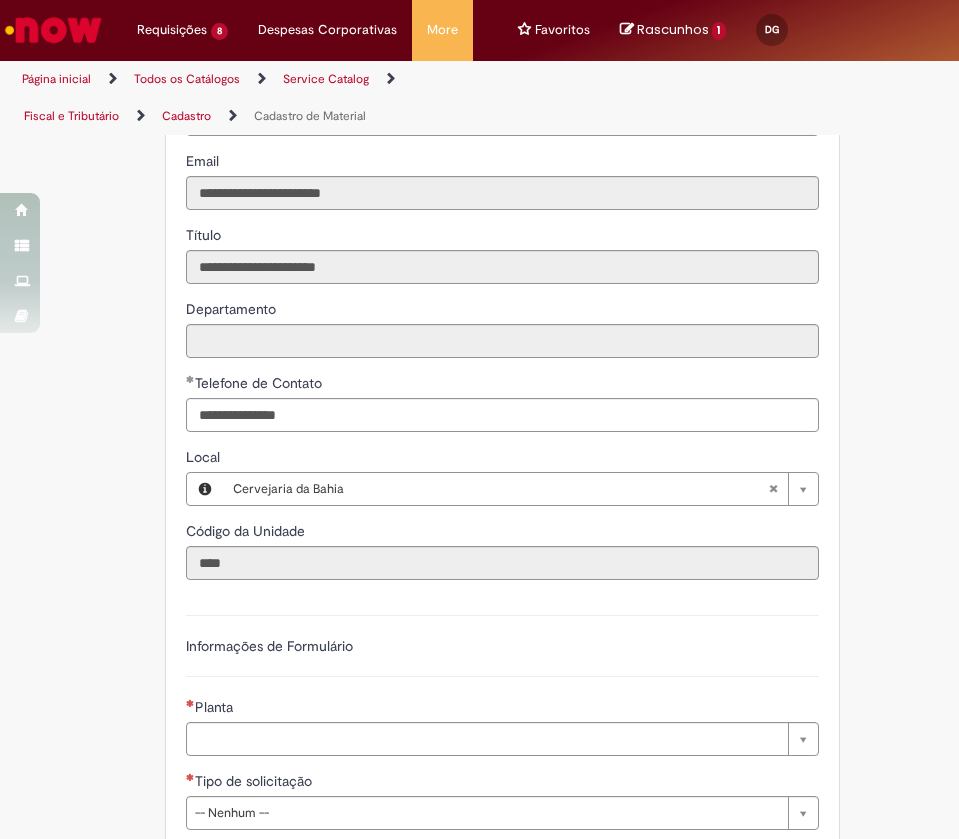 click on "**********" at bounding box center [502, 765] 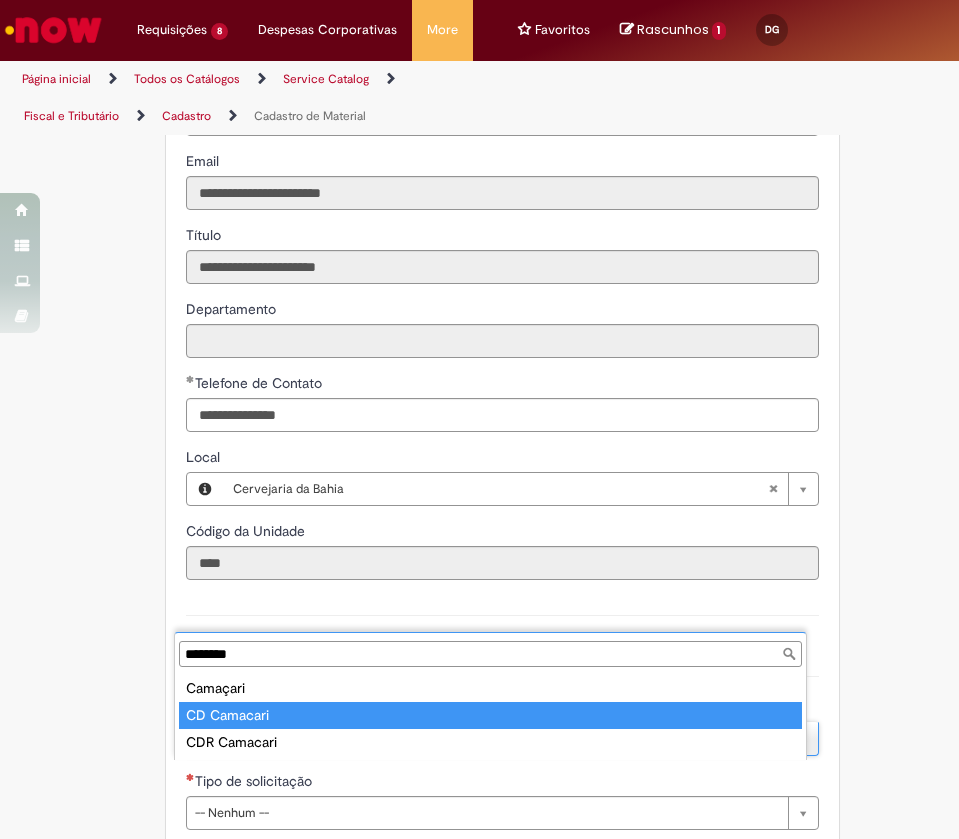 type on "********" 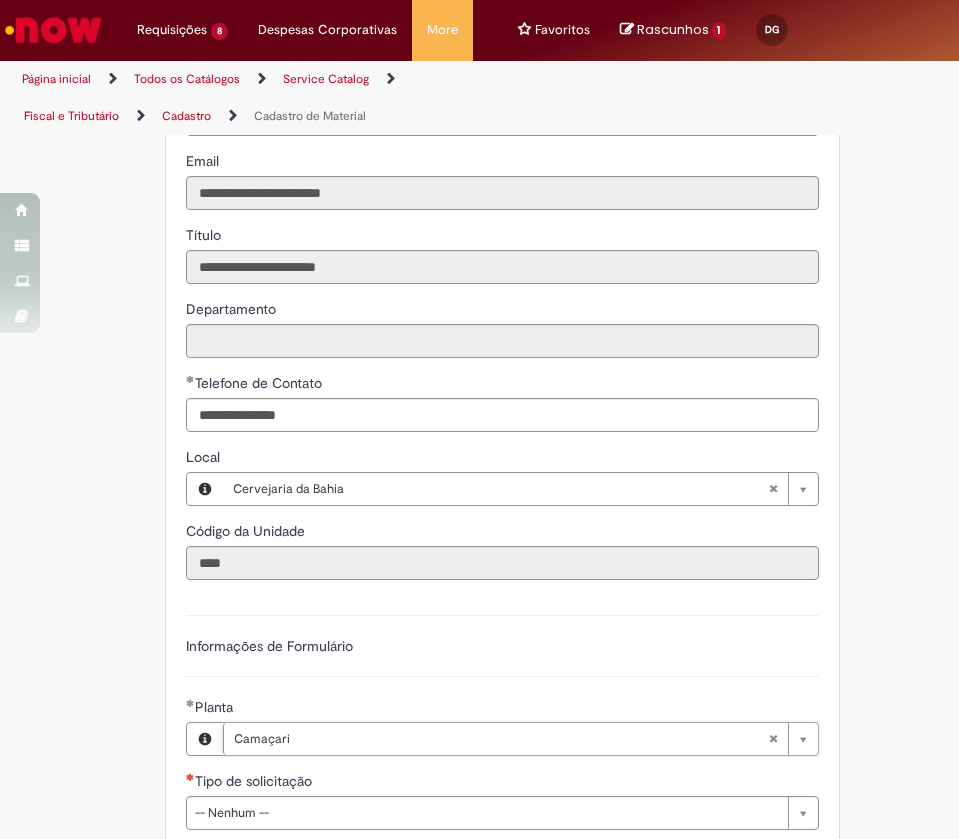 scroll, scrollTop: 1650, scrollLeft: 0, axis: vertical 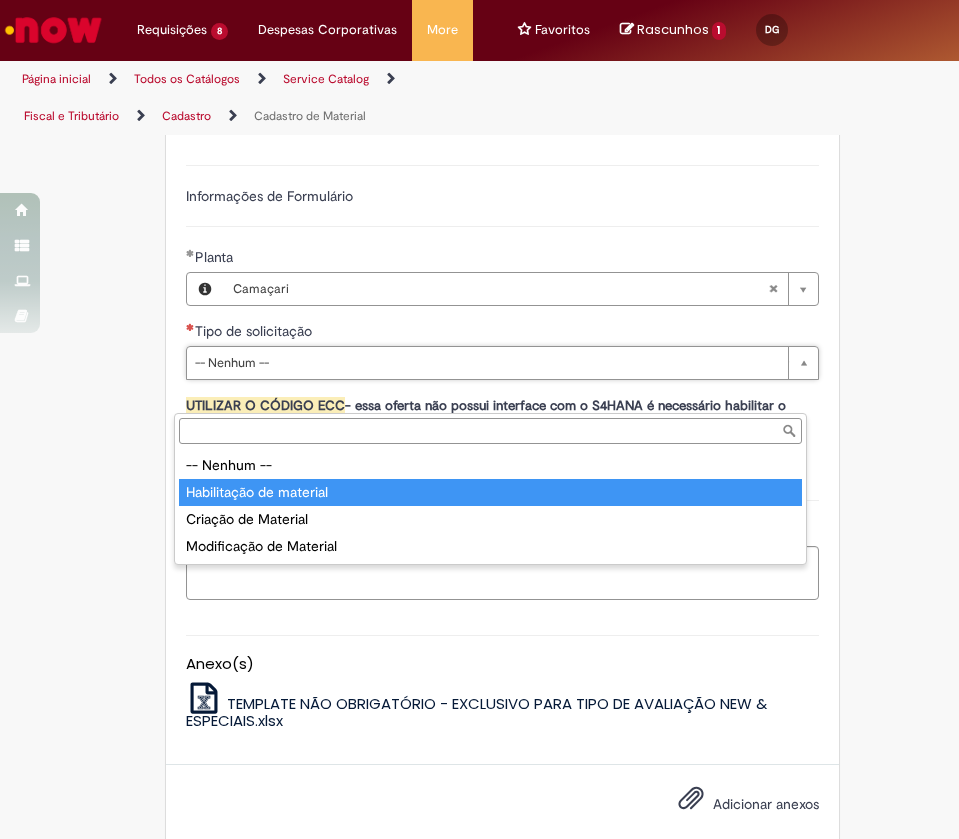 type on "**********" 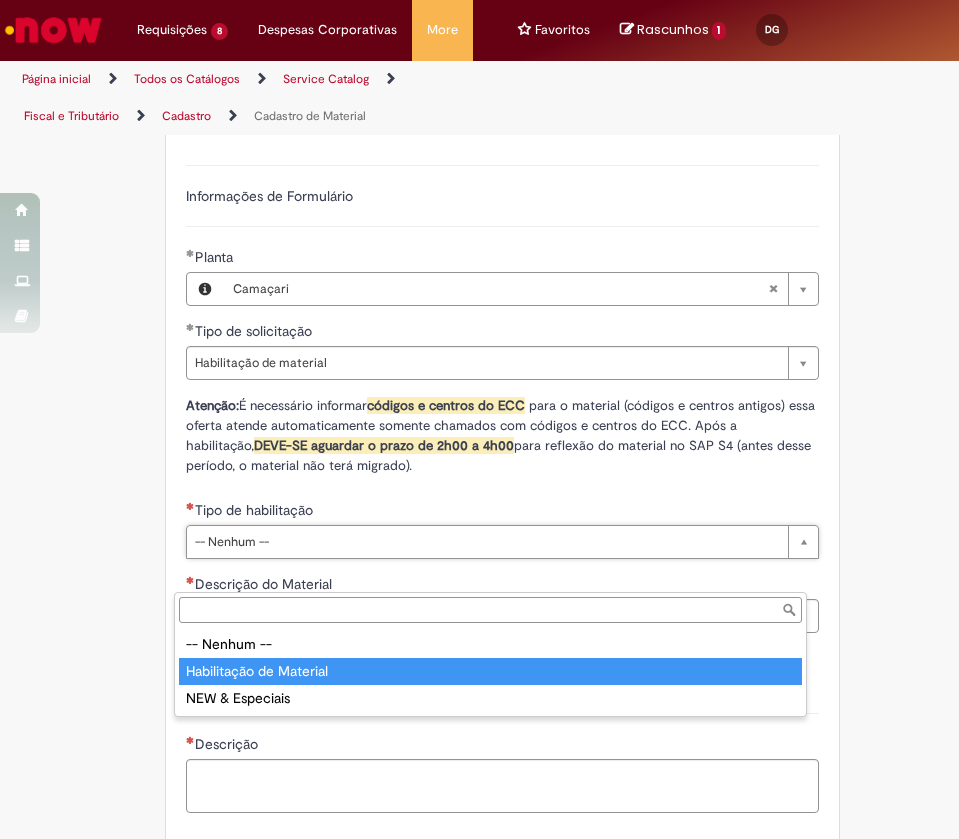 type on "**********" 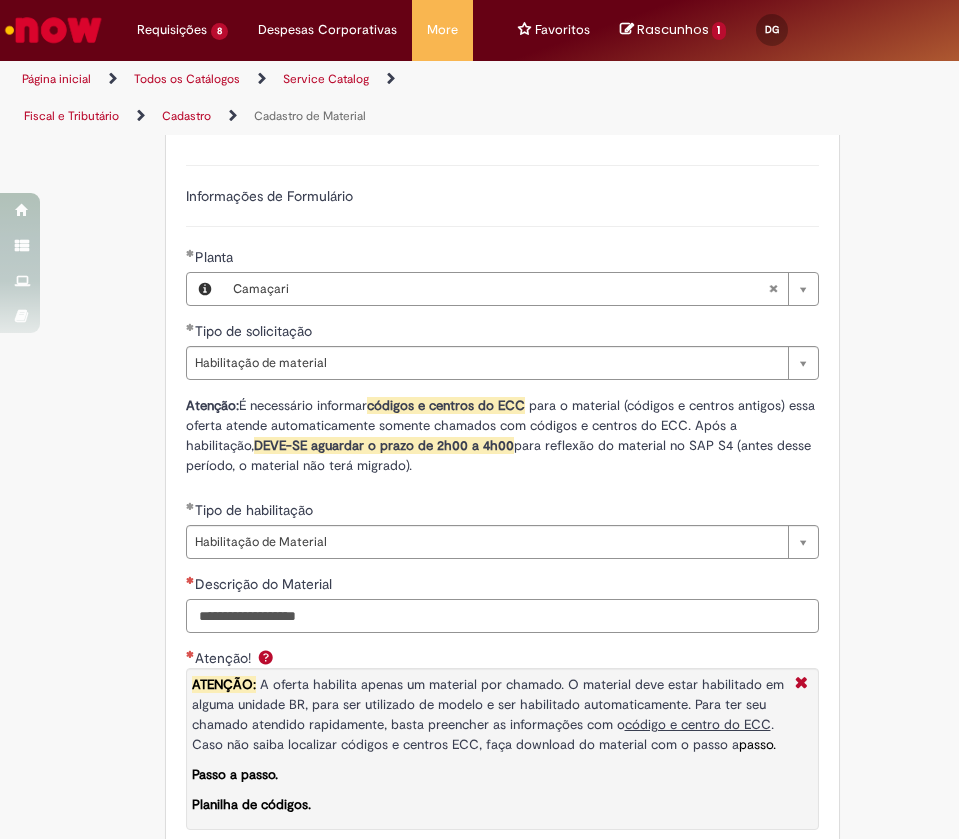 click on "Descrição do Material" at bounding box center [502, 616] 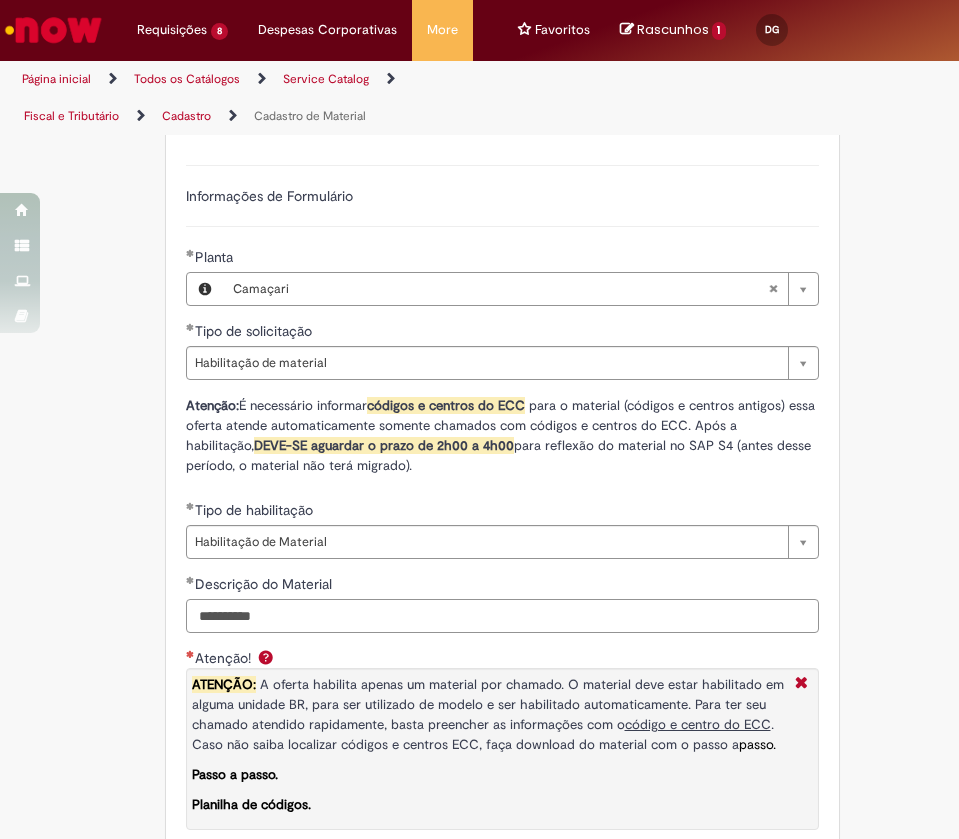 type on "*********" 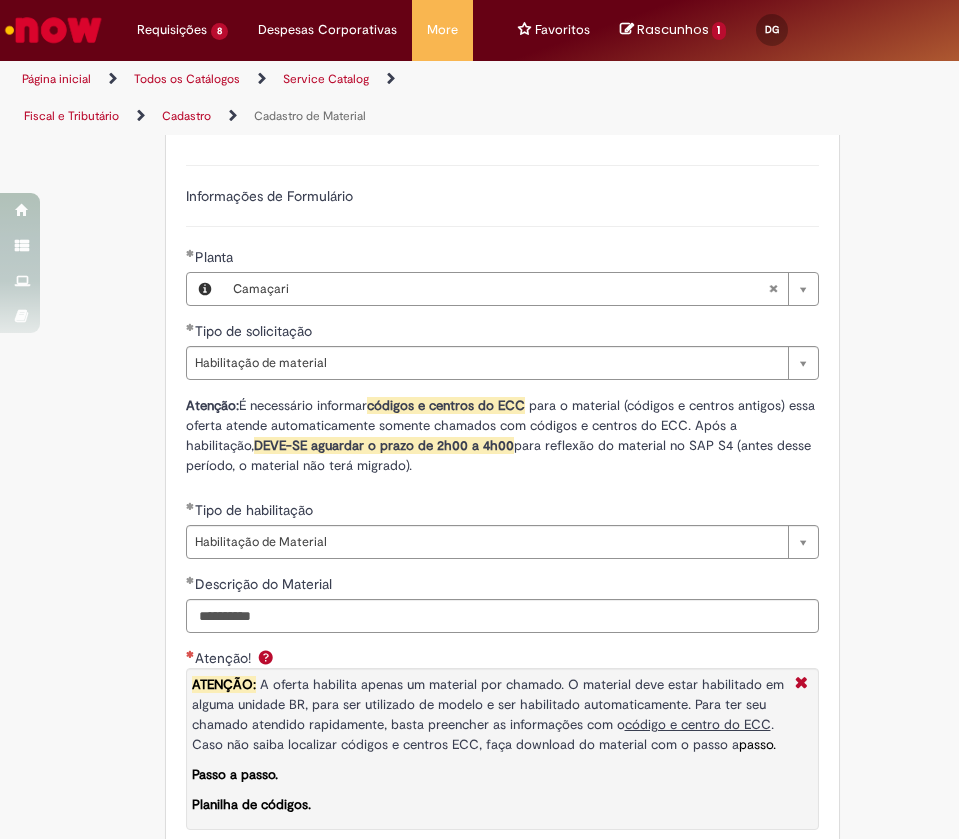 scroll, scrollTop: 1950, scrollLeft: 0, axis: vertical 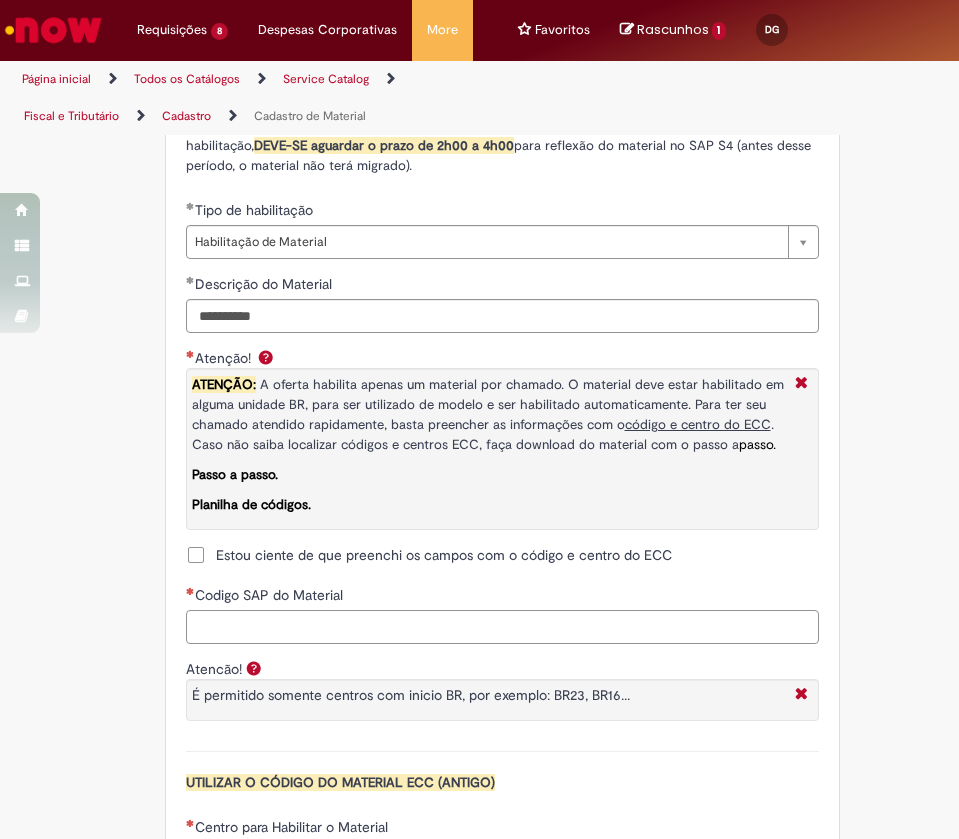 click on "Codigo SAP do Material" at bounding box center (502, 627) 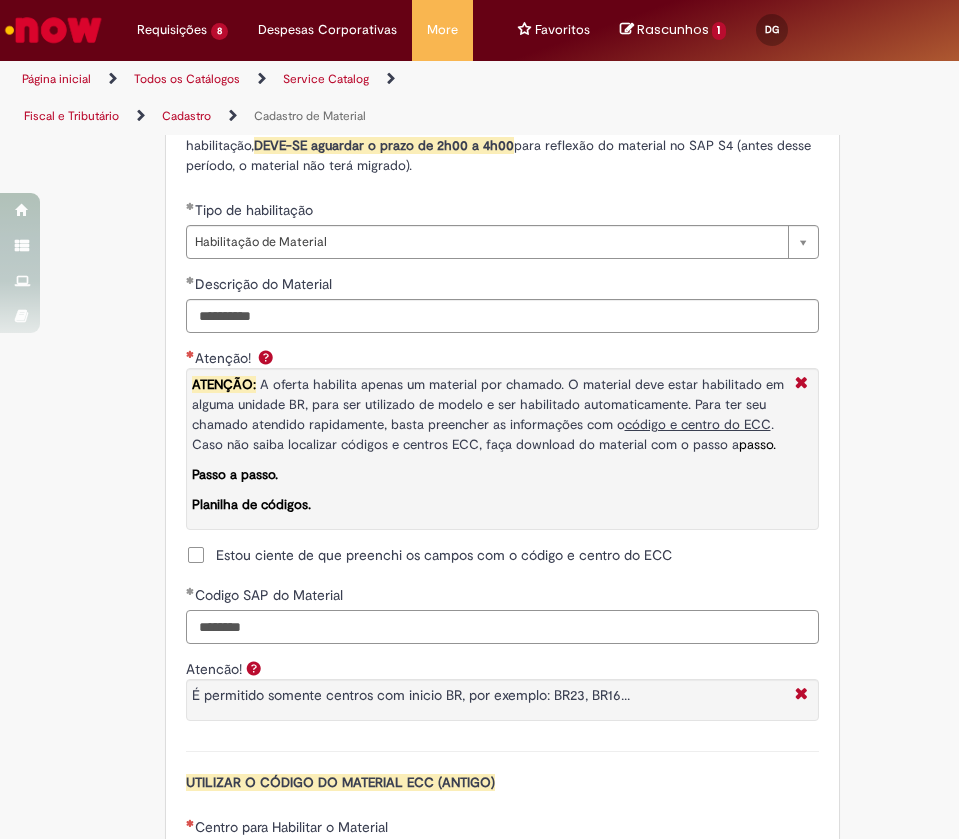 type on "********" 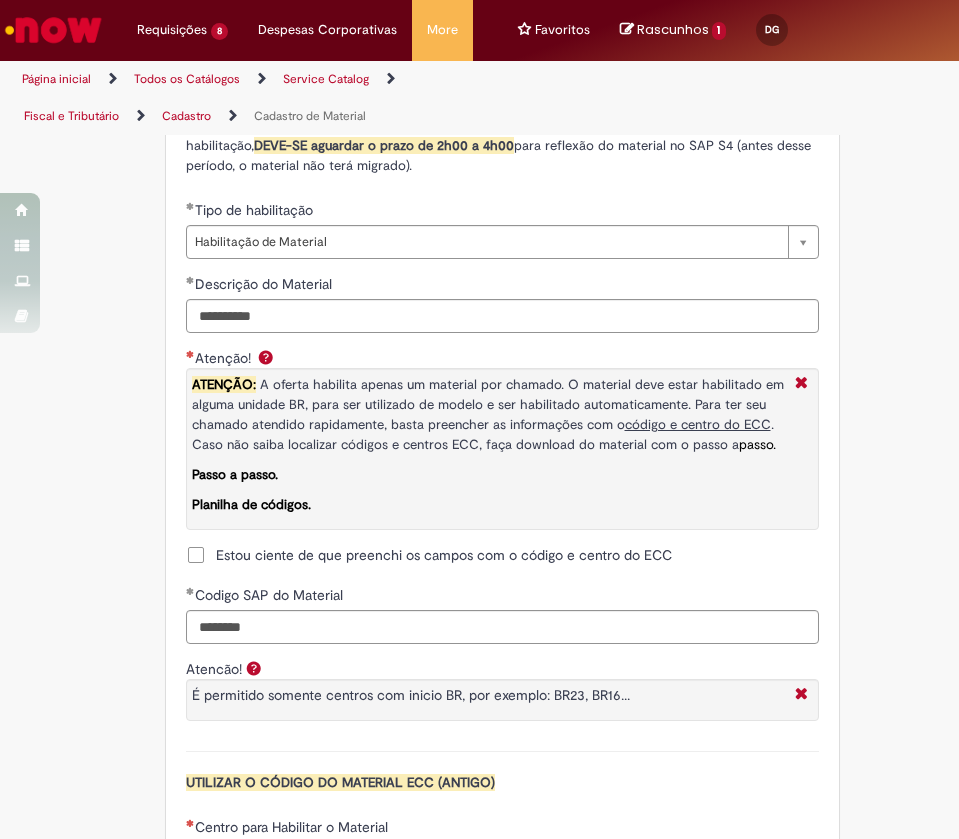 click on "Estou ciente de que preenchi os campos com o código e centro do ECC" at bounding box center [429, 555] 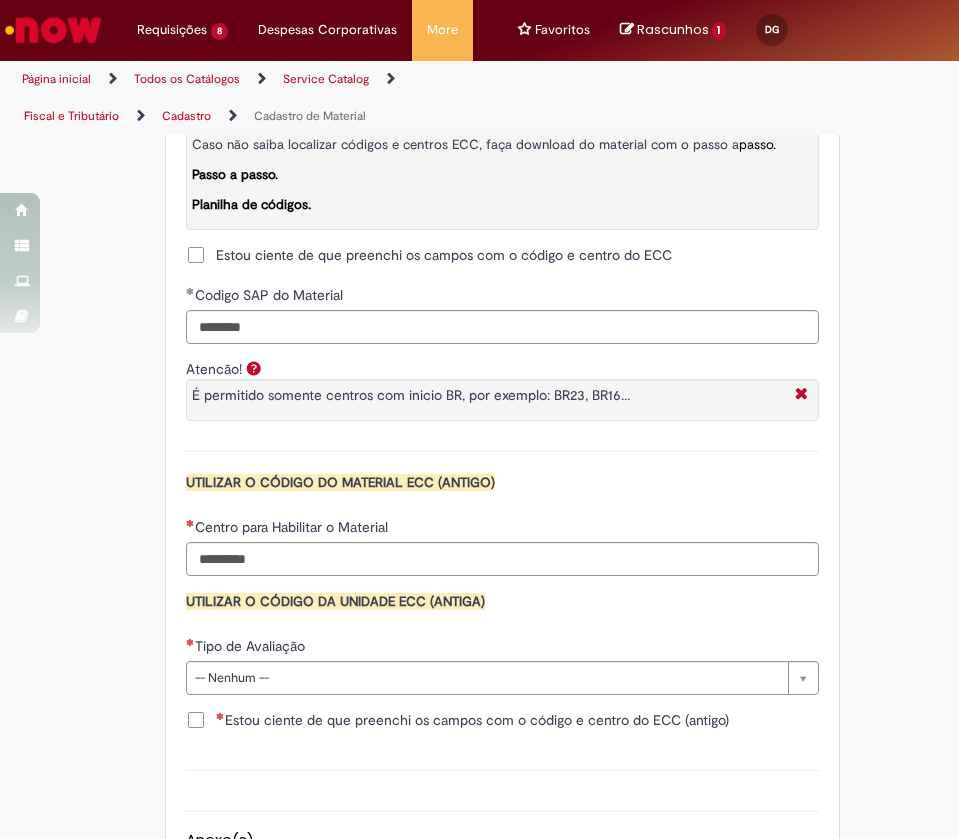 scroll, scrollTop: 2400, scrollLeft: 0, axis: vertical 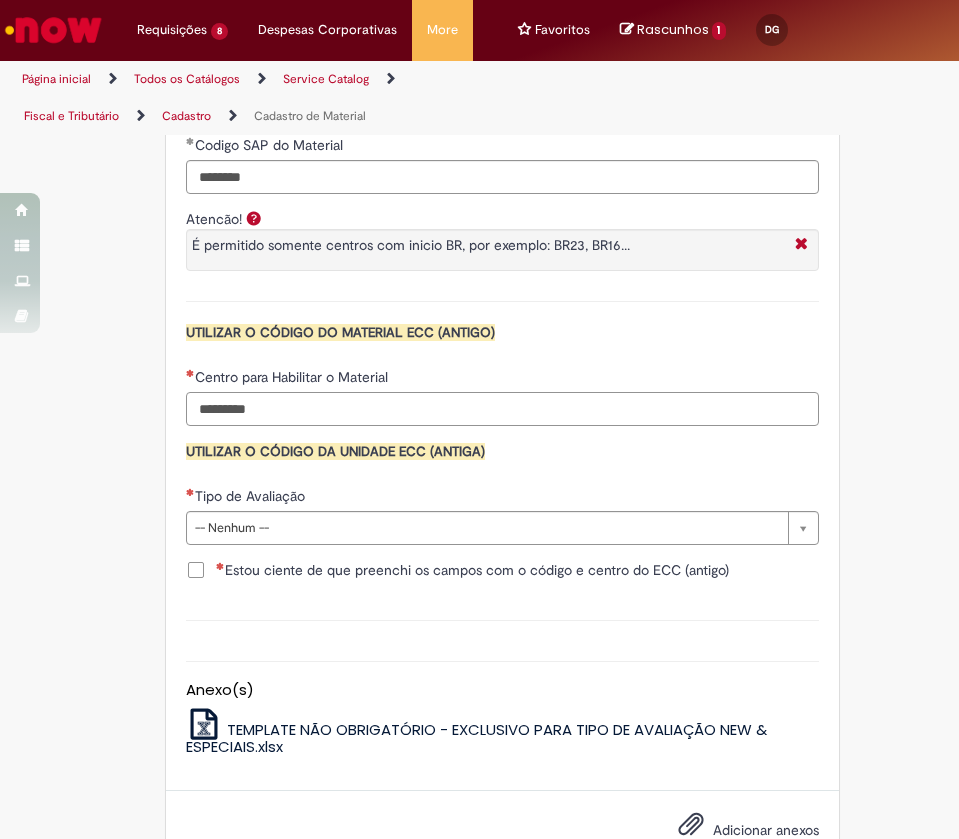 click on "Centro para Habilitar o Material" at bounding box center (502, 409) 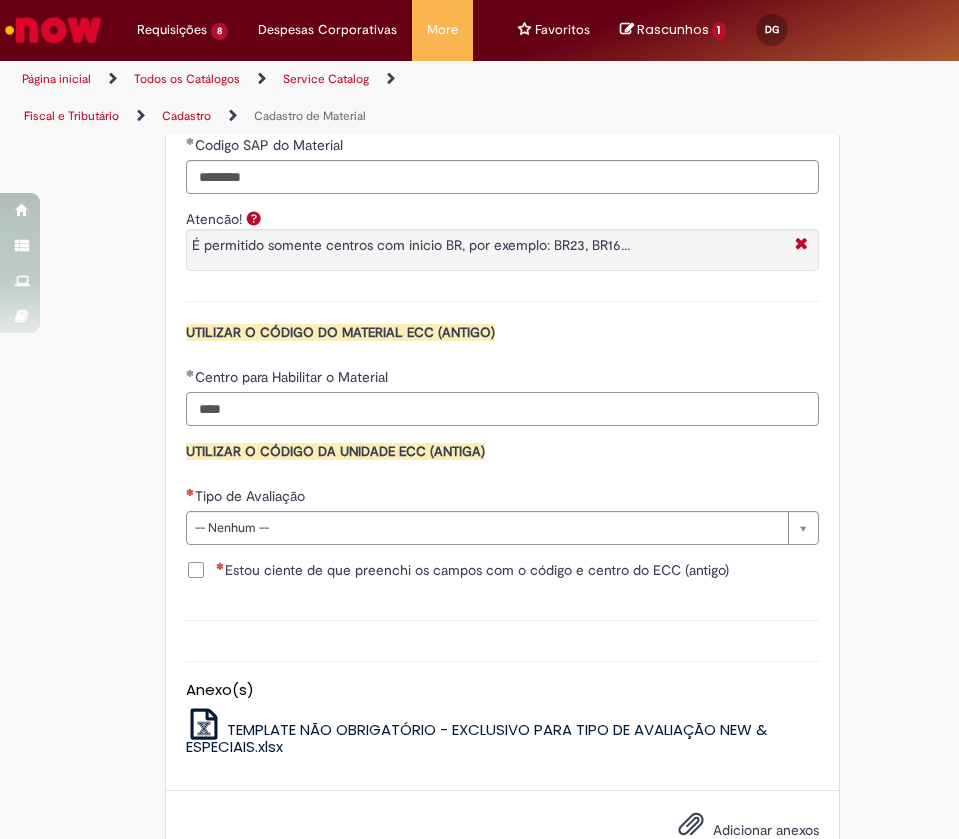 type on "****" 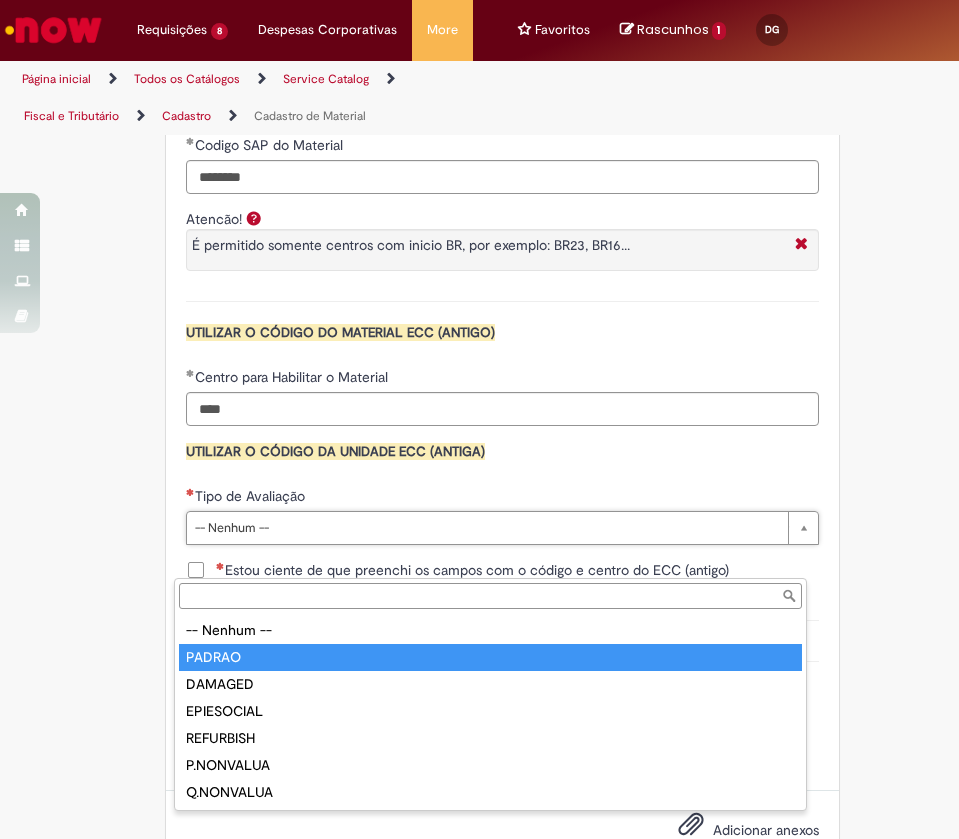 type on "******" 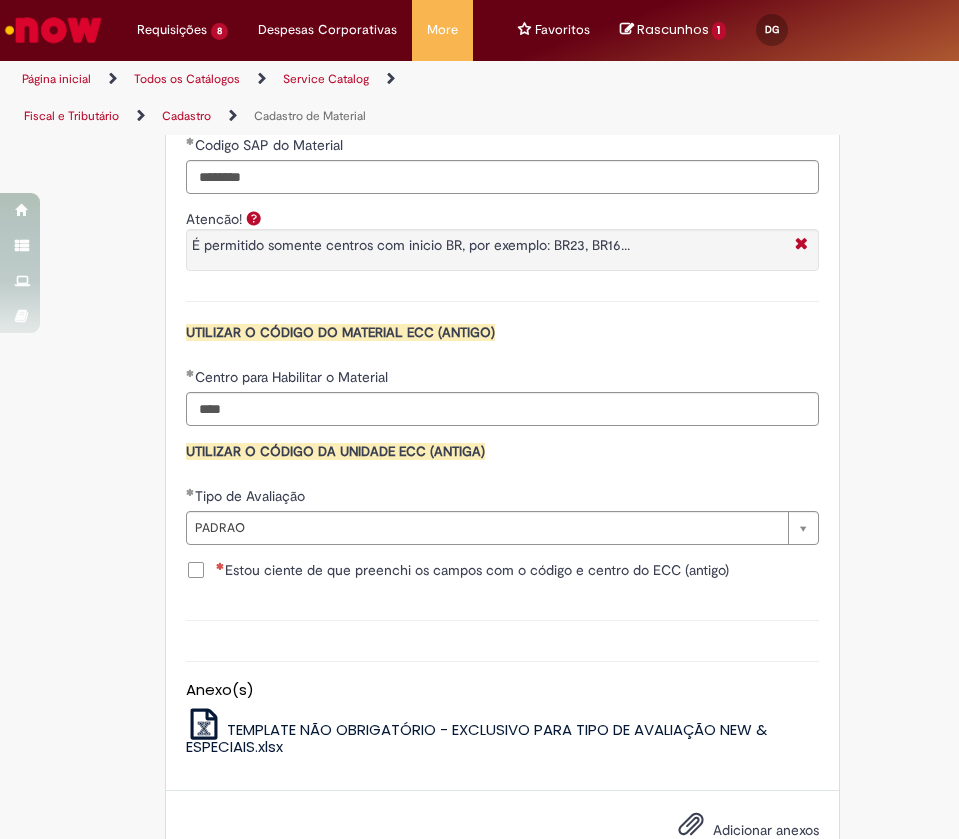 click on "Estou ciente de que preenchi os campos com o código e centro do ECC  (antigo)" at bounding box center (472, 570) 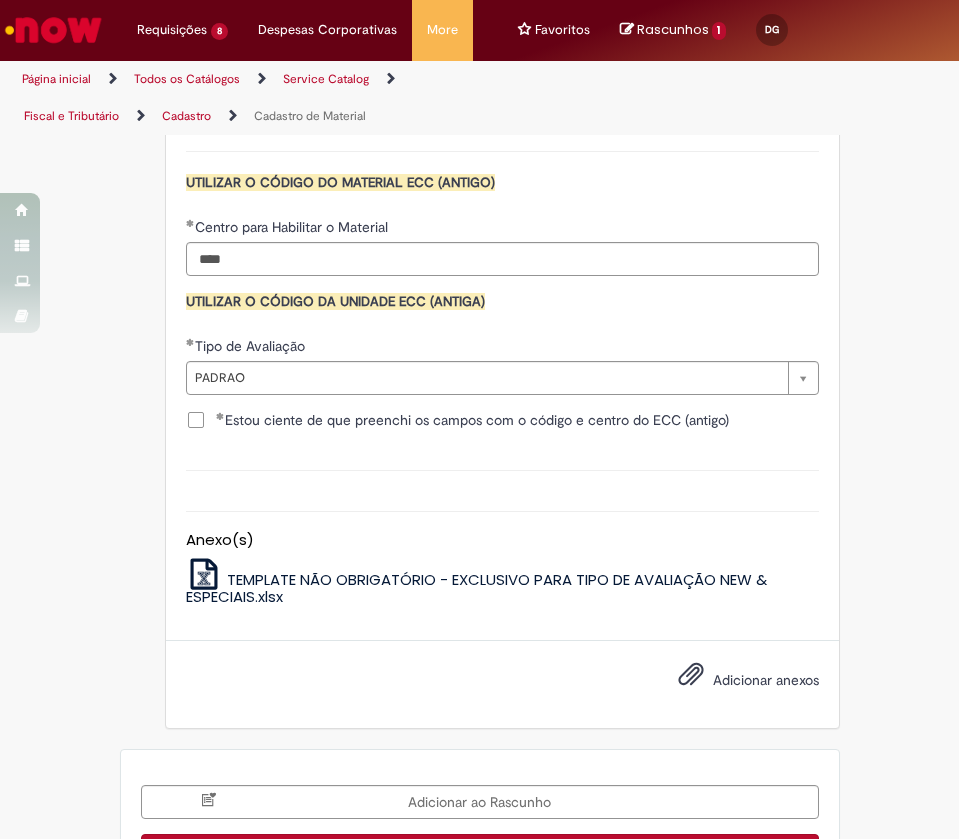 scroll, scrollTop: 2665, scrollLeft: 0, axis: vertical 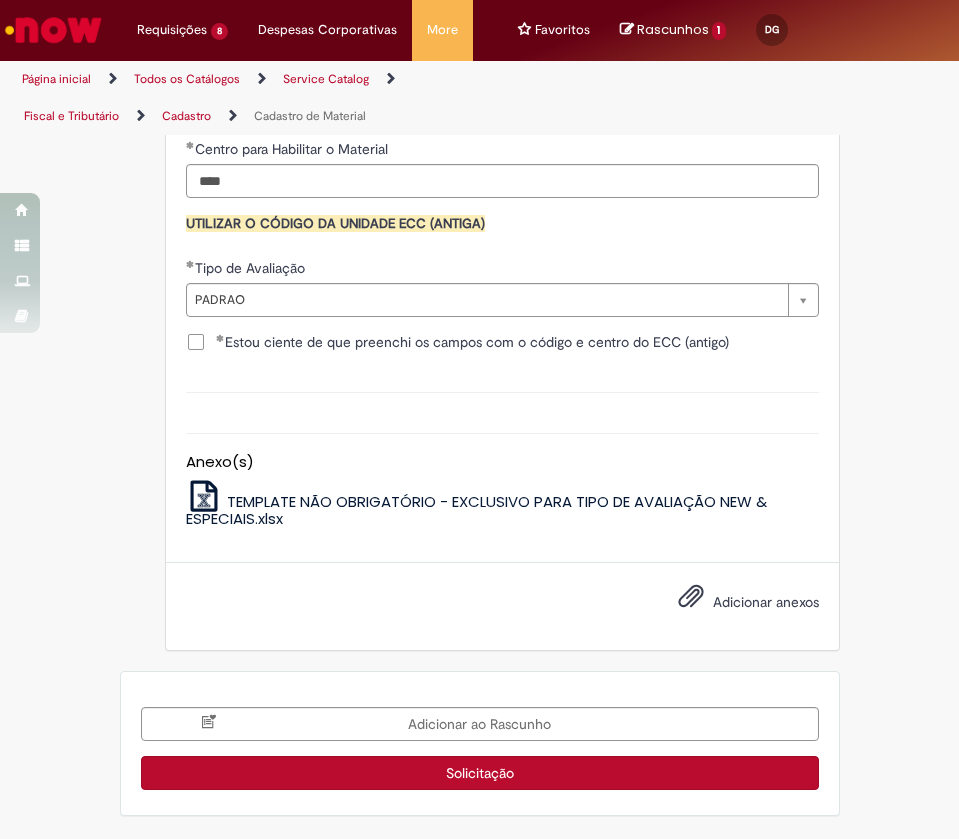 click on "Solicitação" at bounding box center [480, 773] 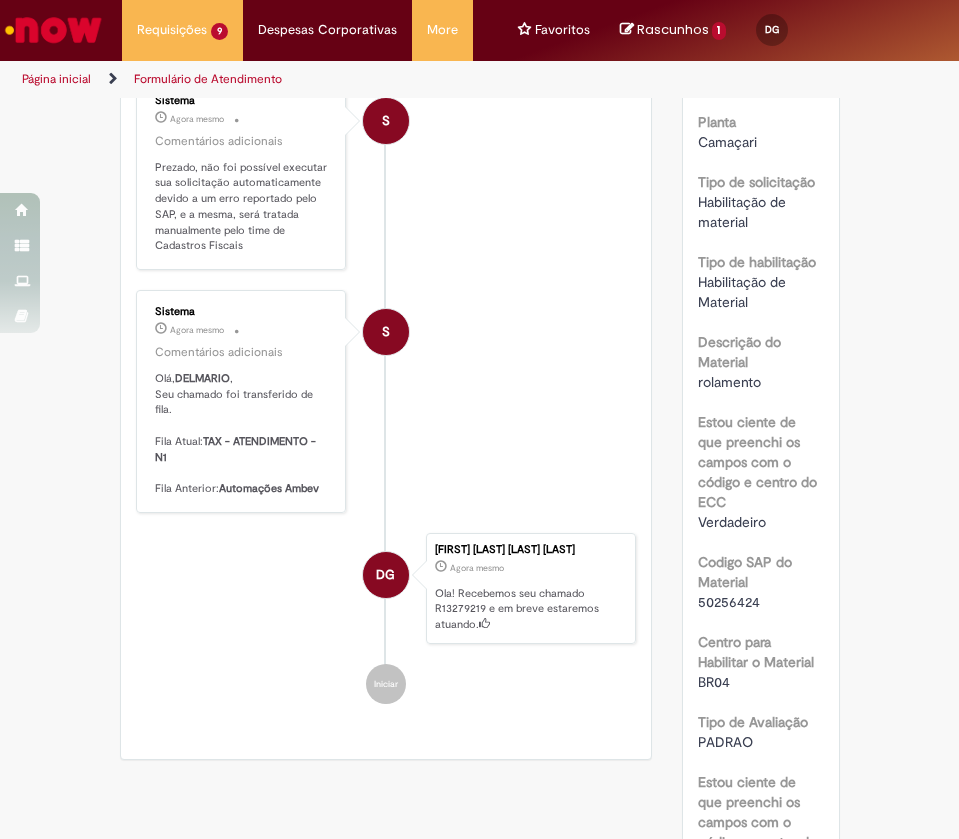 scroll, scrollTop: 0, scrollLeft: 0, axis: both 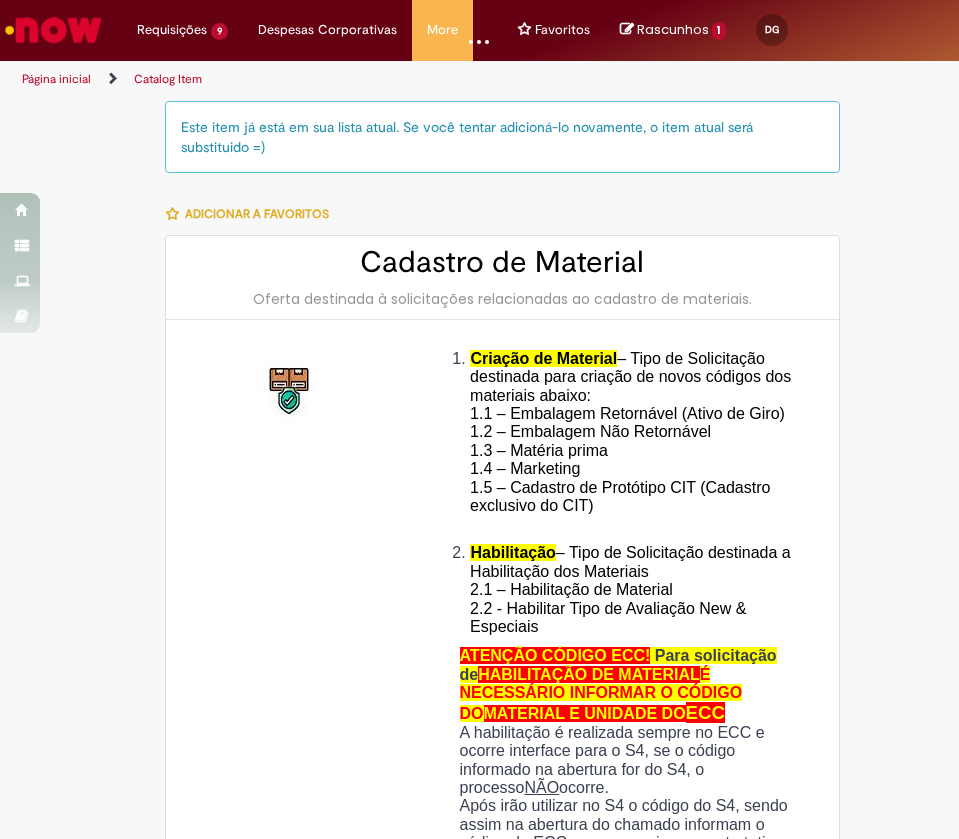 type on "**********" 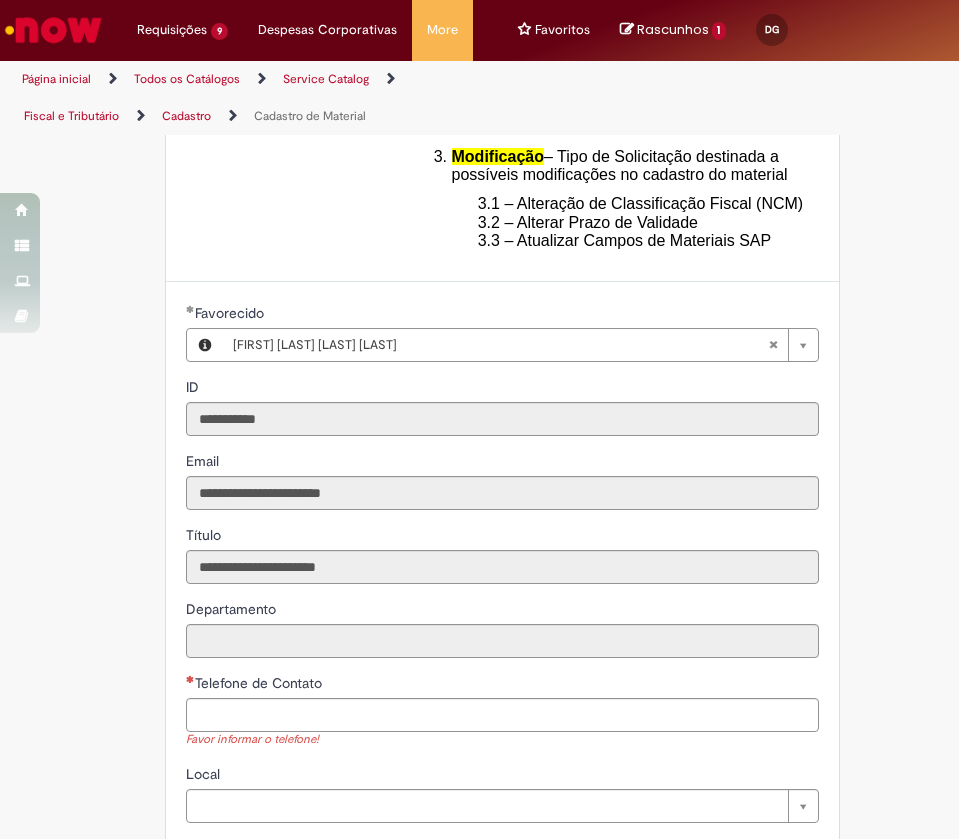 scroll, scrollTop: 1050, scrollLeft: 0, axis: vertical 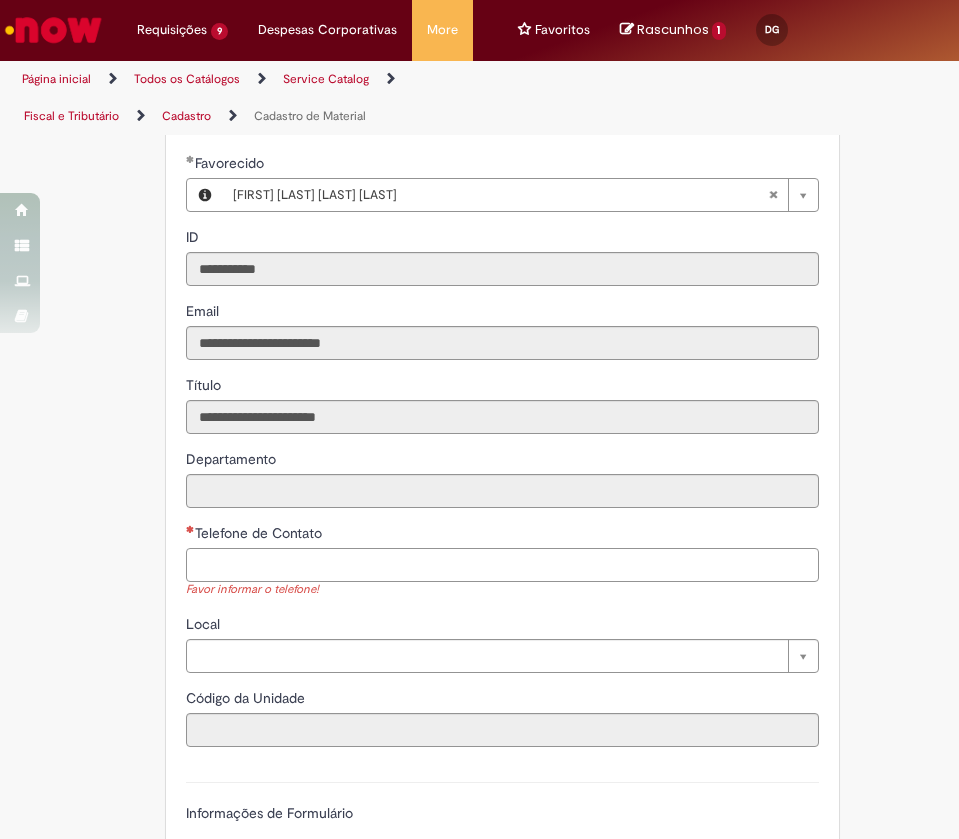 click on "Telefone de Contato" at bounding box center (502, 565) 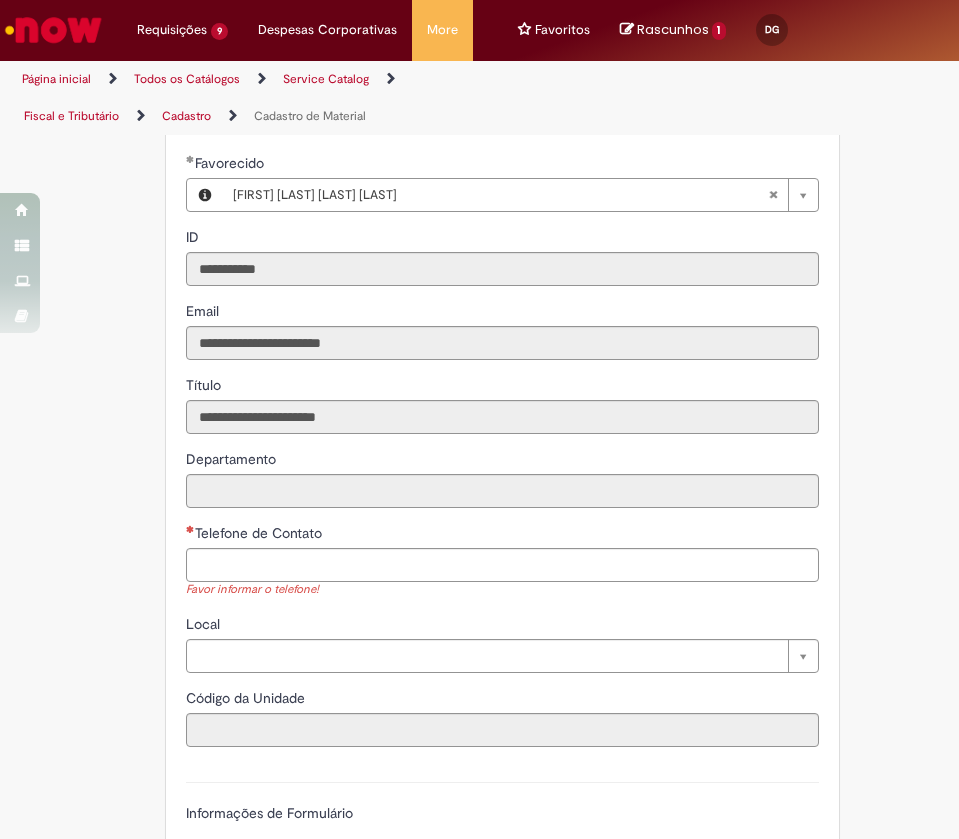 click on "Telefone de Contato" at bounding box center (502, 535) 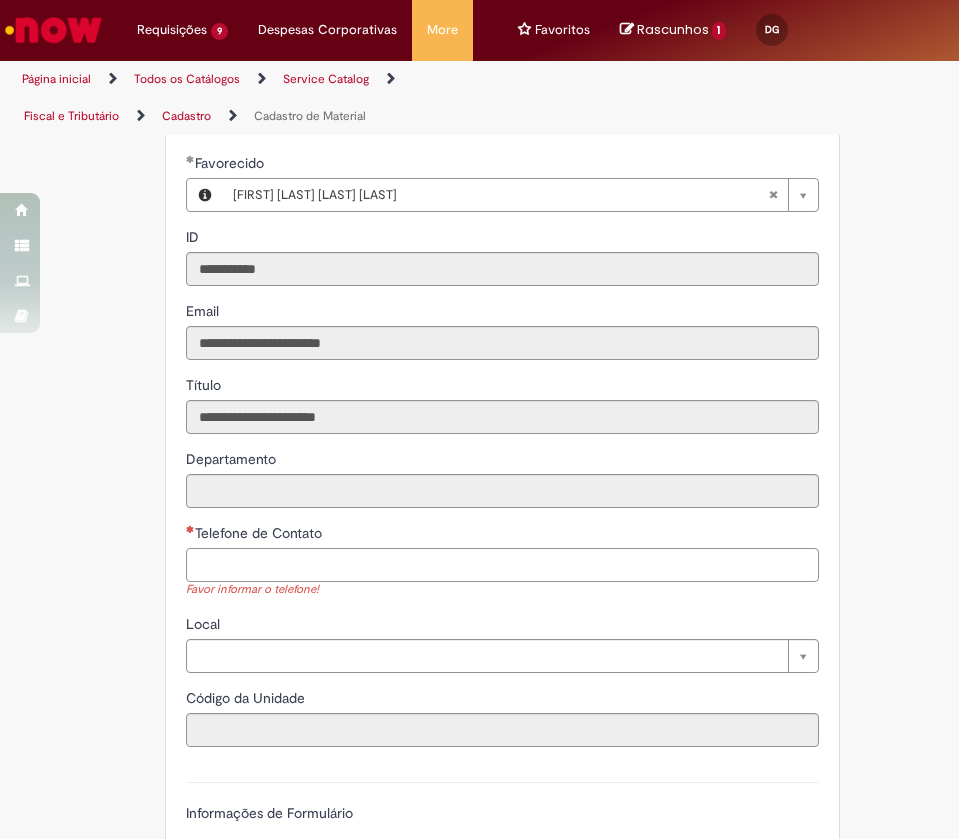 click on "Telefone de Contato" at bounding box center [502, 565] 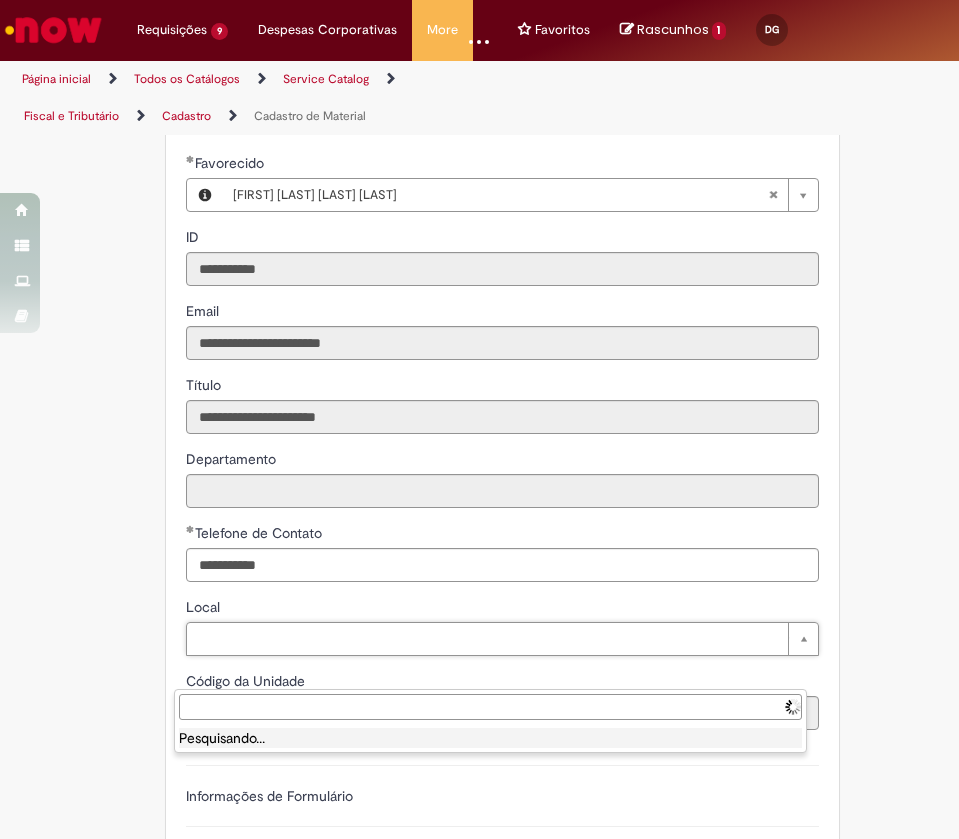 type on "**********" 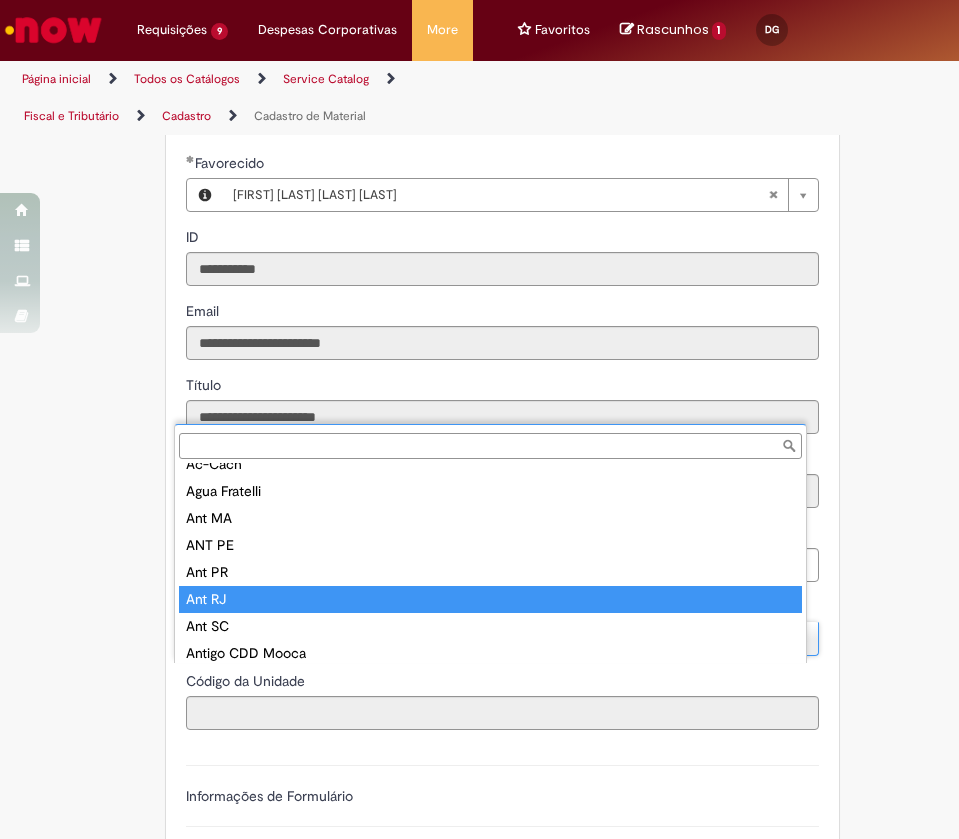 scroll, scrollTop: 0, scrollLeft: 0, axis: both 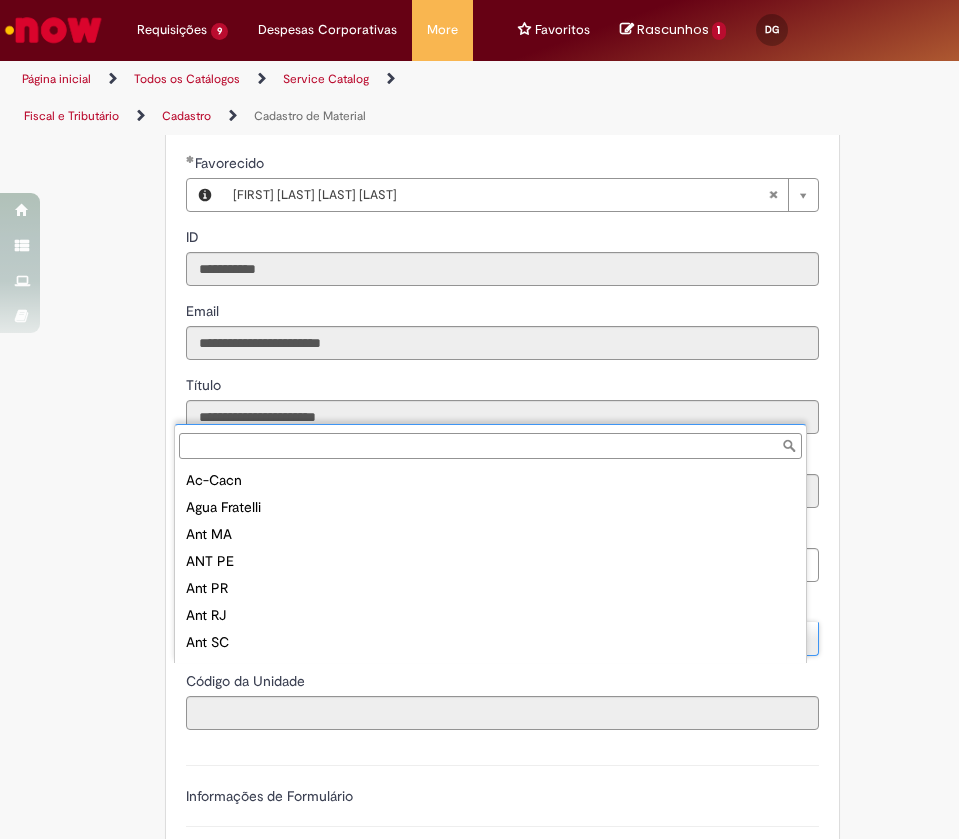 click on "Local" at bounding box center [490, 446] 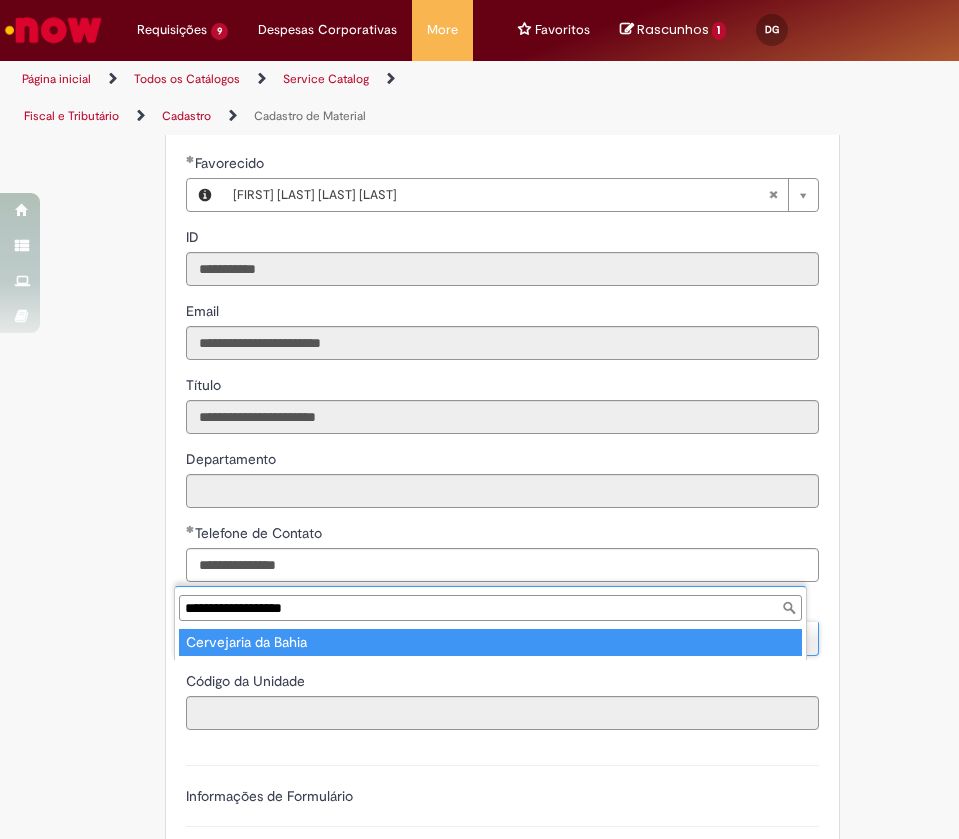 type on "**********" 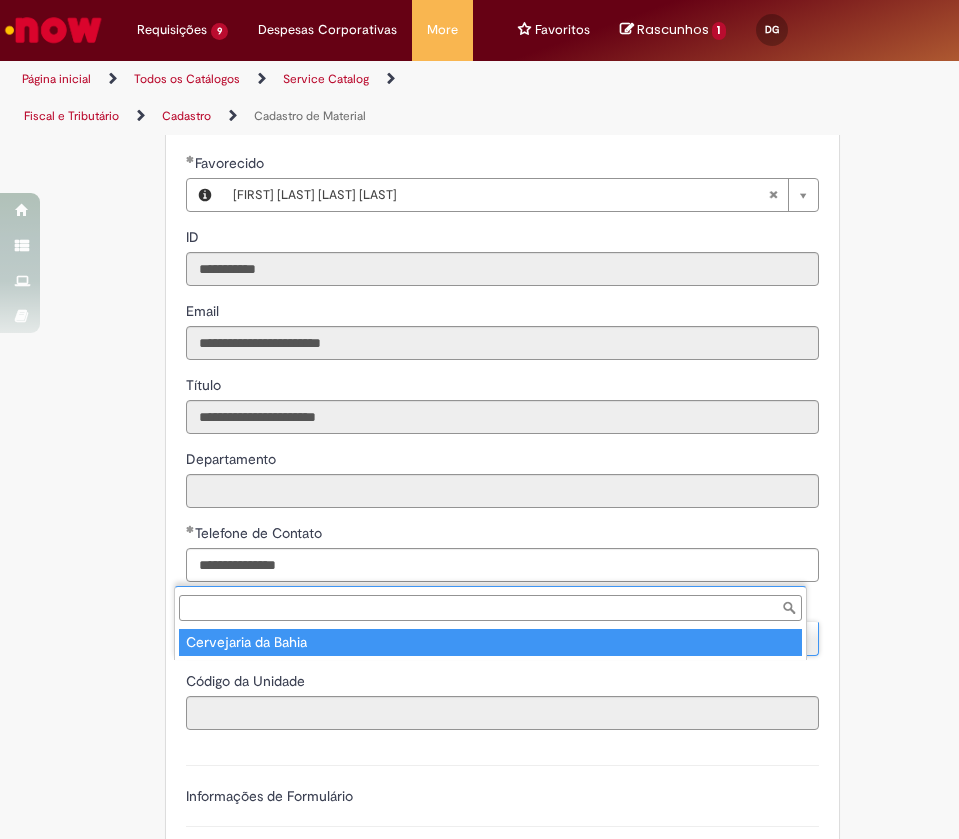 type on "****" 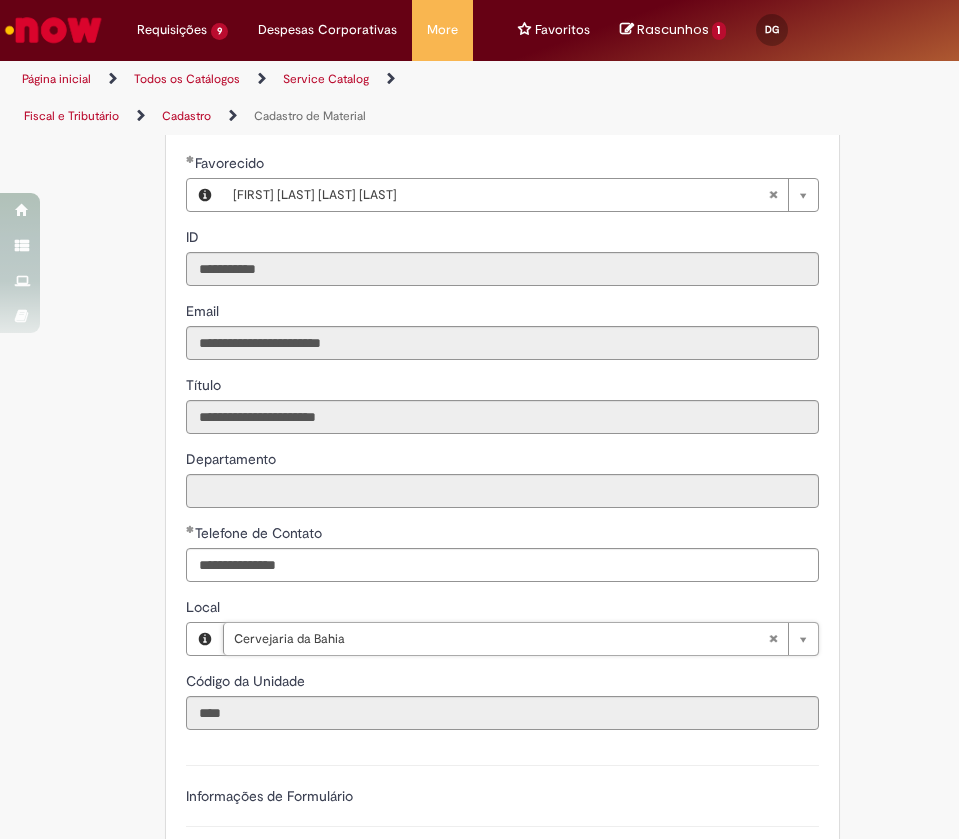 scroll, scrollTop: 1350, scrollLeft: 0, axis: vertical 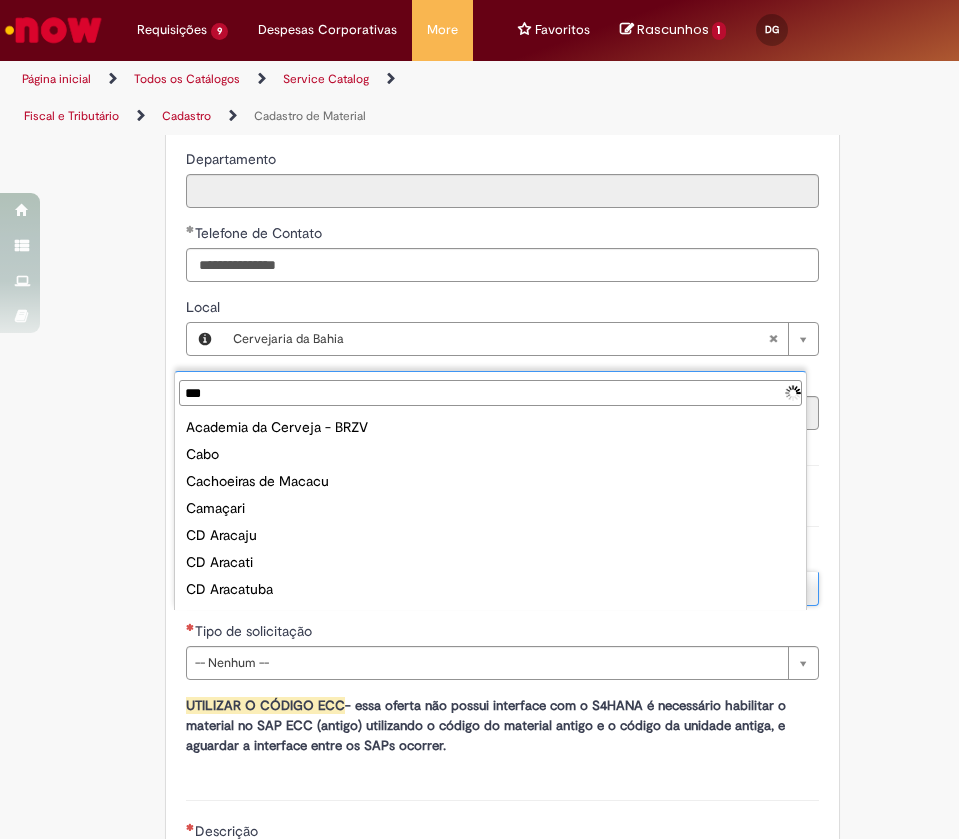 type on "****" 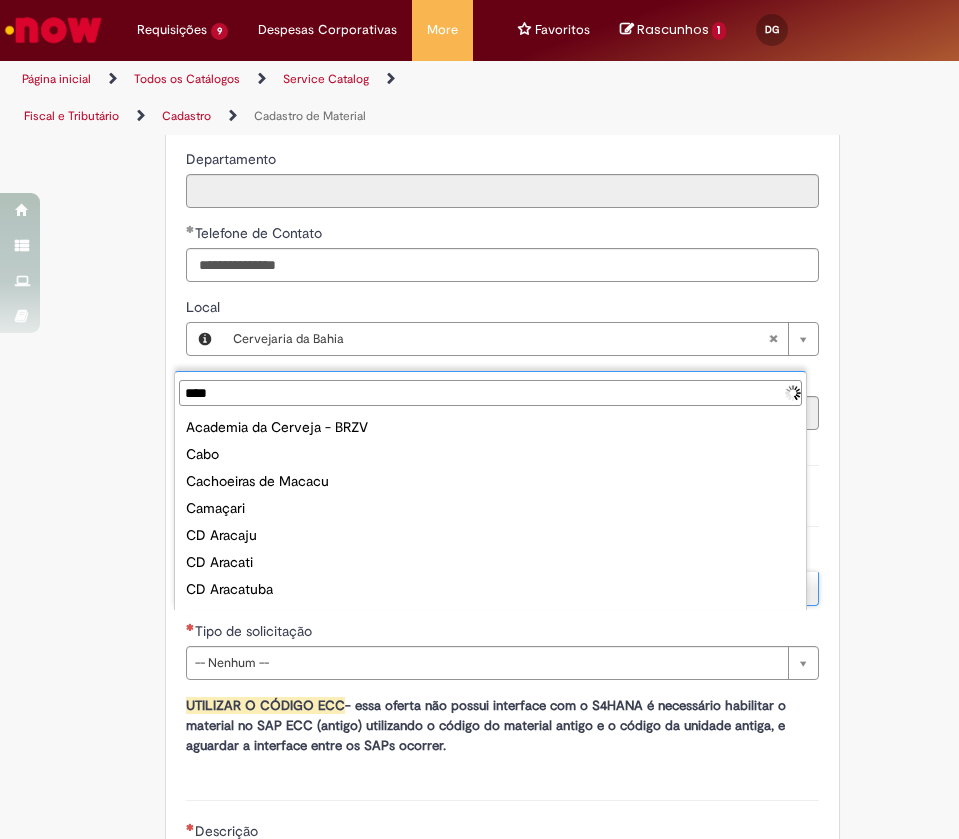 scroll, scrollTop: 0, scrollLeft: 0, axis: both 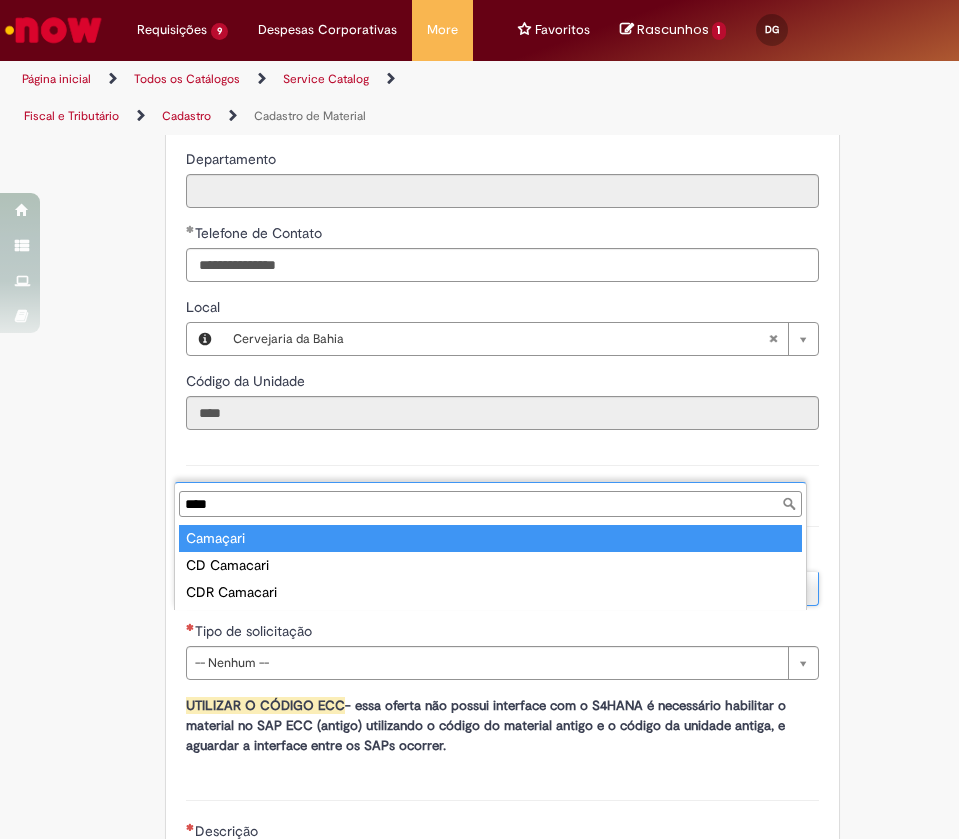 type on "********" 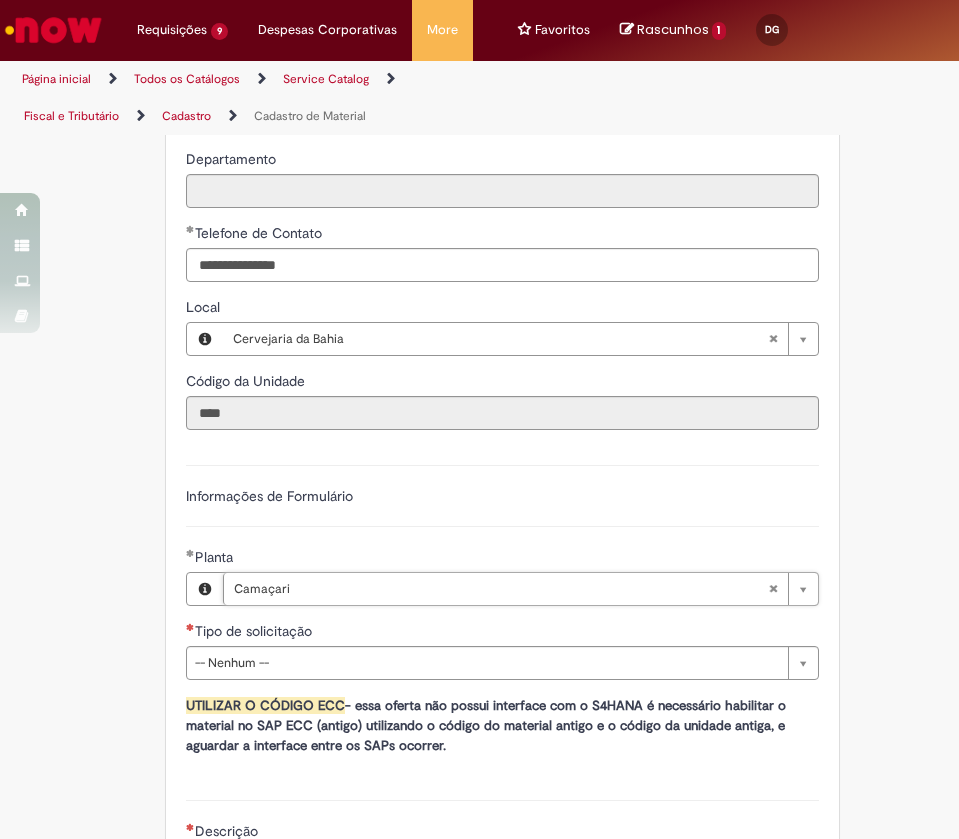 scroll, scrollTop: 1650, scrollLeft: 0, axis: vertical 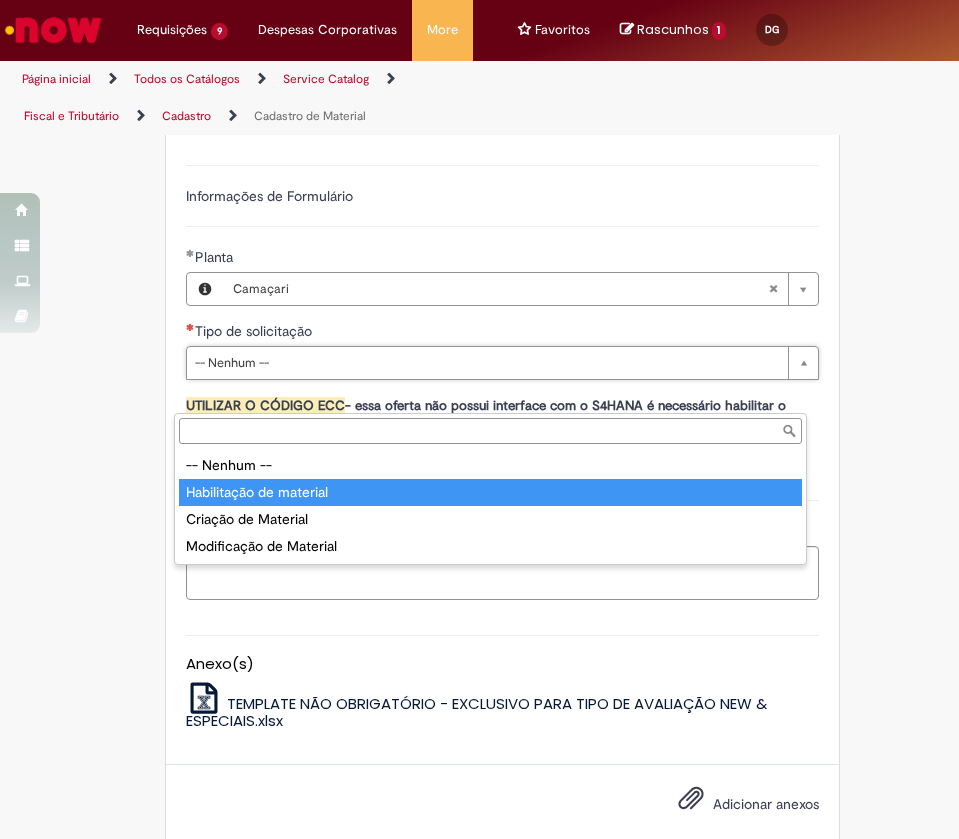type on "**********" 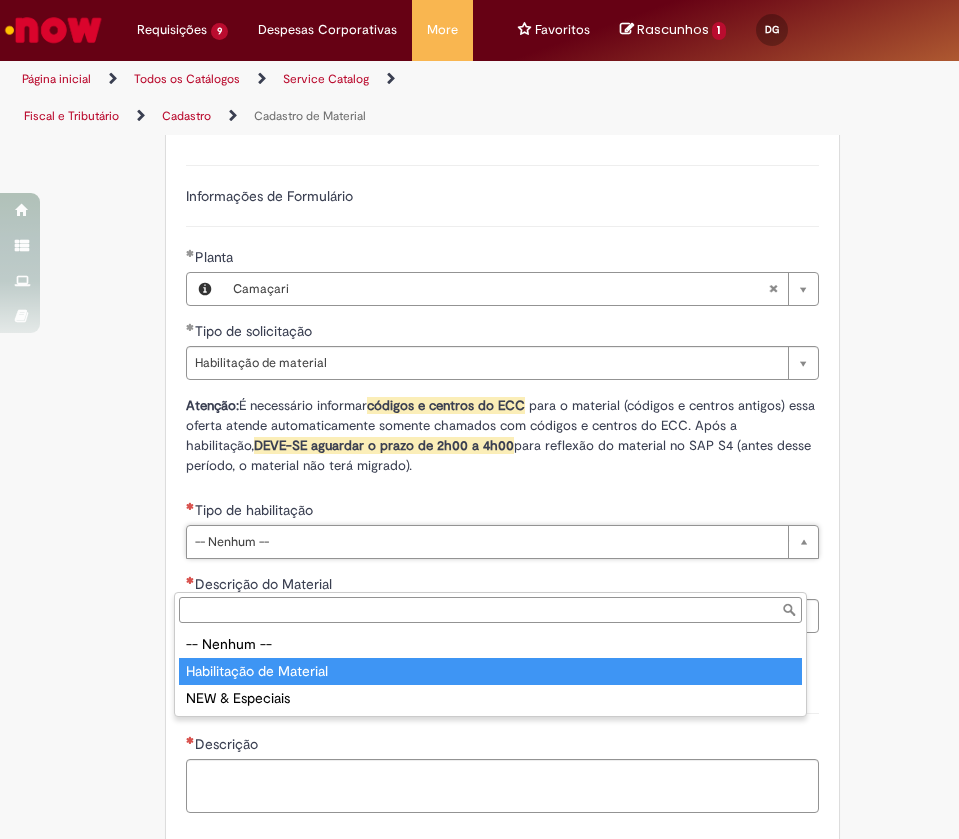 type on "**********" 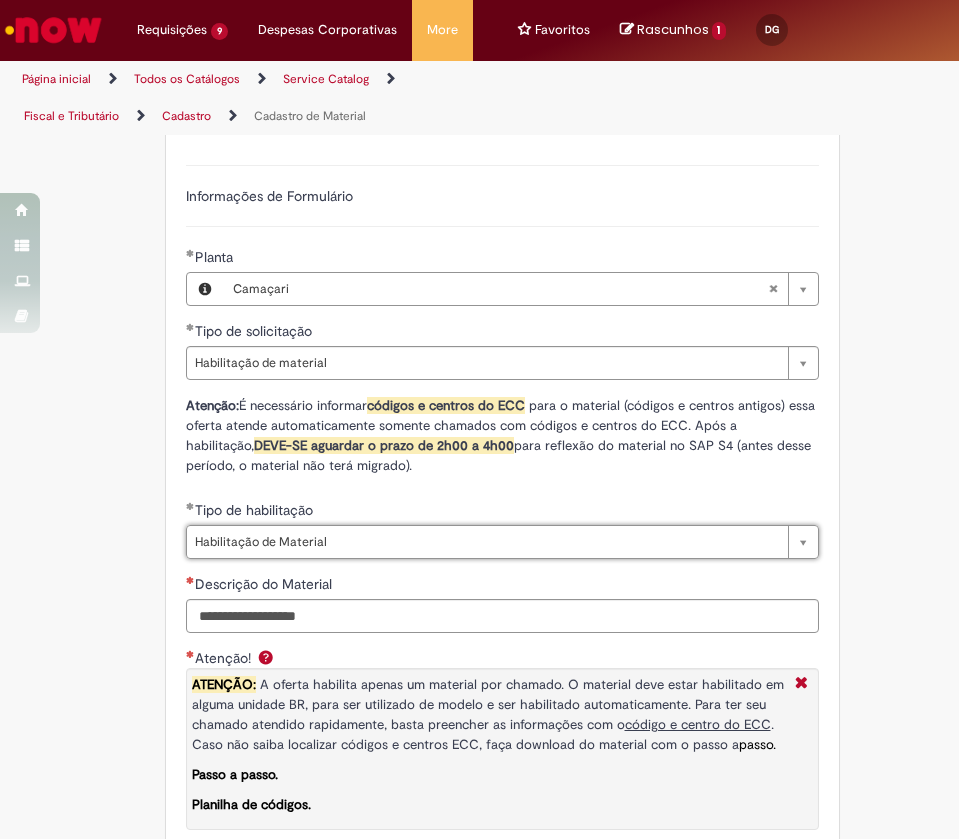 scroll, scrollTop: 1950, scrollLeft: 0, axis: vertical 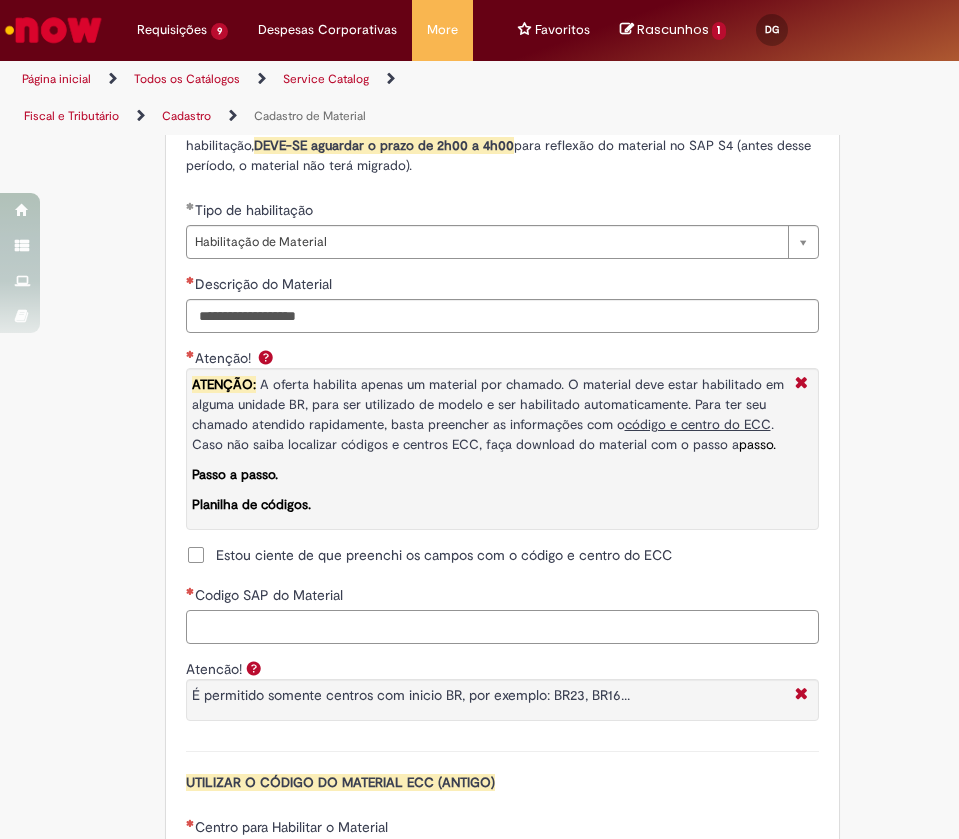 click on "Codigo SAP do Material" at bounding box center [502, 627] 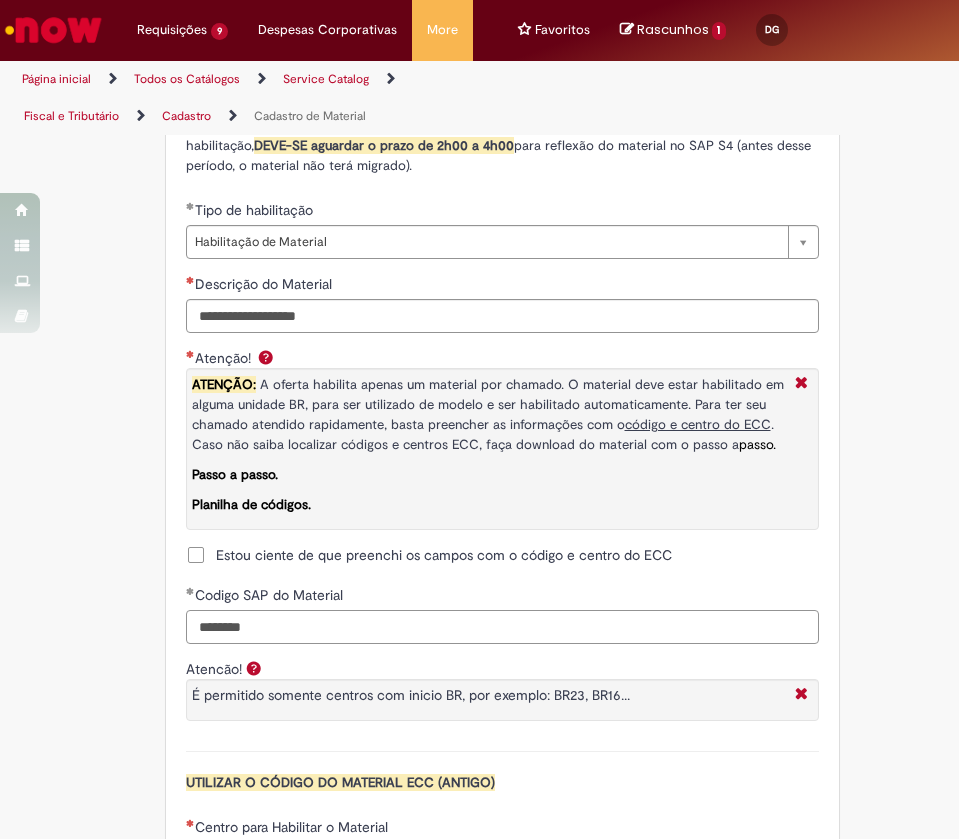 type on "********" 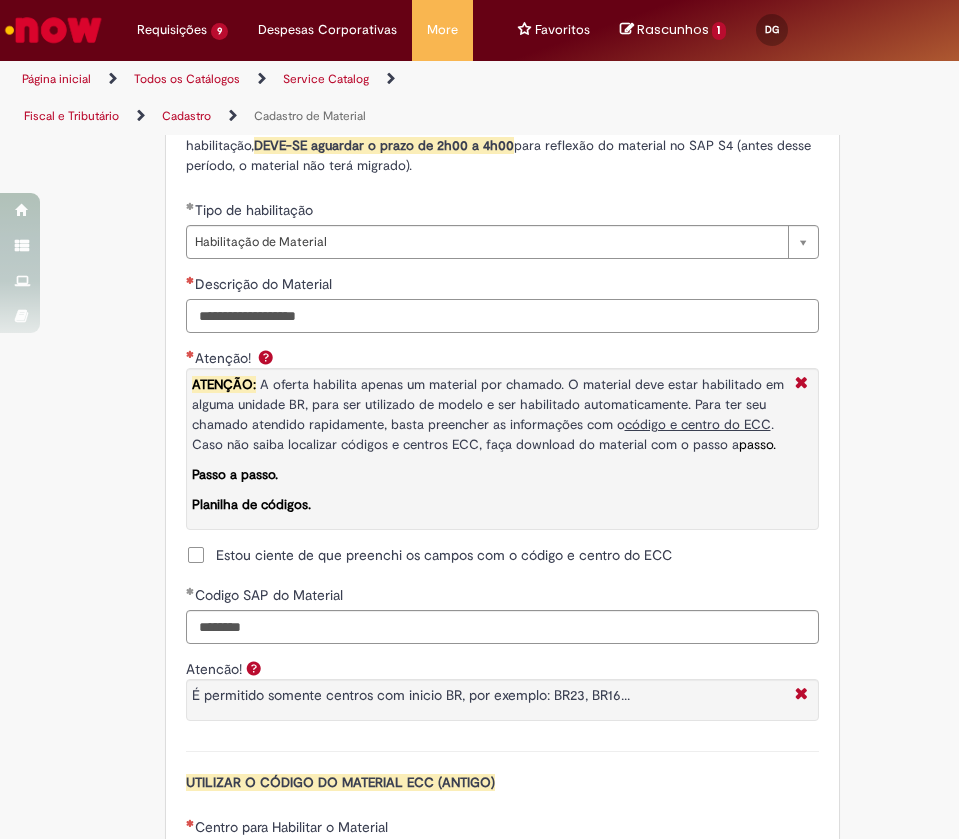 click on "Descrição do Material" at bounding box center (502, 316) 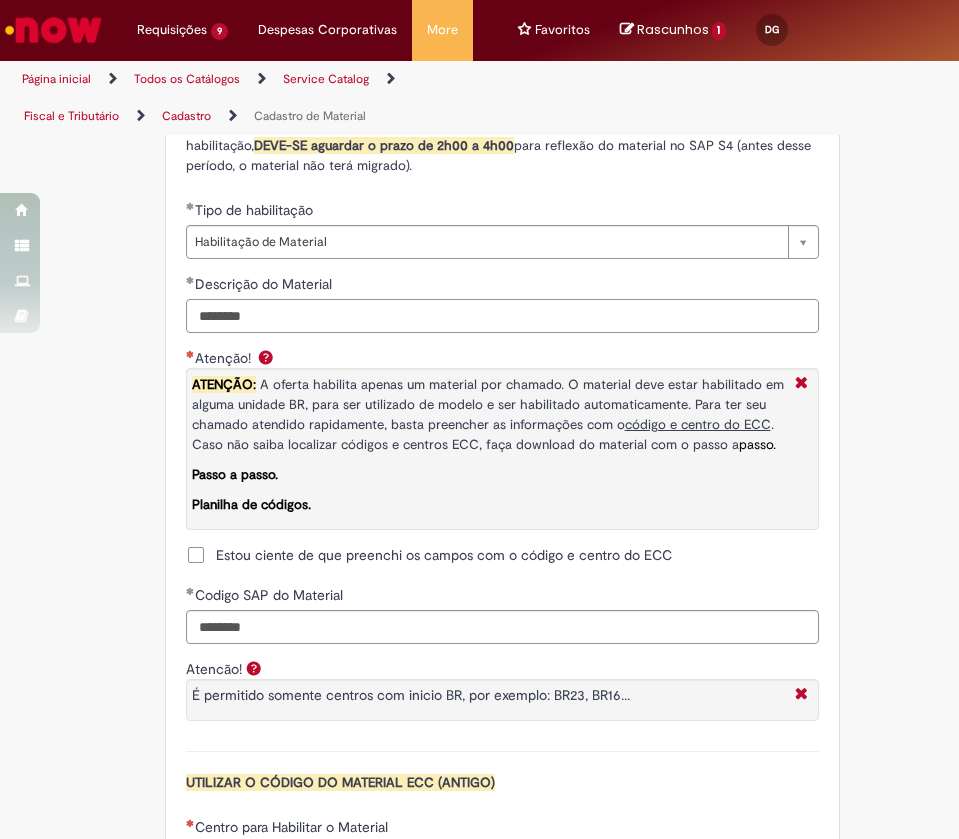 type on "********" 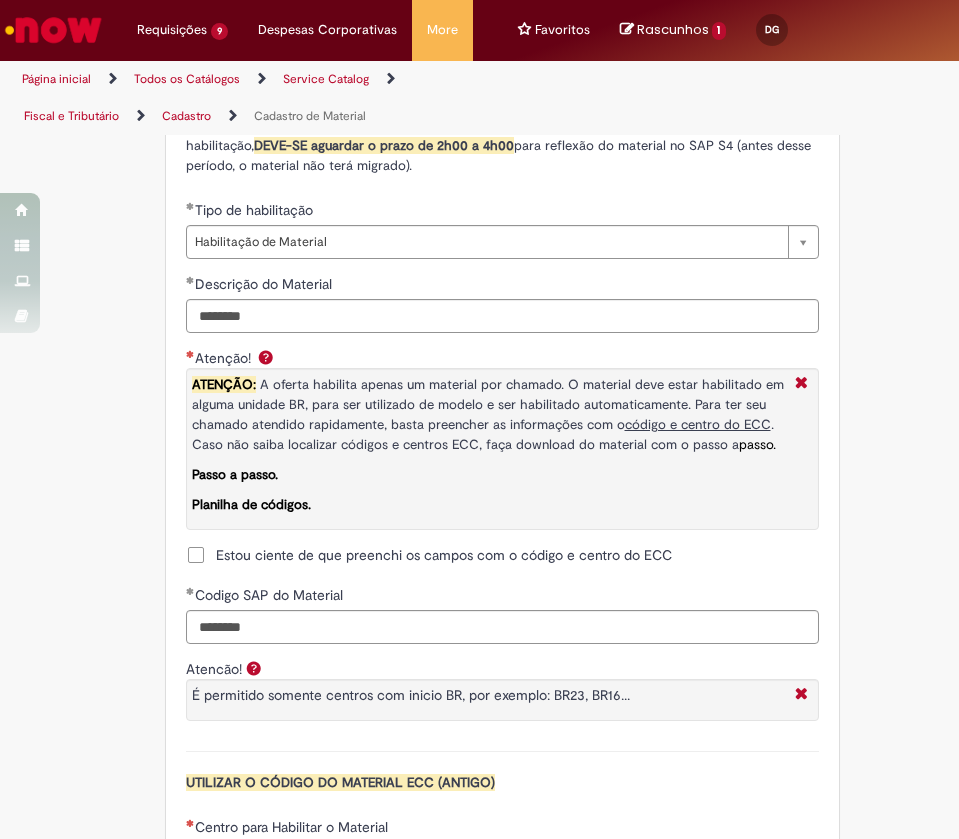 click on "Estou ciente de que preenchi os campos com o código e centro do ECC" at bounding box center [444, 555] 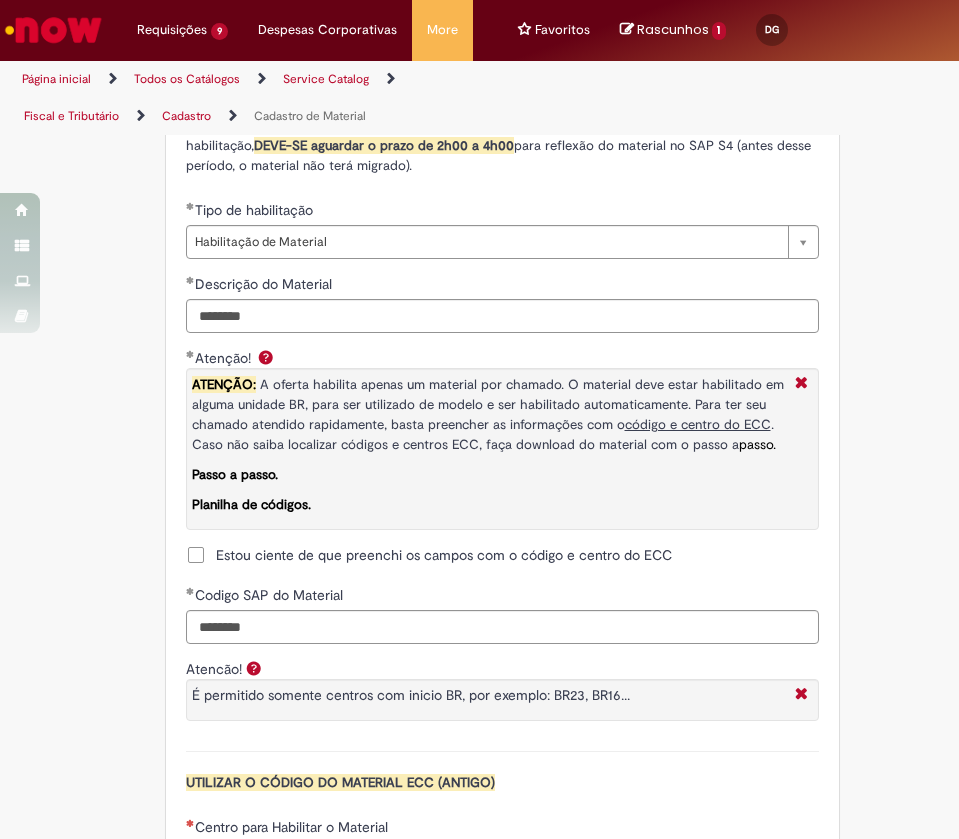 scroll, scrollTop: 2250, scrollLeft: 0, axis: vertical 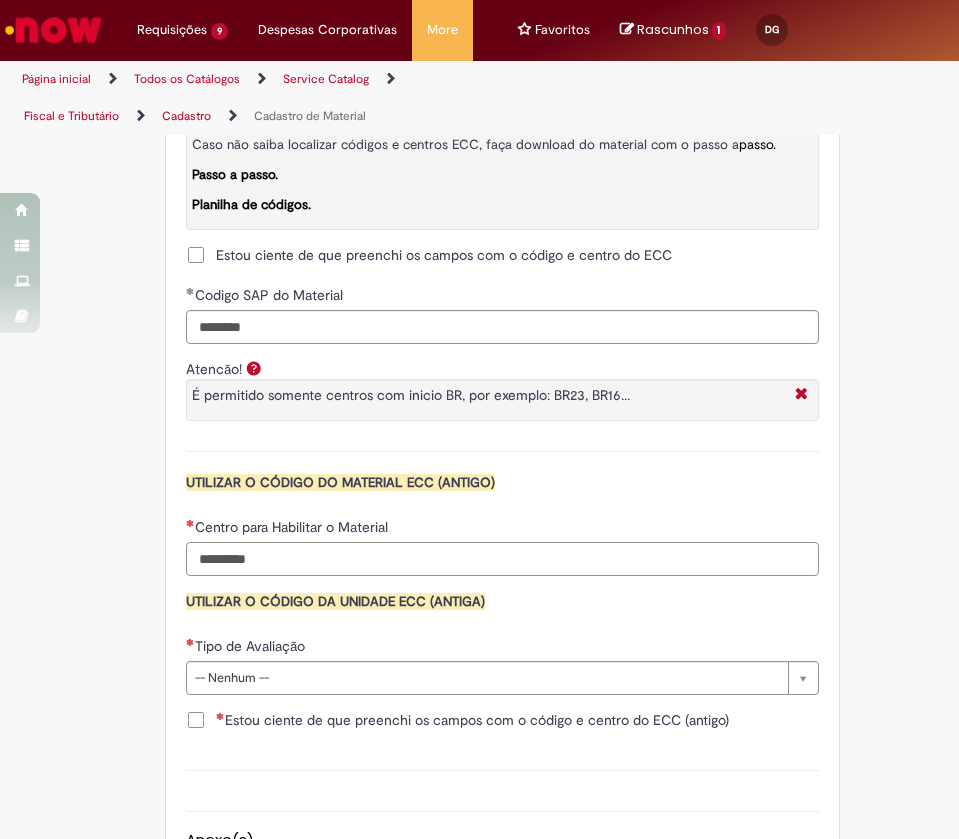 click on "Centro para Habilitar o Material" at bounding box center [502, 559] 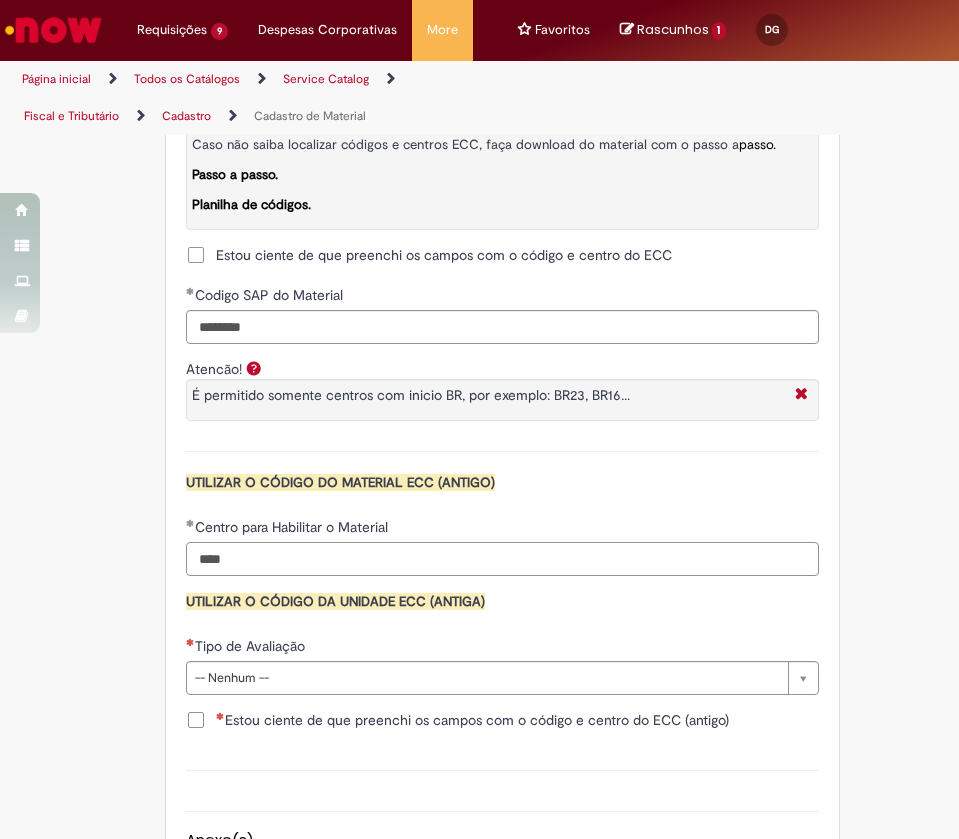 type on "****" 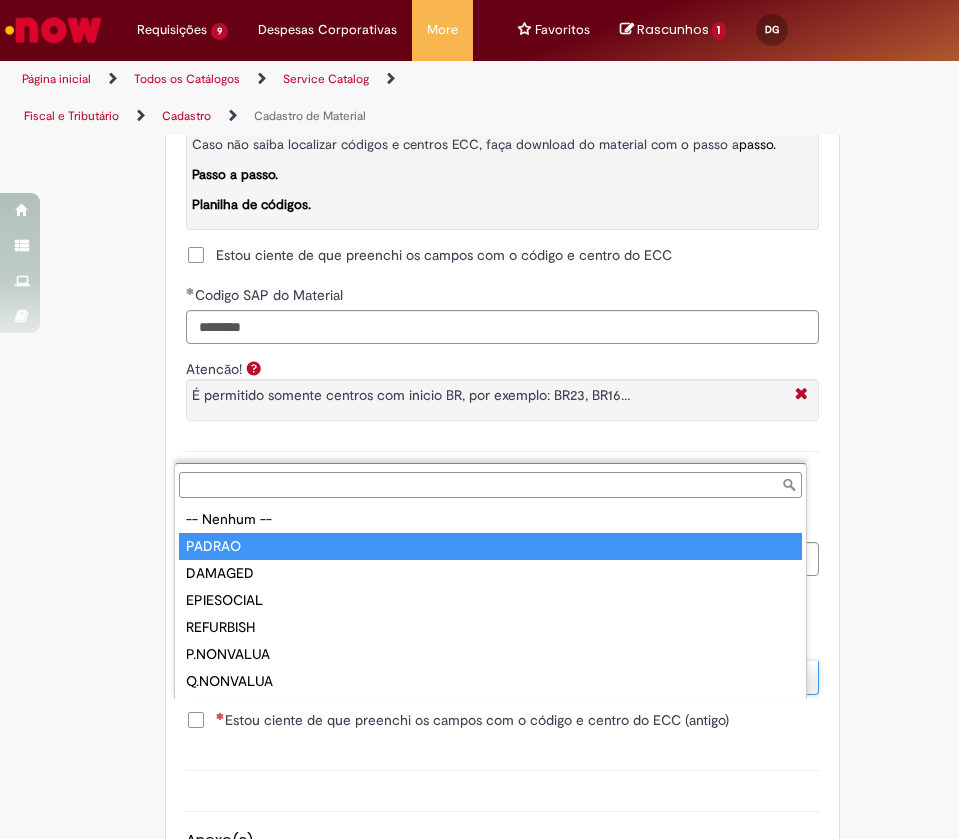type on "******" 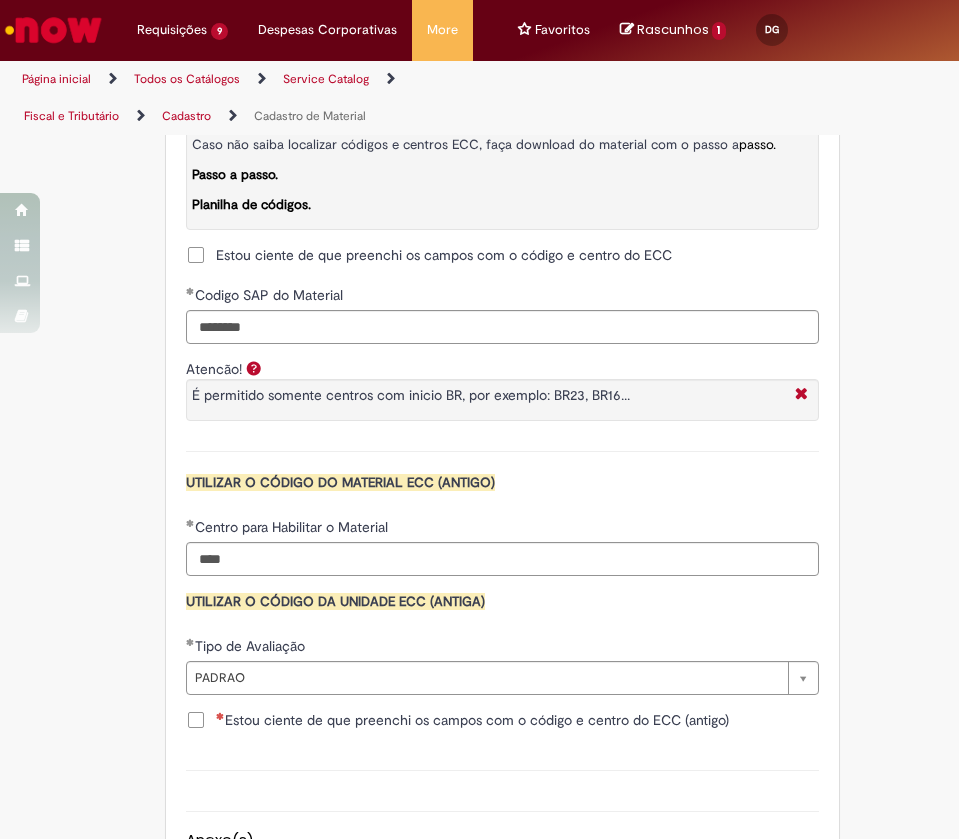 click on "Estou ciente de que preenchi os campos com o código e centro do ECC  (antigo)" at bounding box center [472, 720] 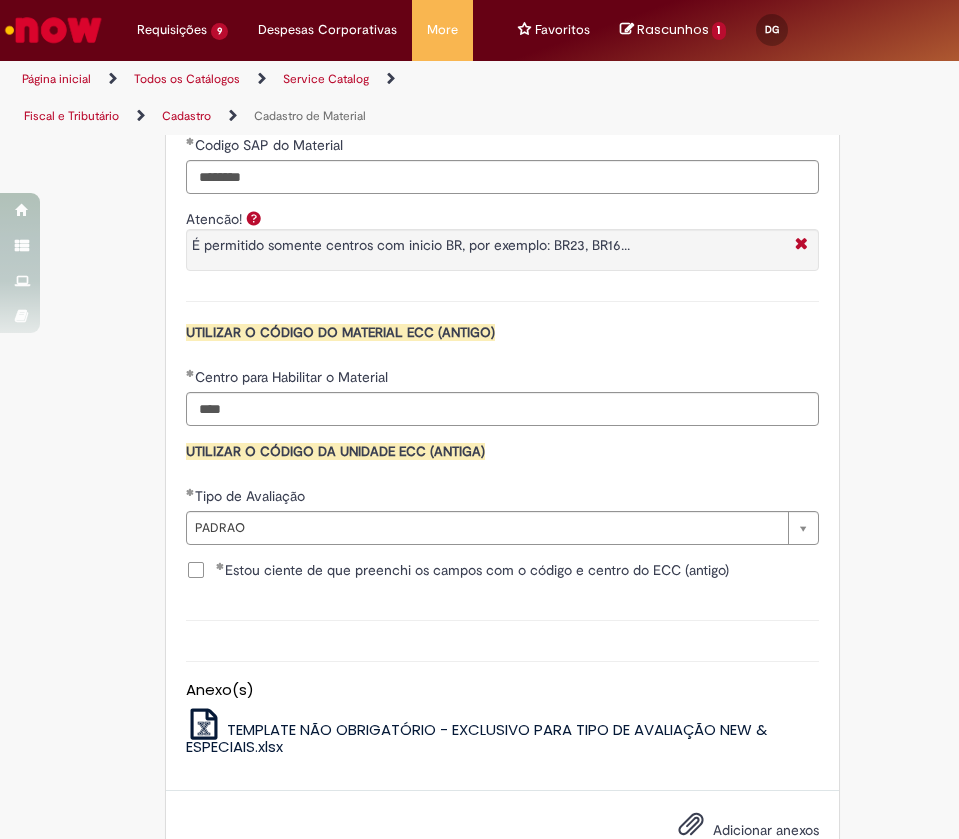 scroll, scrollTop: 2665, scrollLeft: 0, axis: vertical 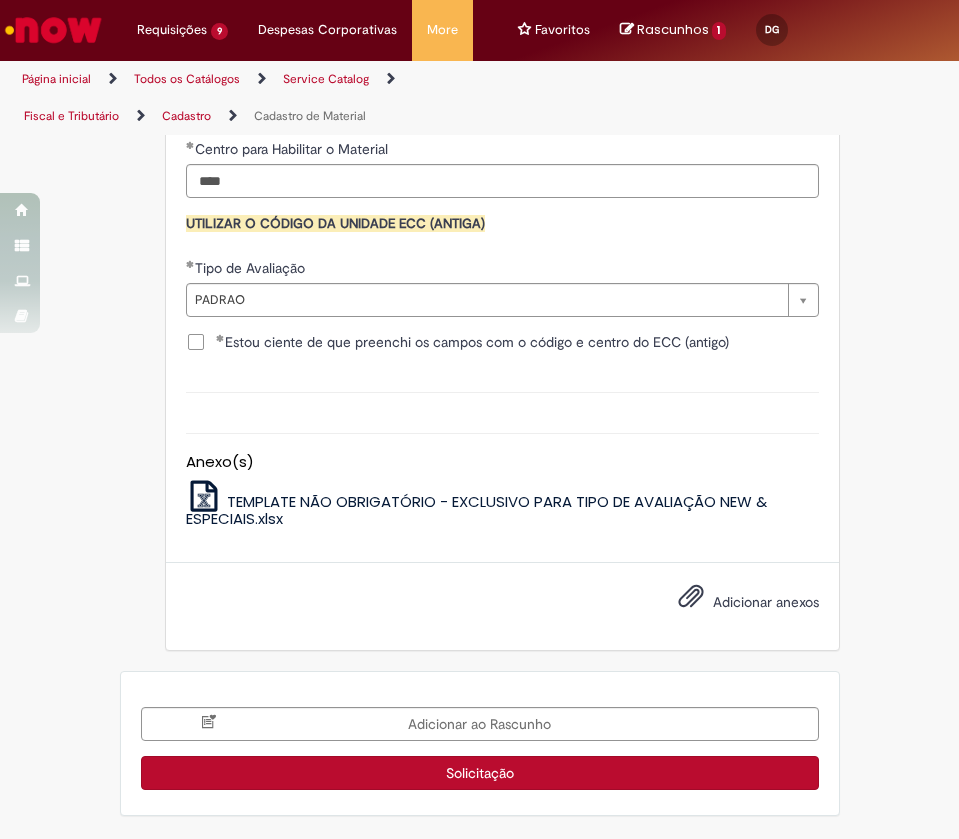 click on "Solicitação" at bounding box center [480, 773] 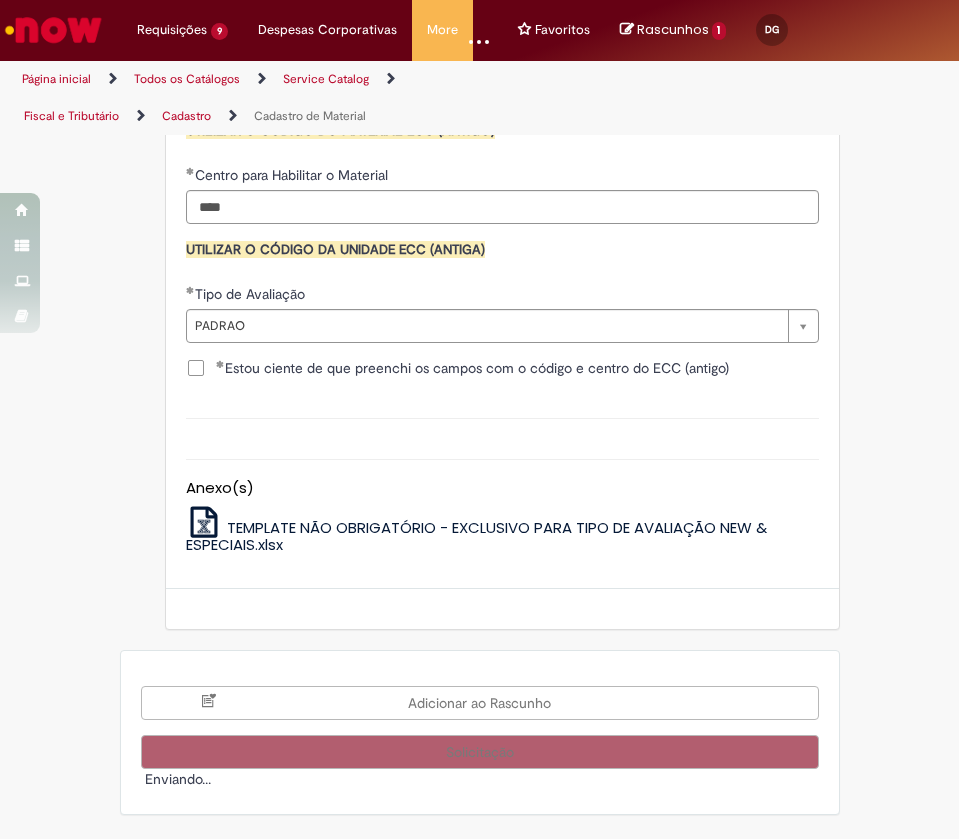 scroll, scrollTop: 2638, scrollLeft: 0, axis: vertical 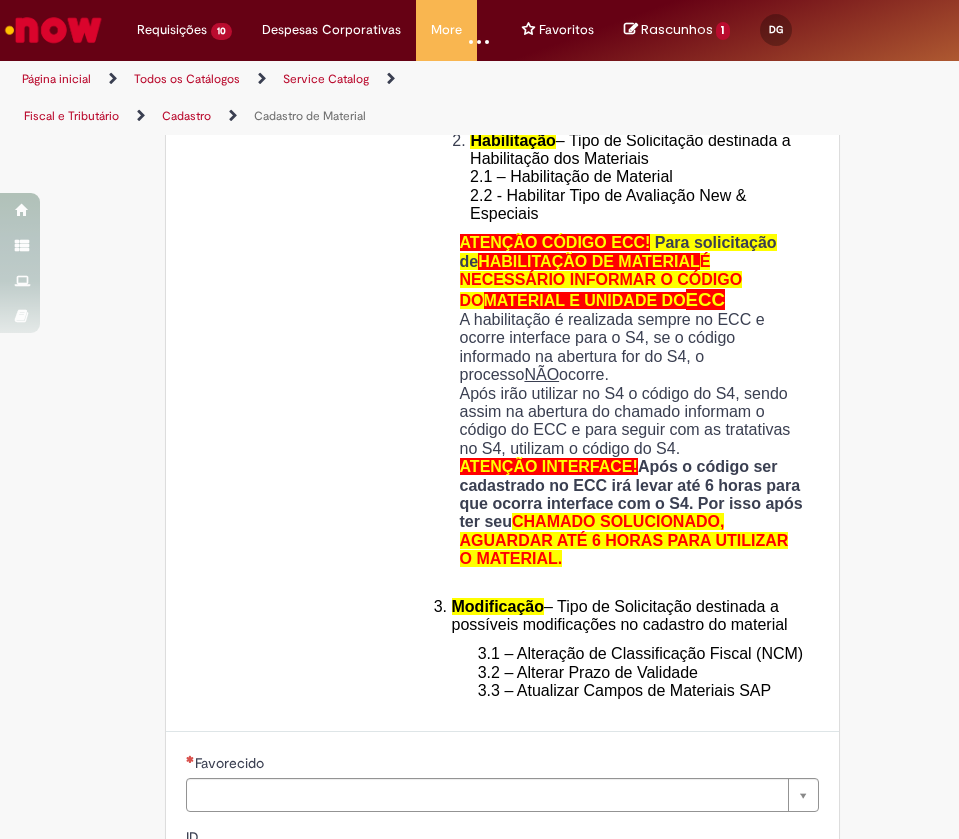type on "**********" 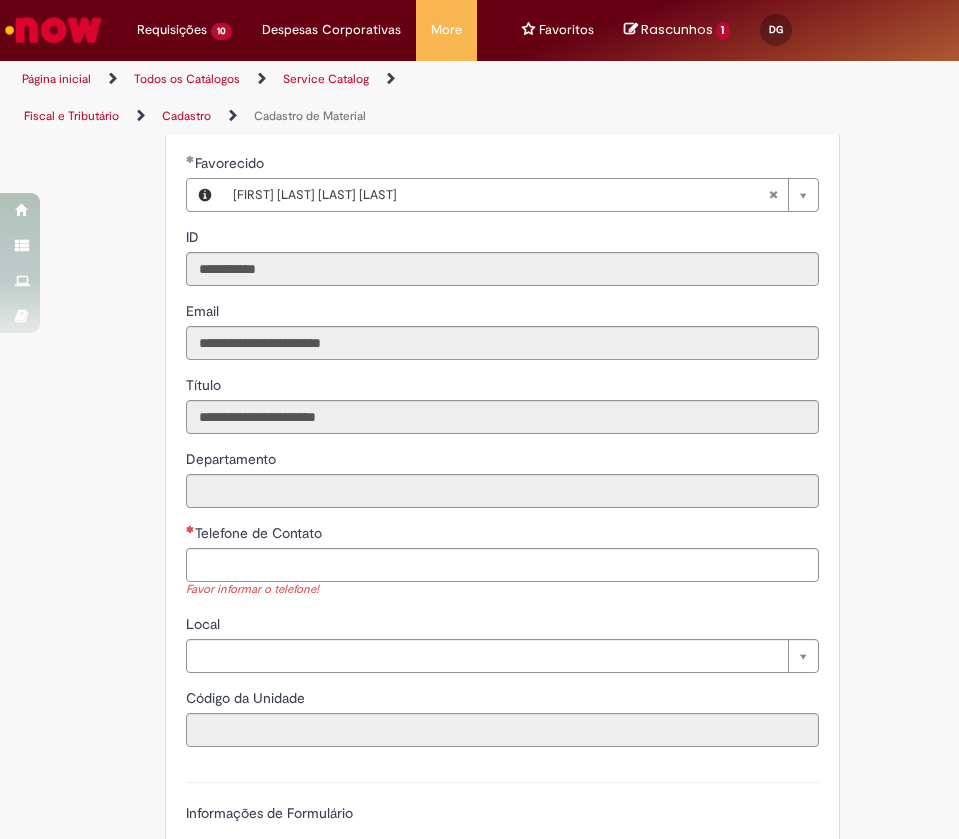 scroll, scrollTop: 1200, scrollLeft: 0, axis: vertical 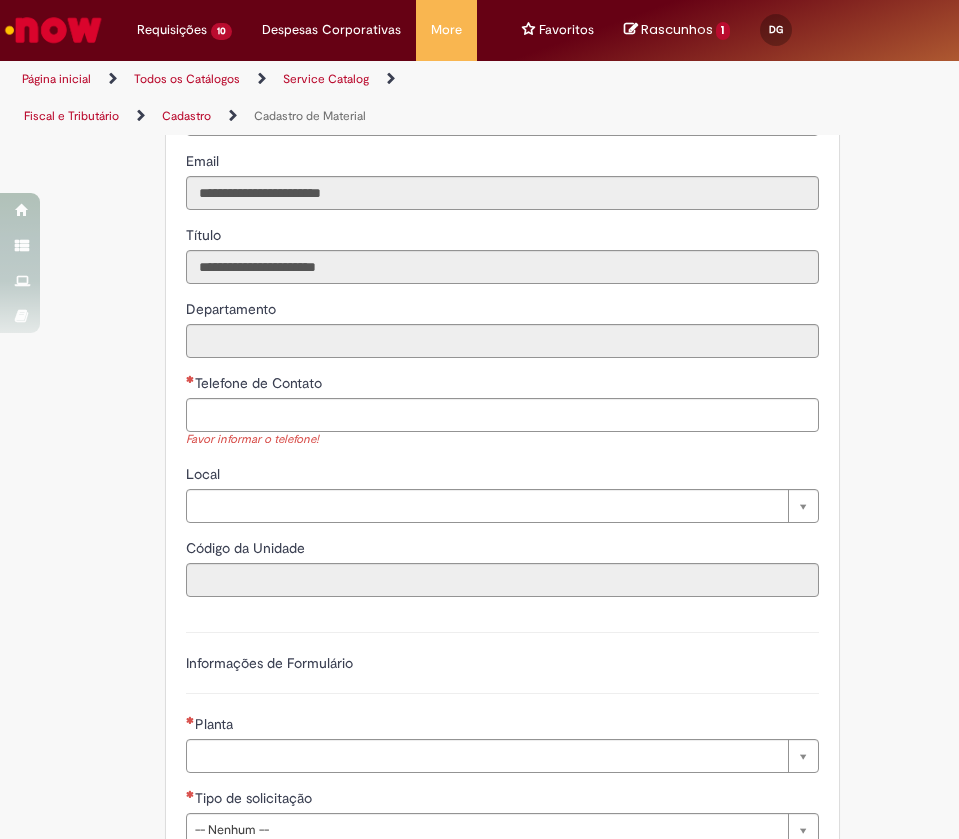 click on "Departamento Telefone de Contato Favor informar o telefone! Local          Pesquisar usando lista                 Local                     Código da Unidade" at bounding box center (502, 448) 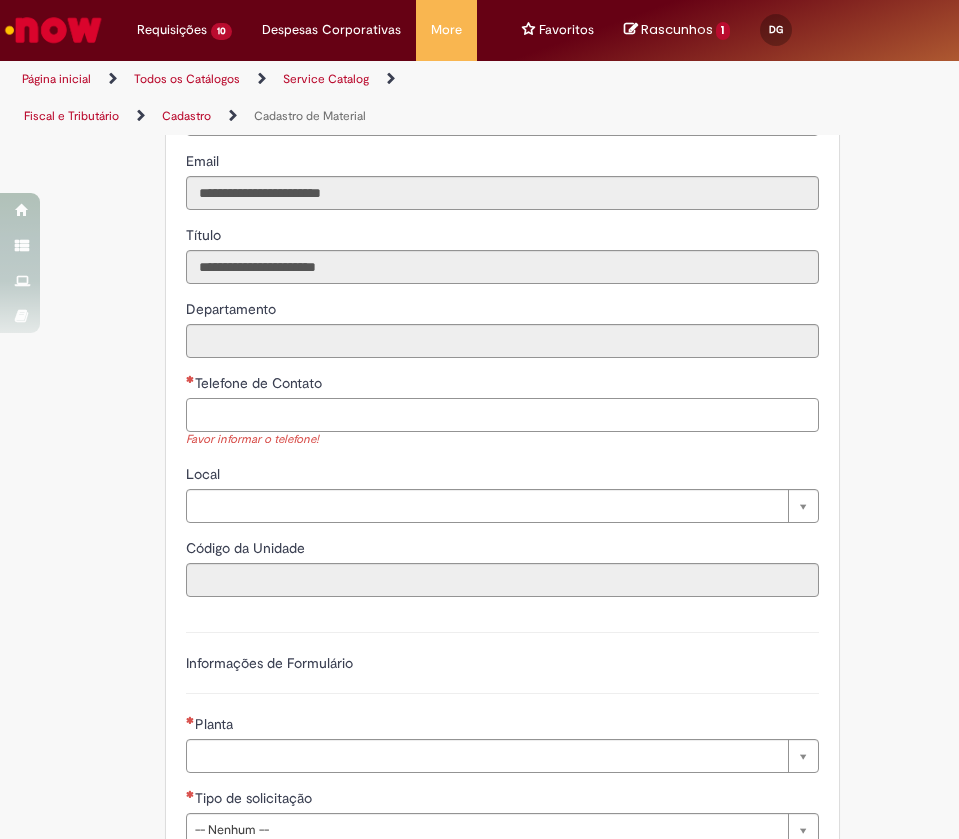 click on "Telefone de Contato" at bounding box center (502, 415) 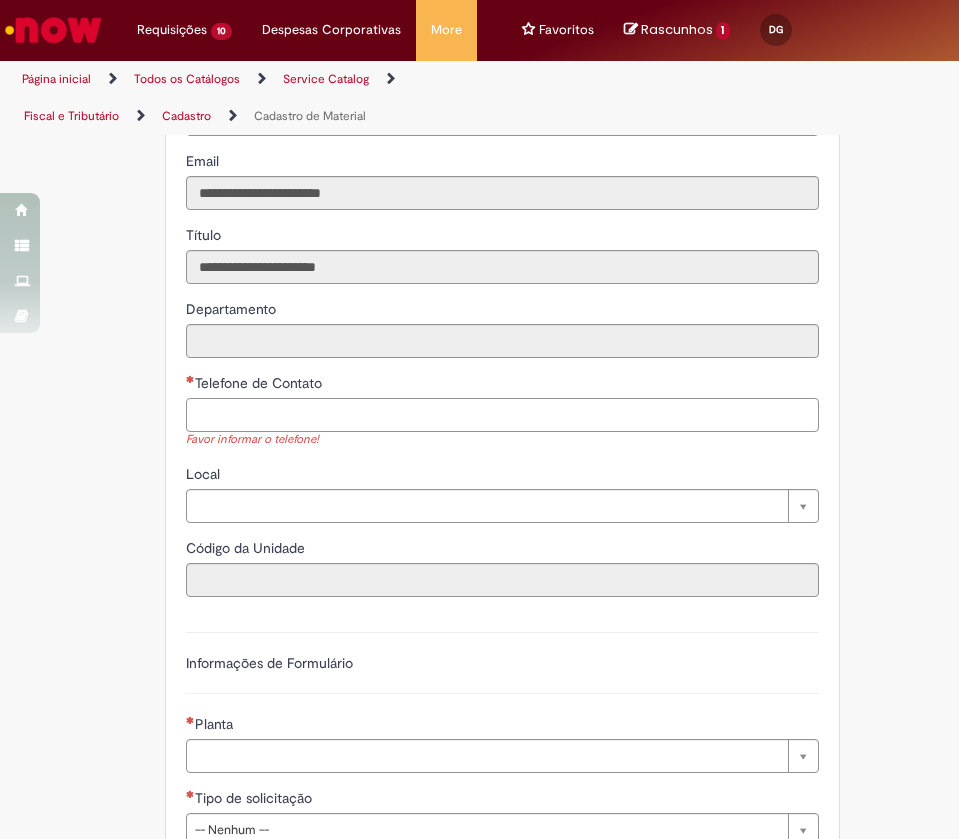 click on "Telefone de Contato" at bounding box center (502, 415) 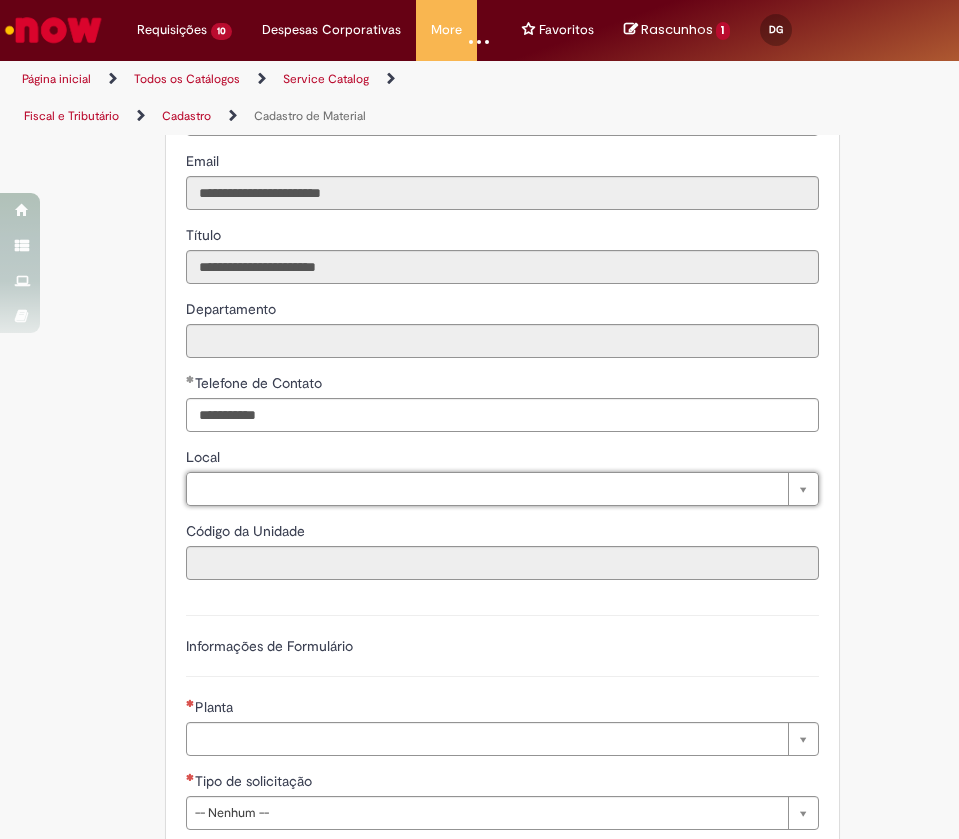 type on "**********" 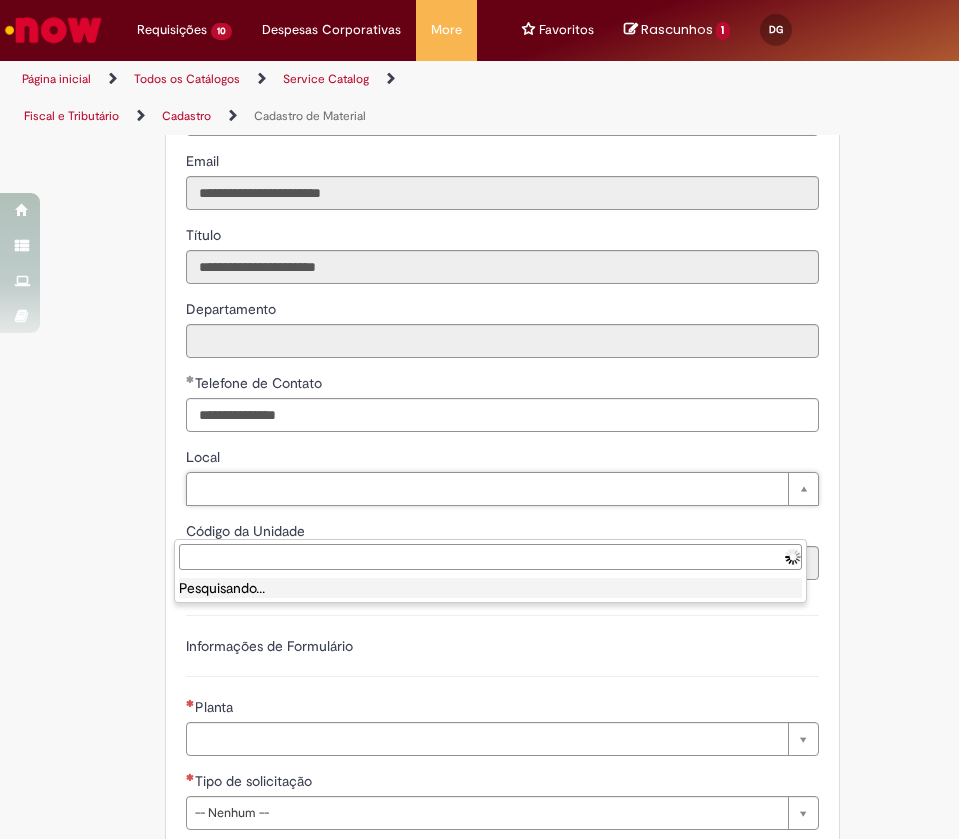 paste on "**********" 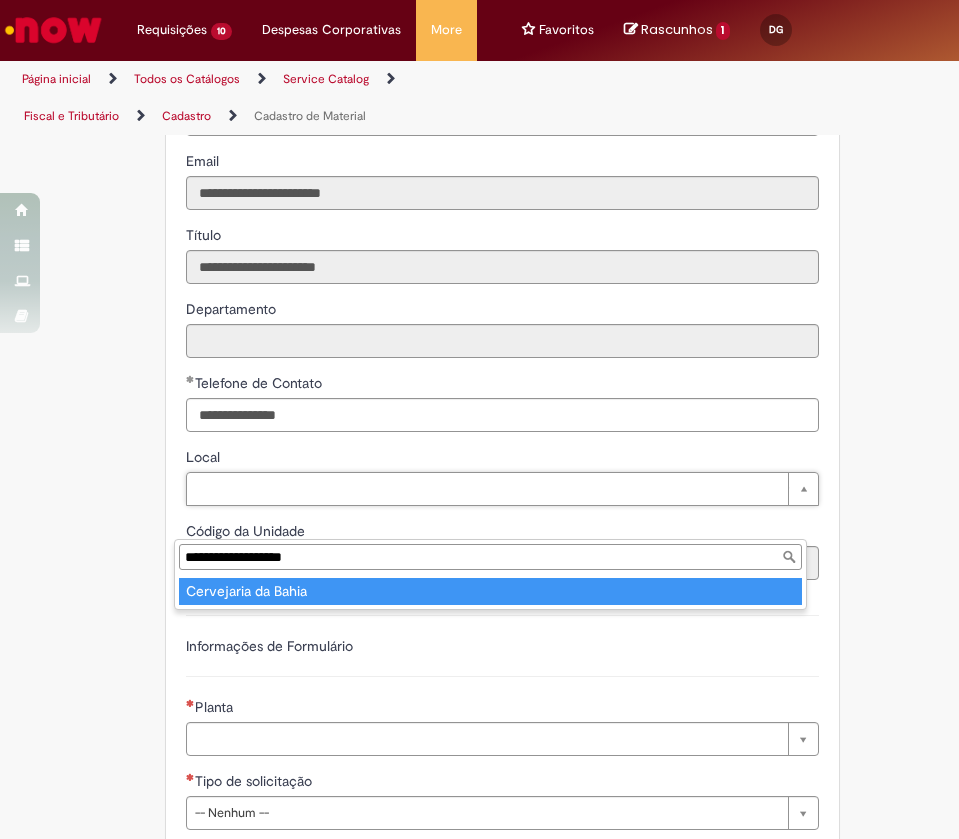 type on "**********" 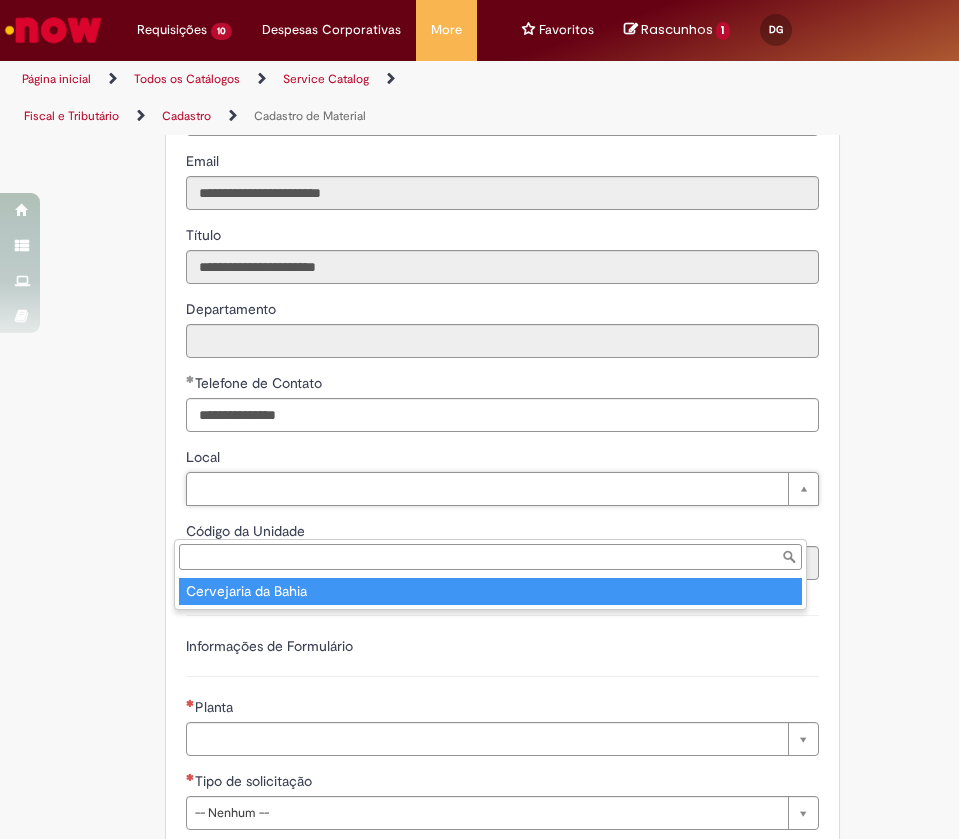 type on "****" 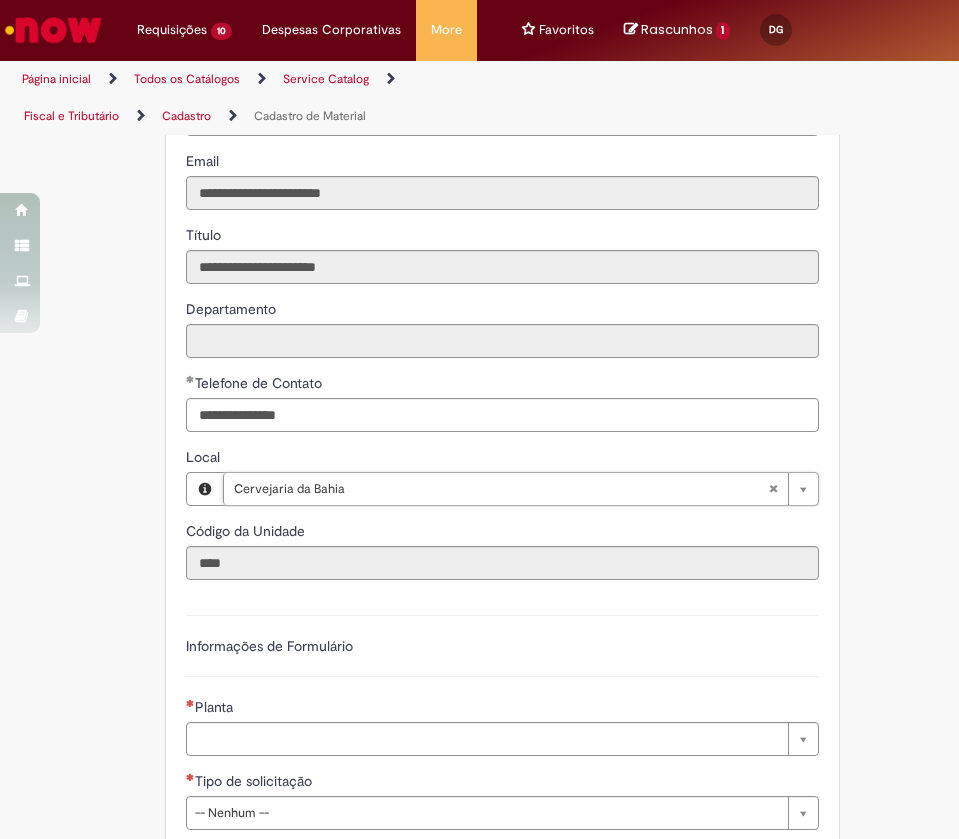 scroll, scrollTop: 1500, scrollLeft: 0, axis: vertical 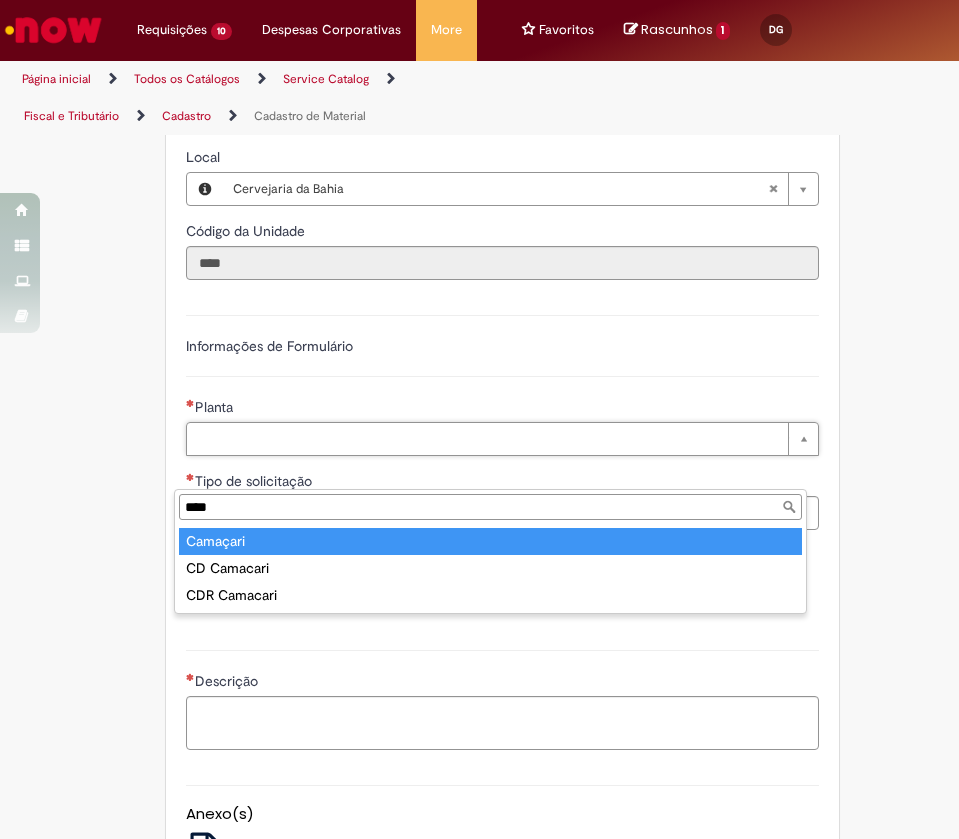 type on "****" 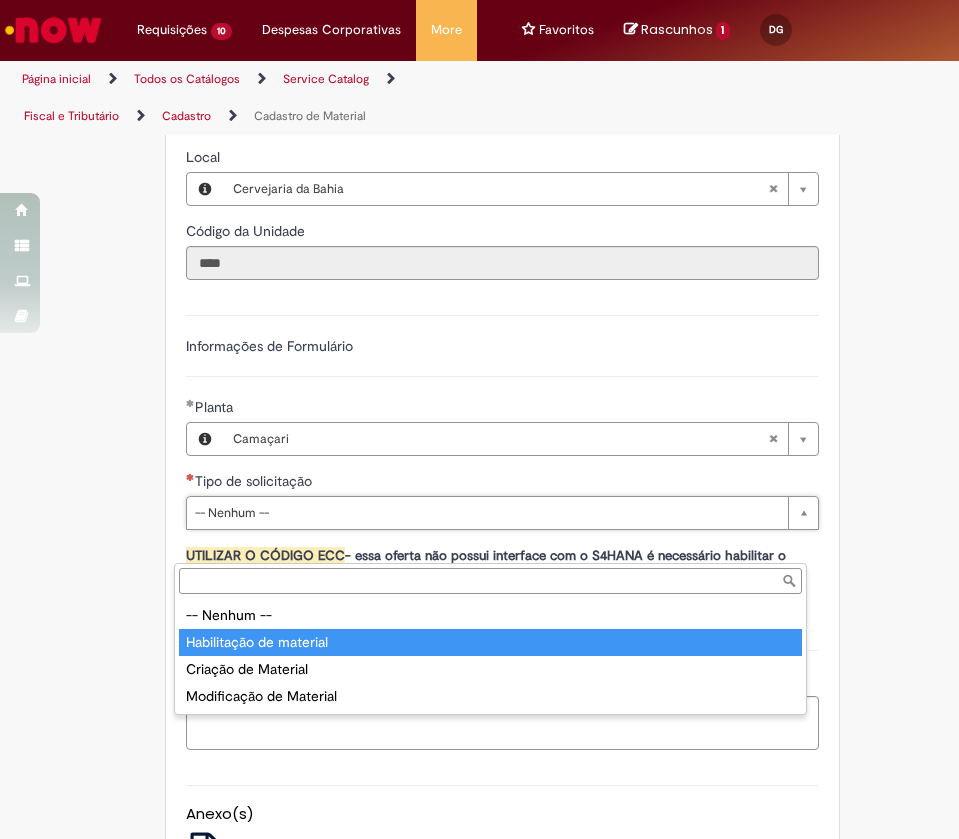 type on "**********" 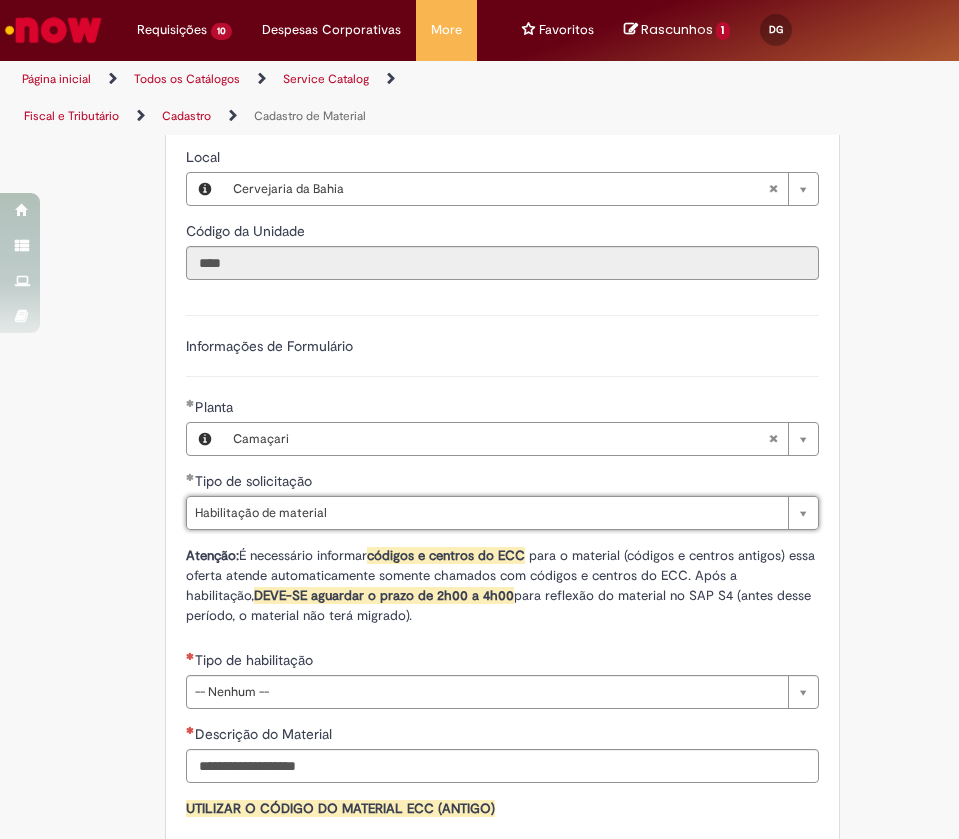 scroll, scrollTop: 1650, scrollLeft: 0, axis: vertical 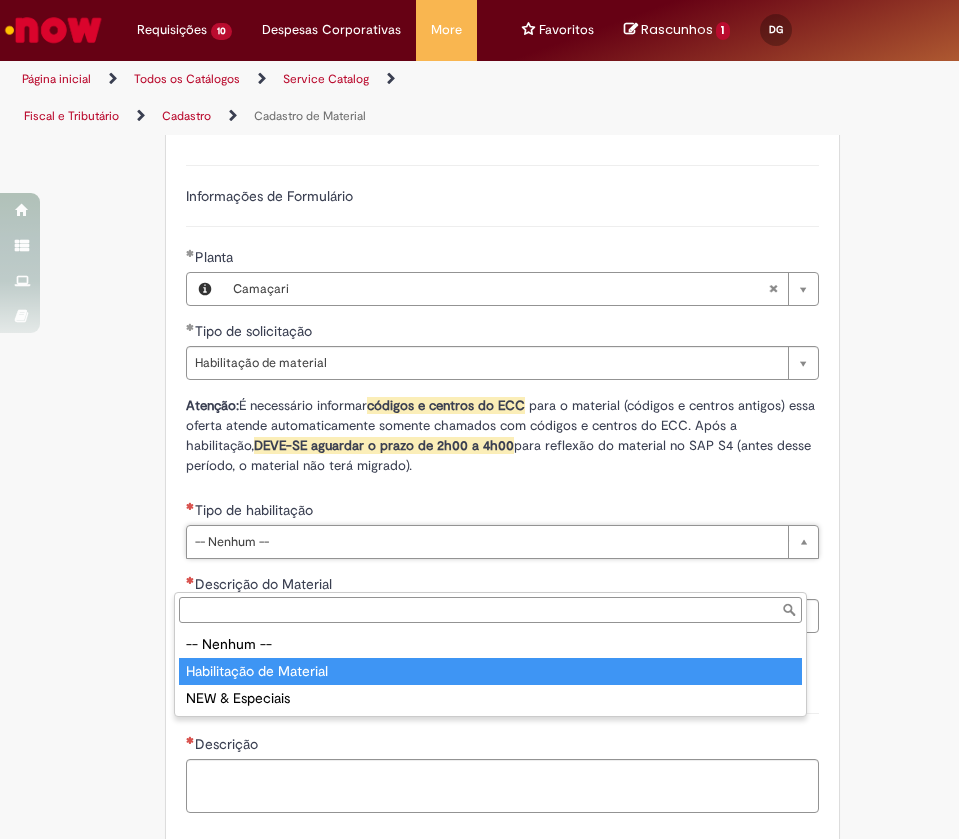 type on "**********" 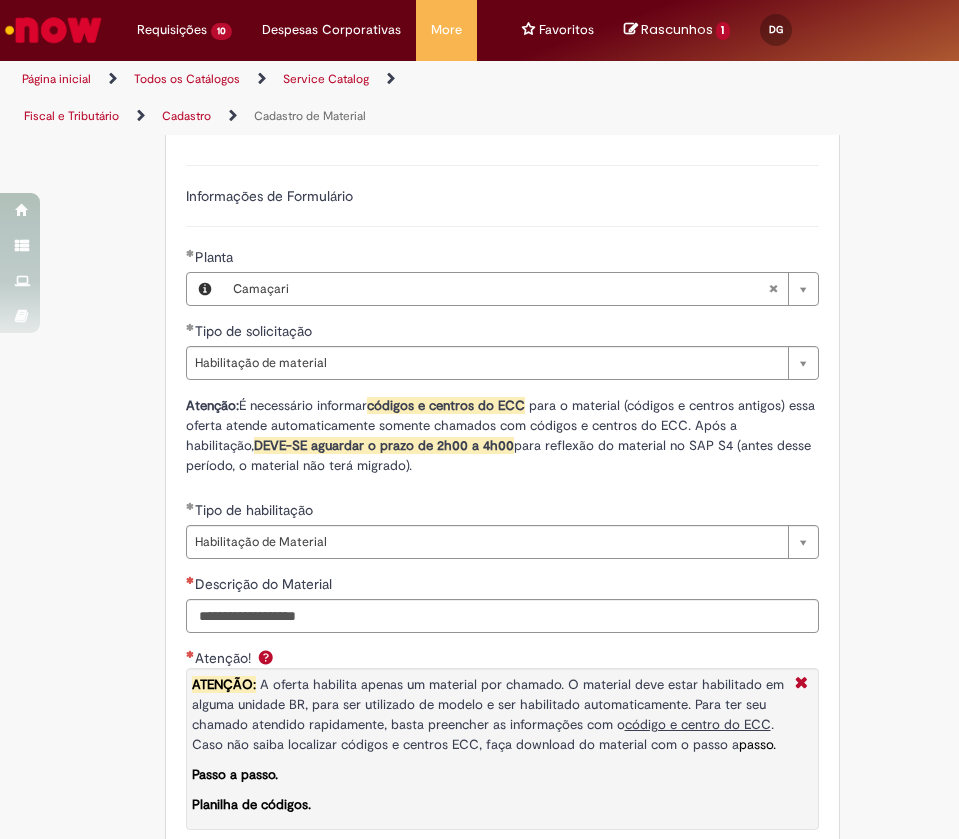 scroll, scrollTop: 1800, scrollLeft: 0, axis: vertical 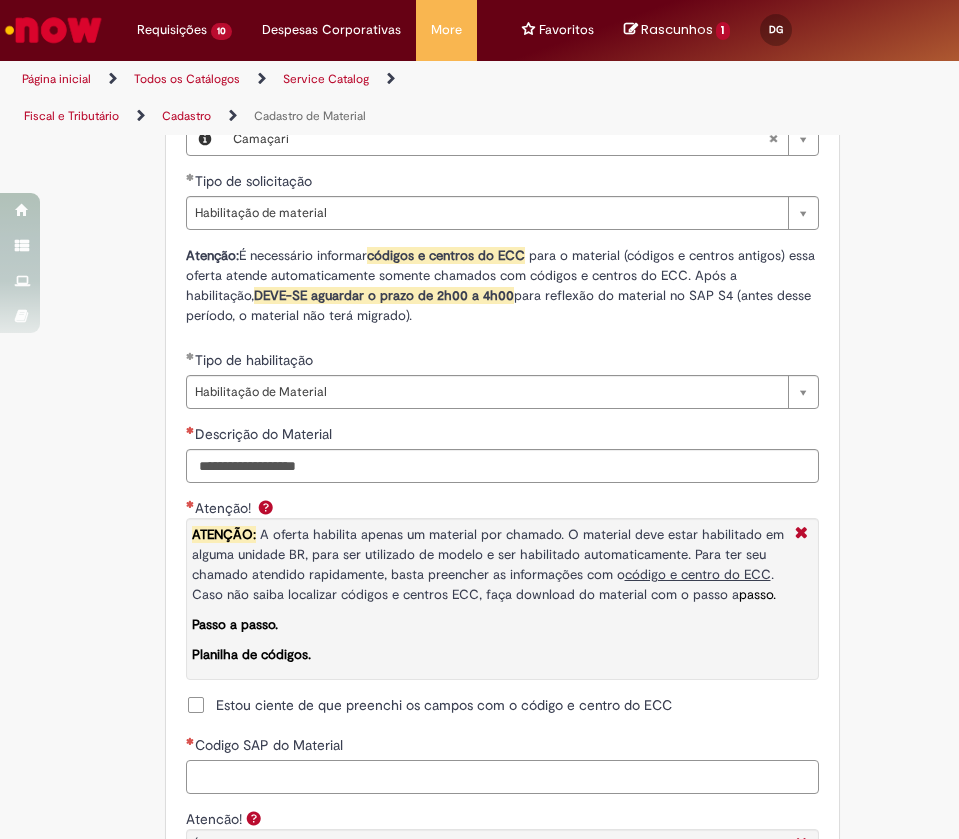 click on "Codigo SAP do Material" at bounding box center [502, 777] 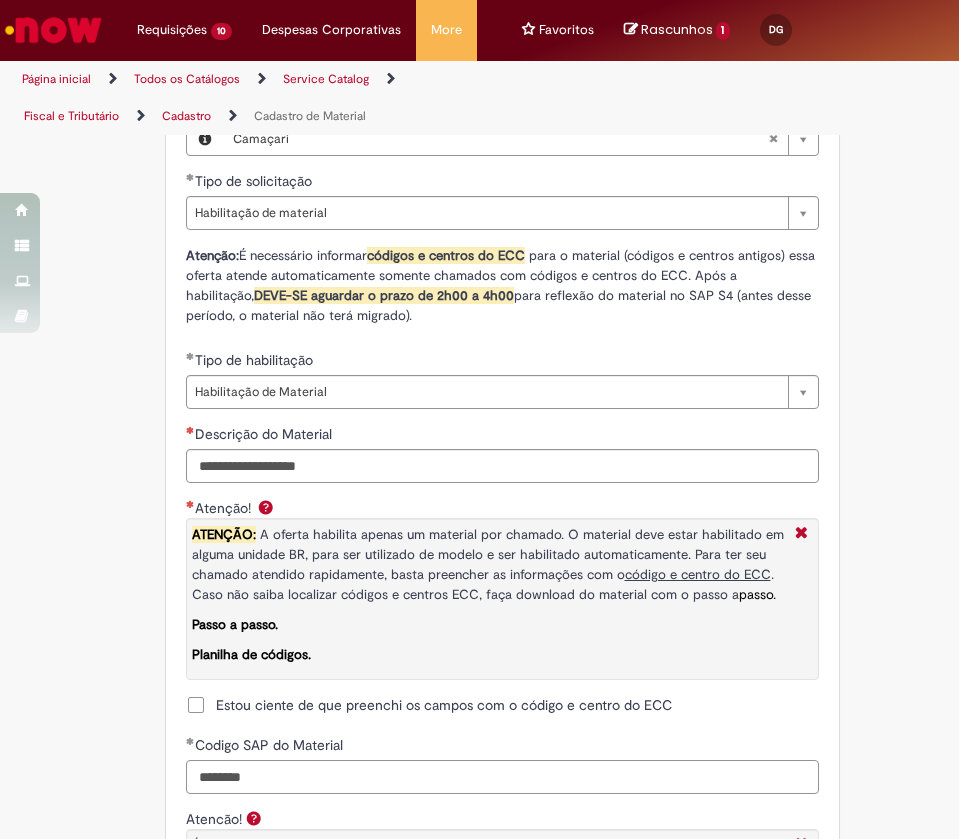 type on "********" 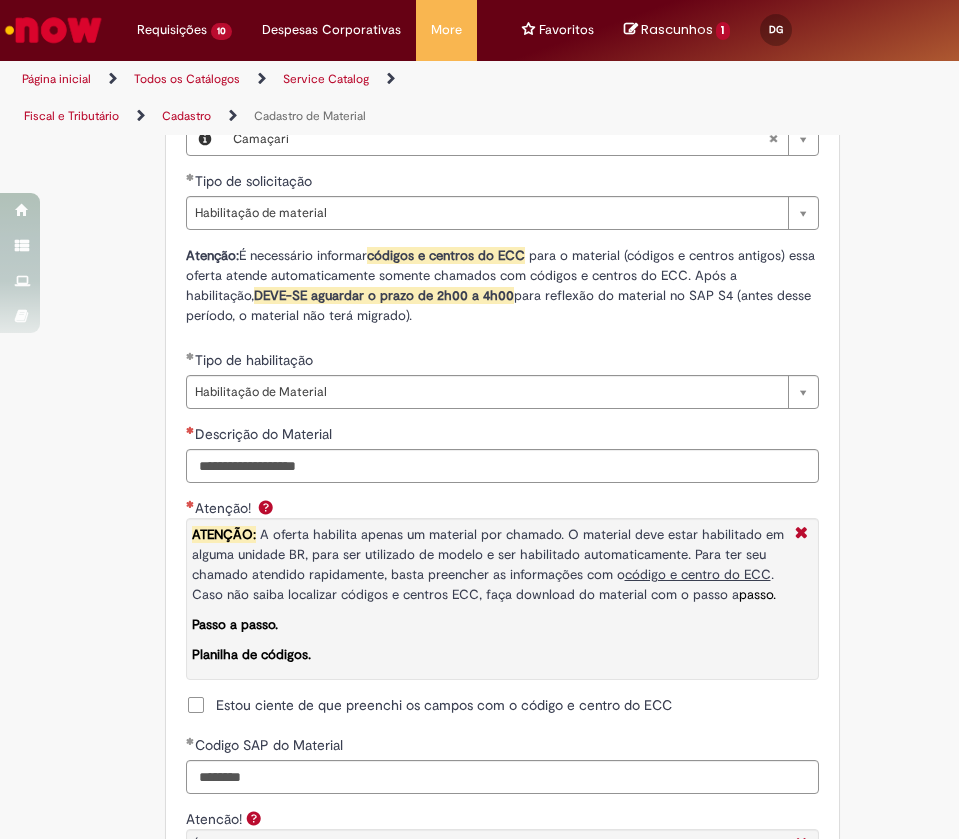 click on "Estou ciente de que preenchi os campos com o código e centro do ECC" at bounding box center (444, 705) 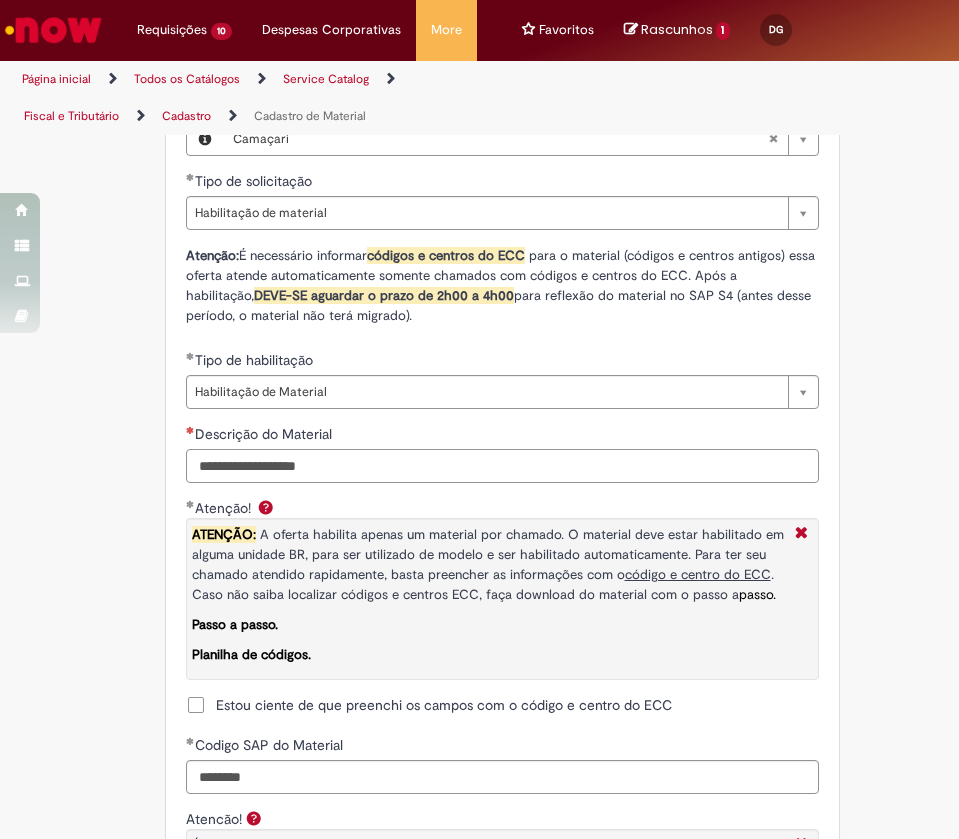 click on "Descrição do Material" at bounding box center [502, 466] 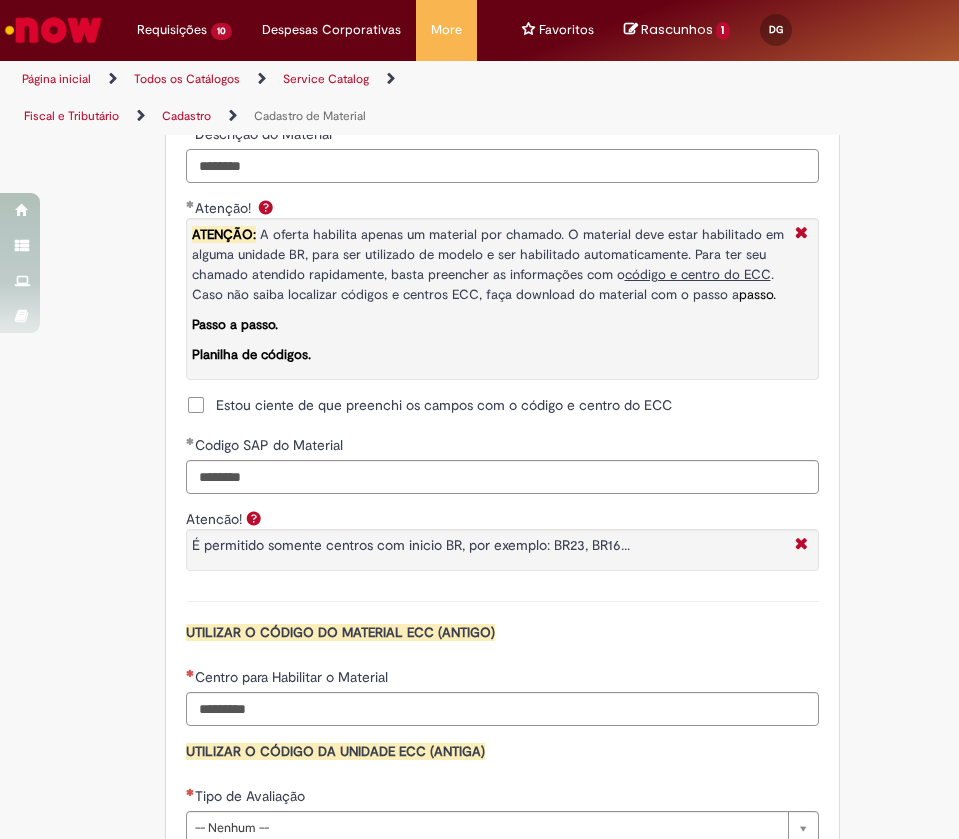 scroll, scrollTop: 2250, scrollLeft: 0, axis: vertical 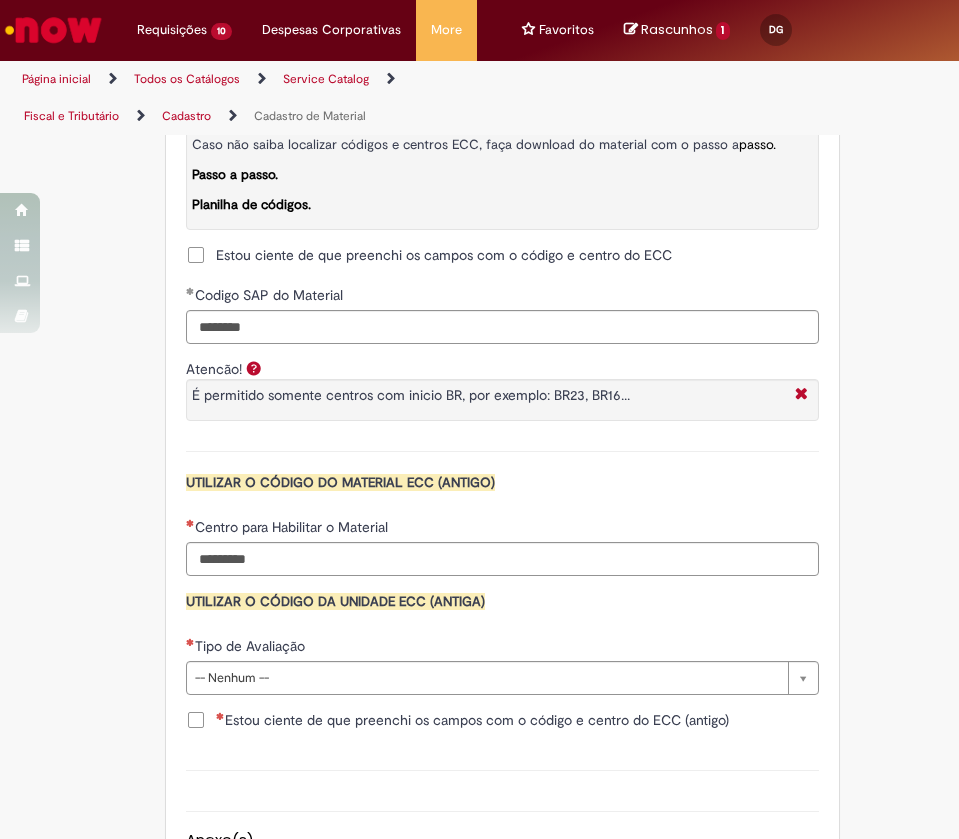 type on "********" 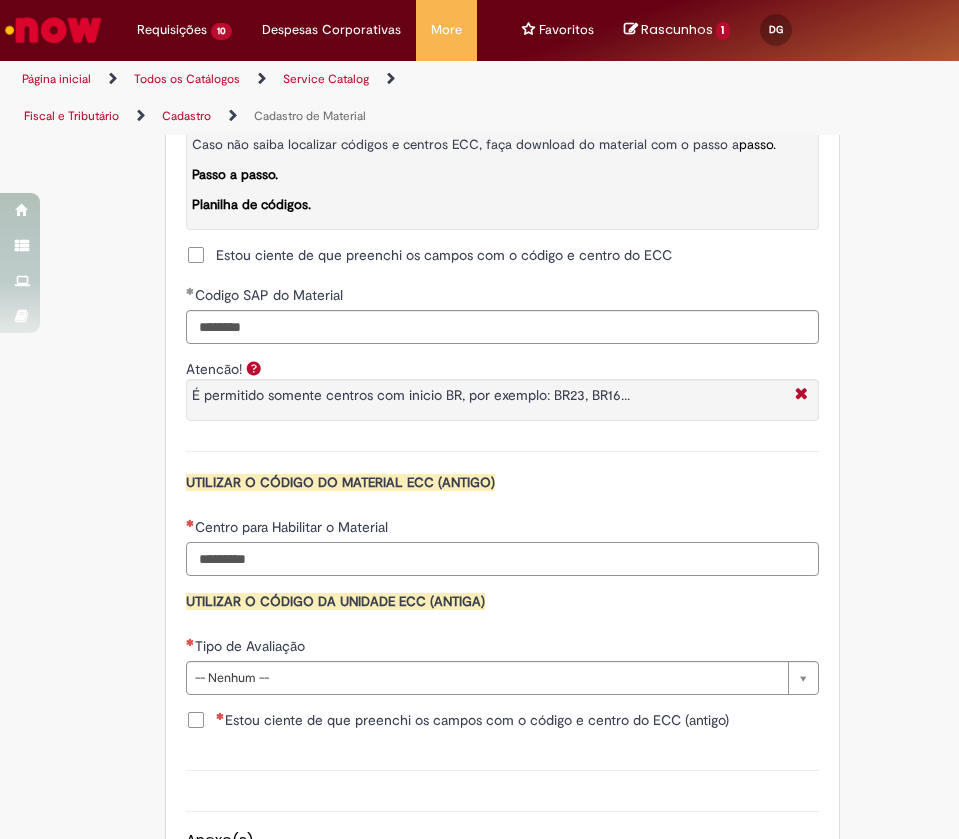 click on "Centro para Habilitar o Material" at bounding box center (502, 559) 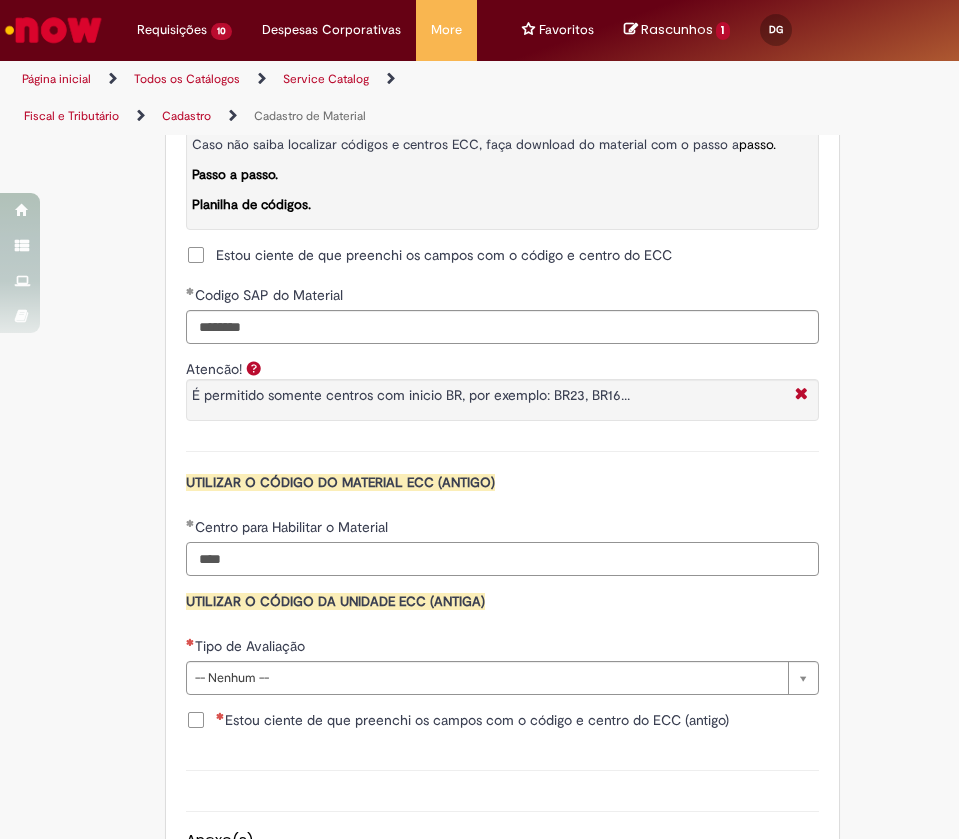 type on "****" 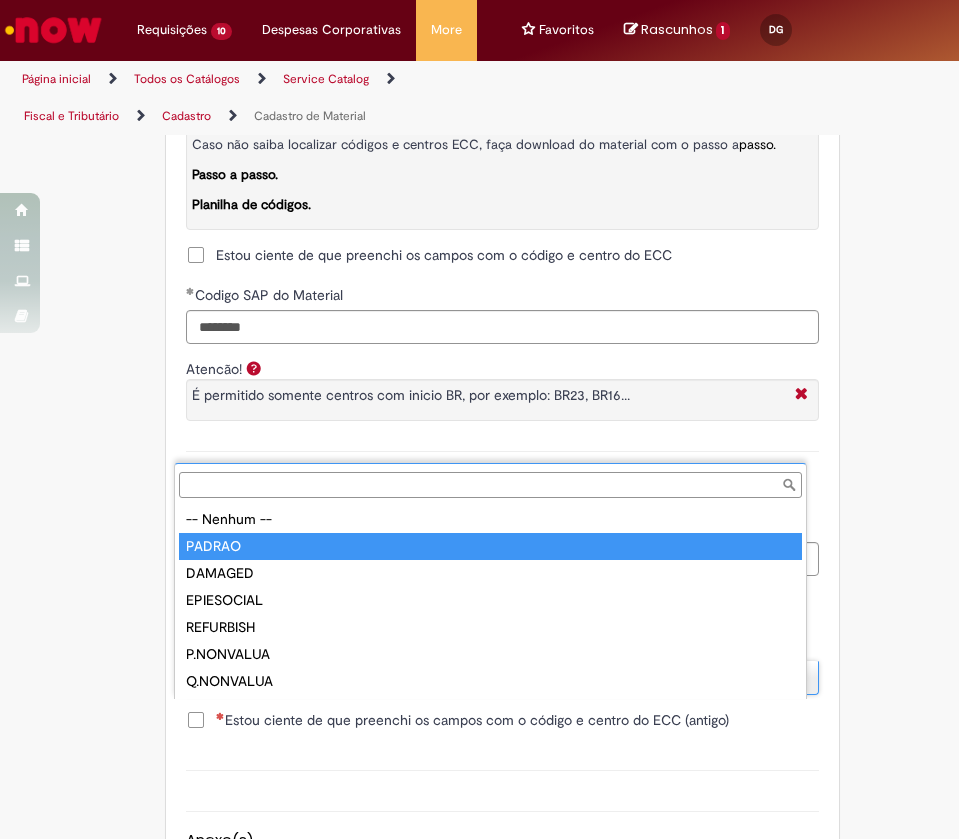 type on "******" 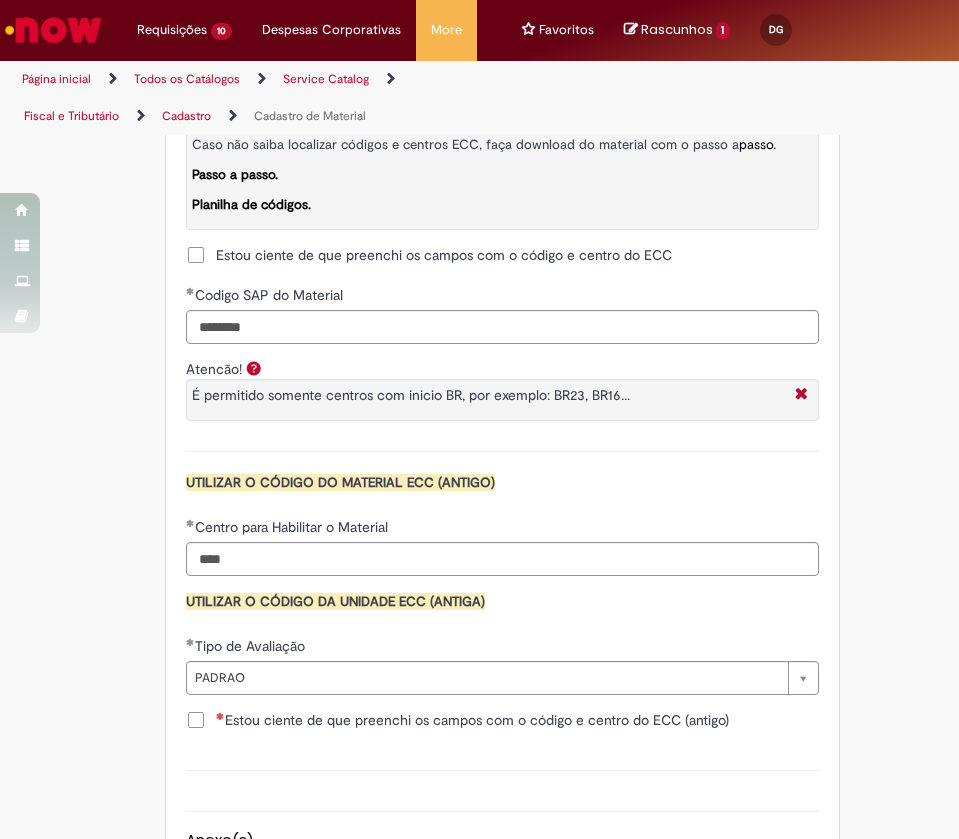 click on "Estou ciente de que preenchi os campos com o código e centro do ECC  (antigo)" at bounding box center (472, 720) 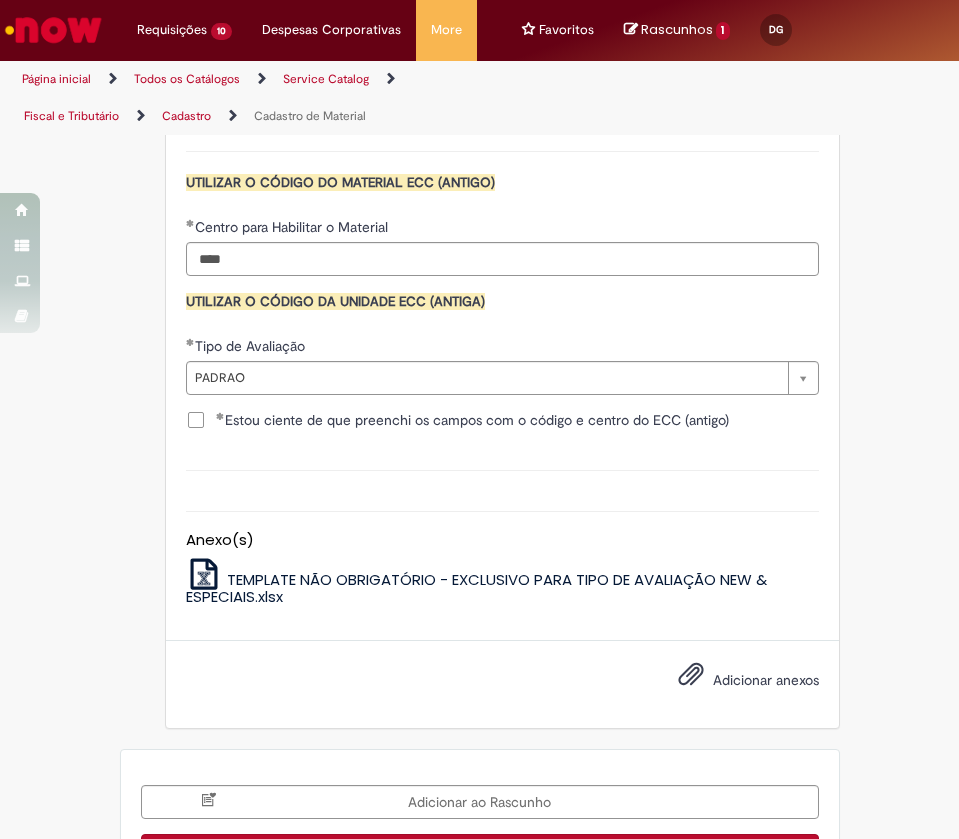 scroll, scrollTop: 2665, scrollLeft: 0, axis: vertical 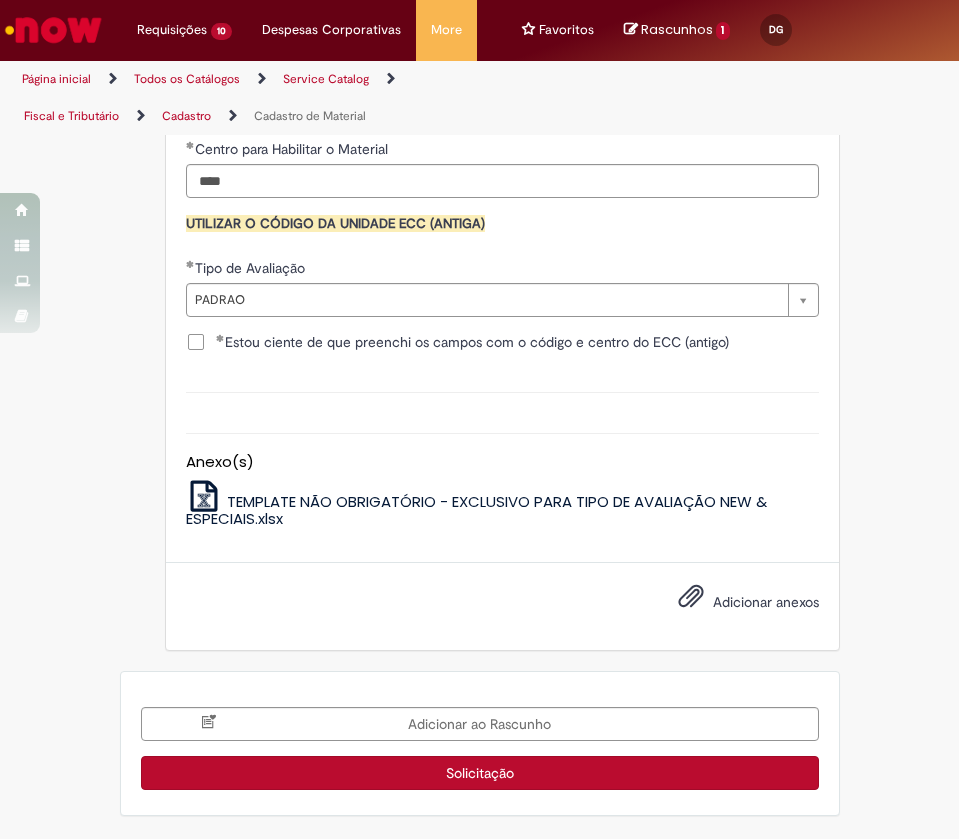 click on "Solicitação" at bounding box center (480, 773) 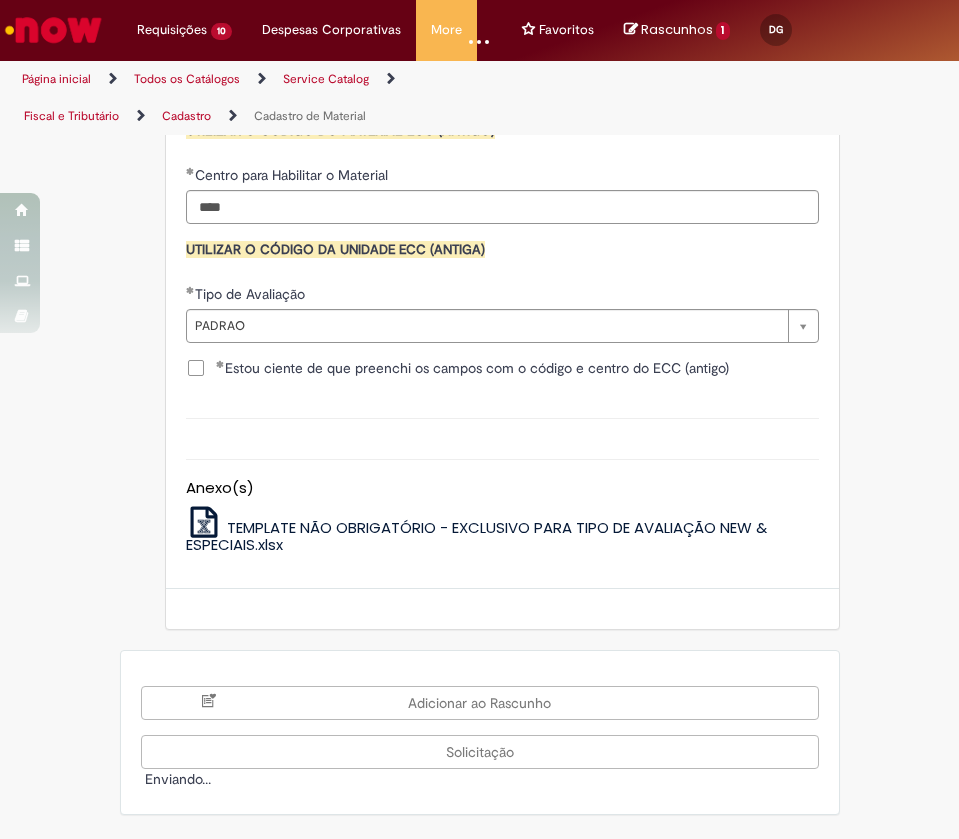 scroll, scrollTop: 2638, scrollLeft: 0, axis: vertical 